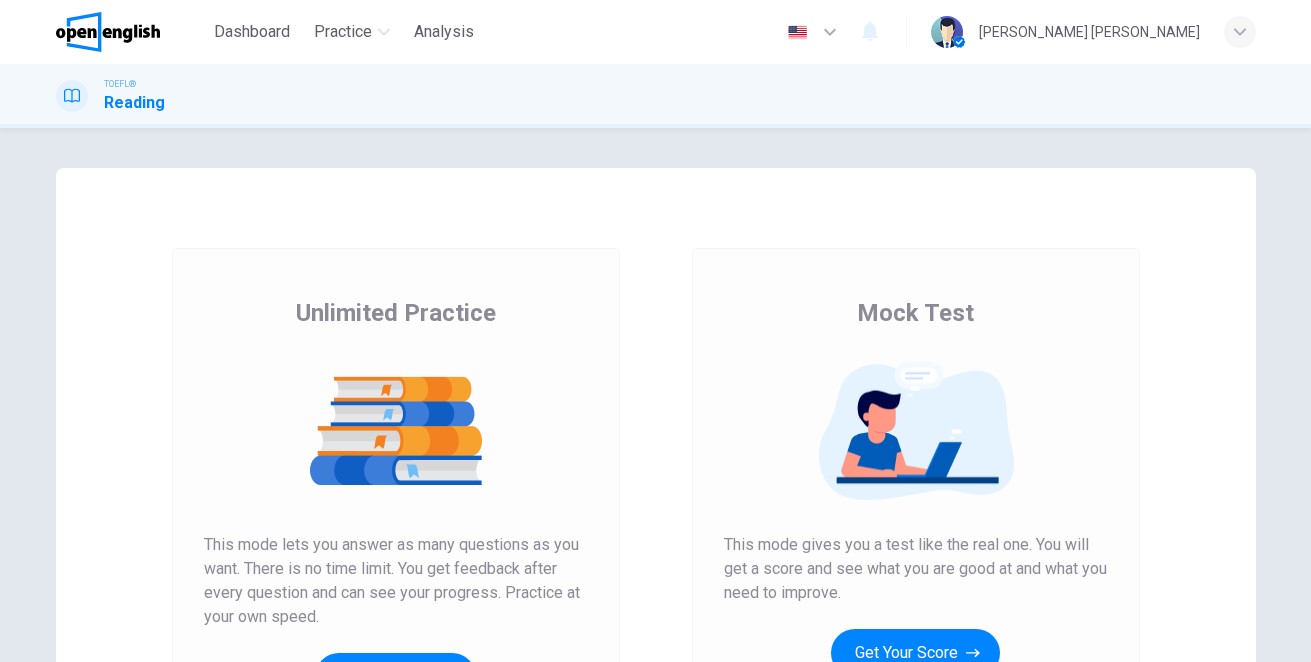 scroll, scrollTop: 0, scrollLeft: 0, axis: both 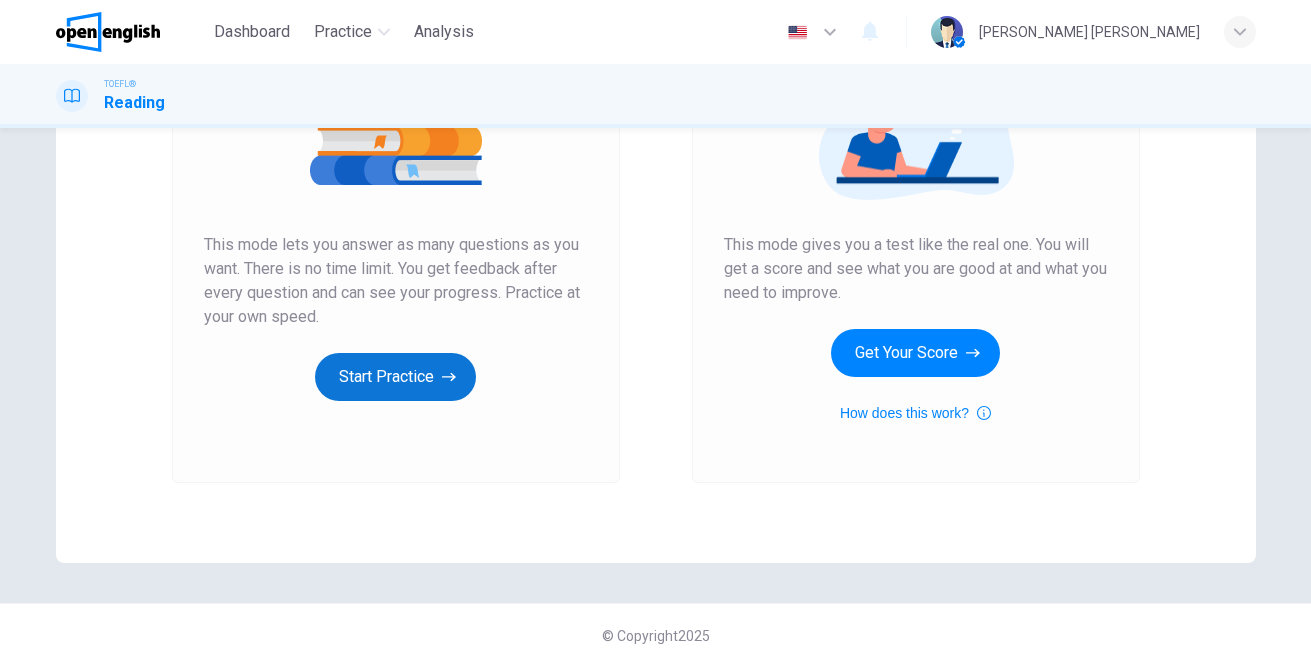 click on "Start Practice" at bounding box center [395, 377] 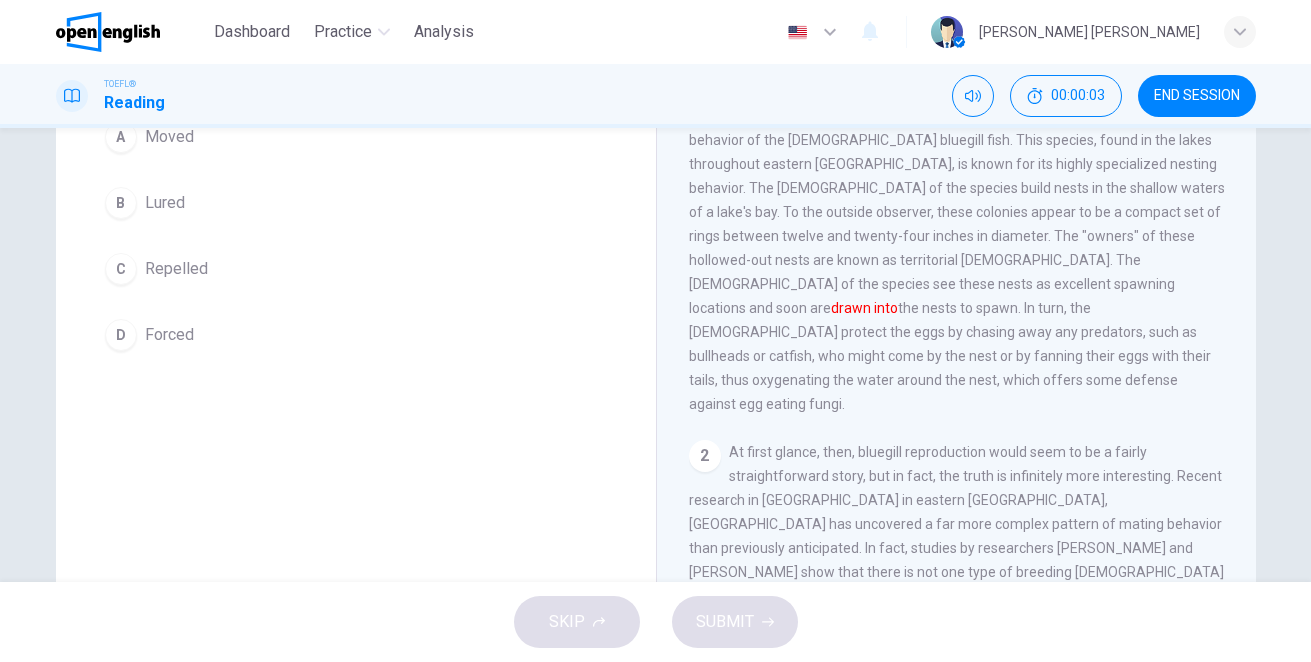 scroll, scrollTop: 0, scrollLeft: 0, axis: both 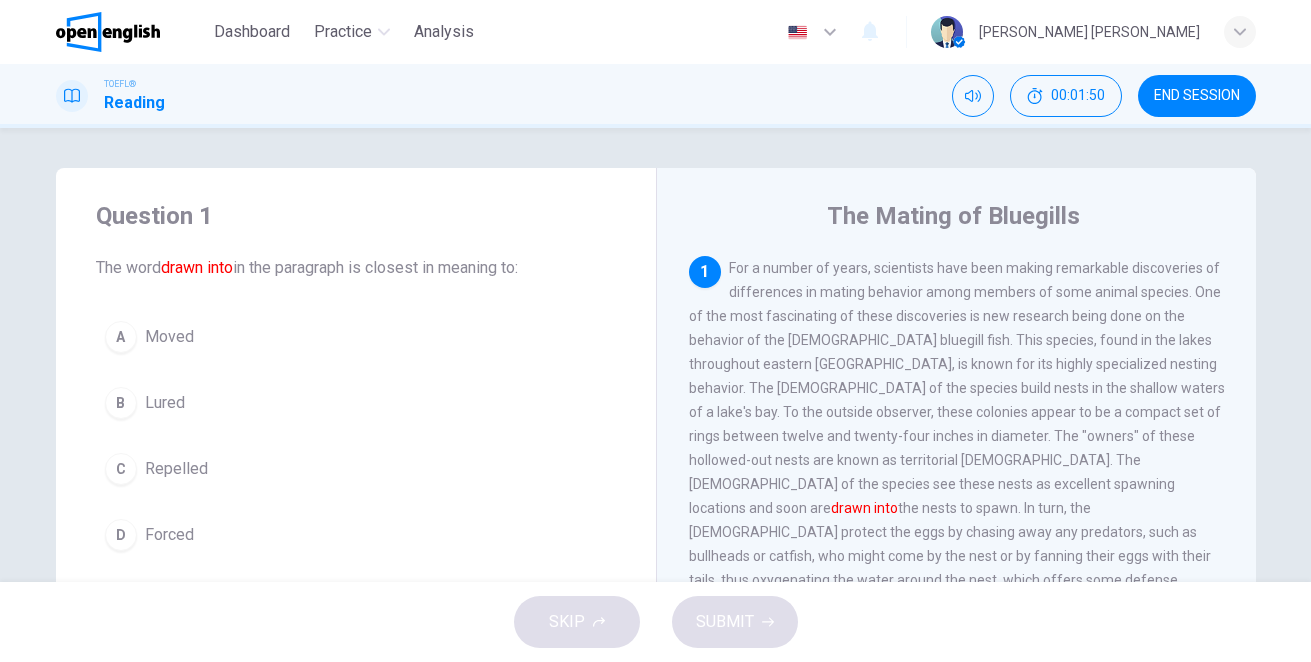 click on "For a number of years, scientists have been making remarkable discoveries of differences in mating behavior among members of some animal species. One of the most fascinating of these discoveries is new research being done on the behavior of the [DEMOGRAPHIC_DATA] bluegill fish.
This species, found in the lakes throughout eastern [GEOGRAPHIC_DATA], is known for its highly specialized nesting behavior. The [DEMOGRAPHIC_DATA] of the species build nests in the shallow waters of a lake's bay. To the outside observer, these colonies appear to be a compact set of rings between twelve and twenty-four inches in diameter. The "owners" of these hollowed-out nests are known as territorial [DEMOGRAPHIC_DATA]. The [DEMOGRAPHIC_DATA] of the species see these nests as excellent spawning locations and soon are  drawn into" at bounding box center [957, 436] 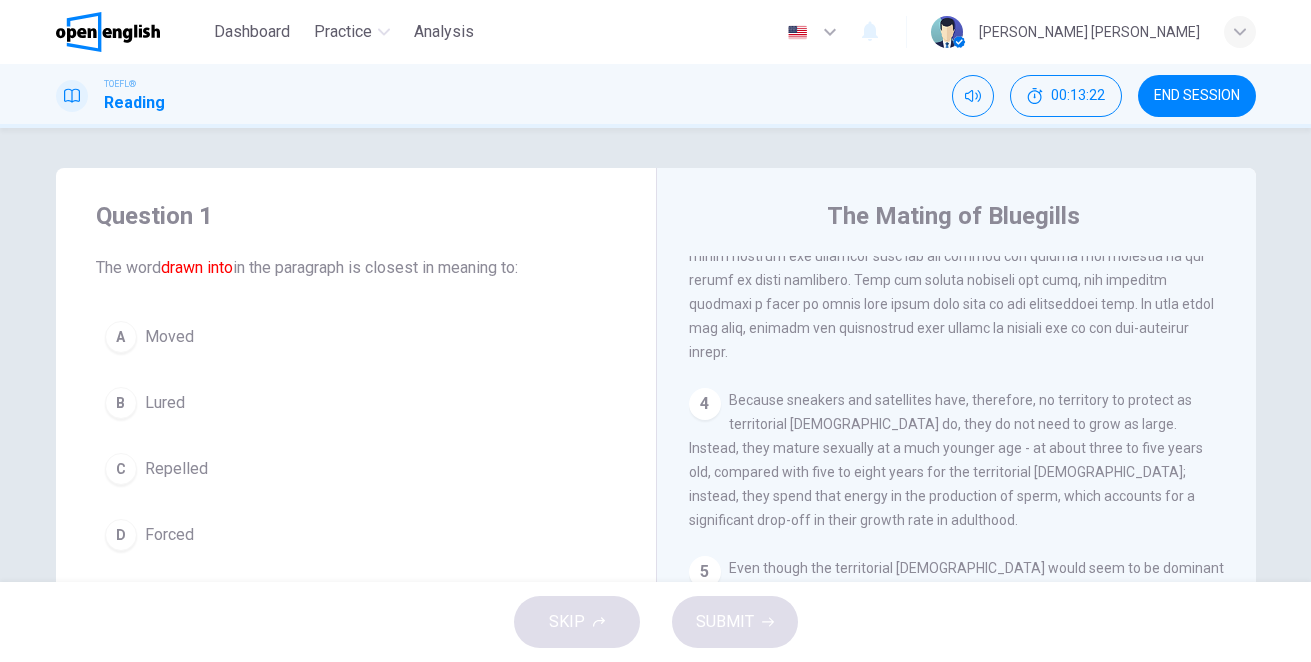 scroll, scrollTop: 994, scrollLeft: 0, axis: vertical 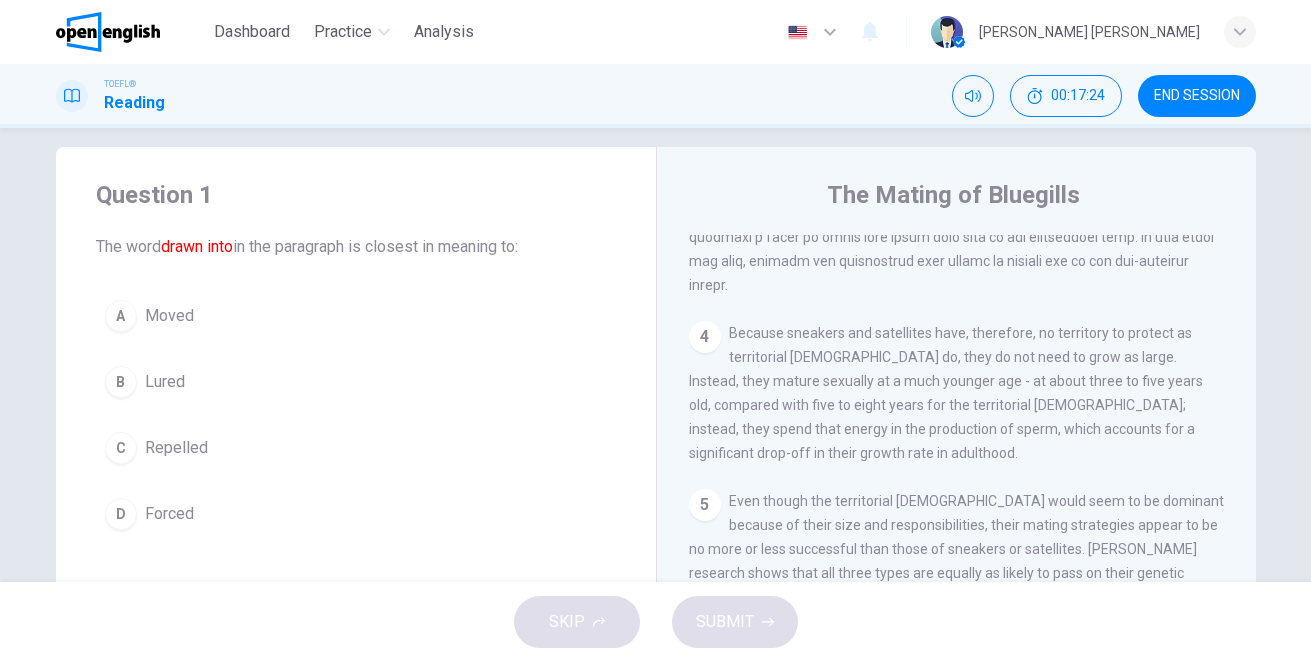 click on "B" at bounding box center (121, 382) 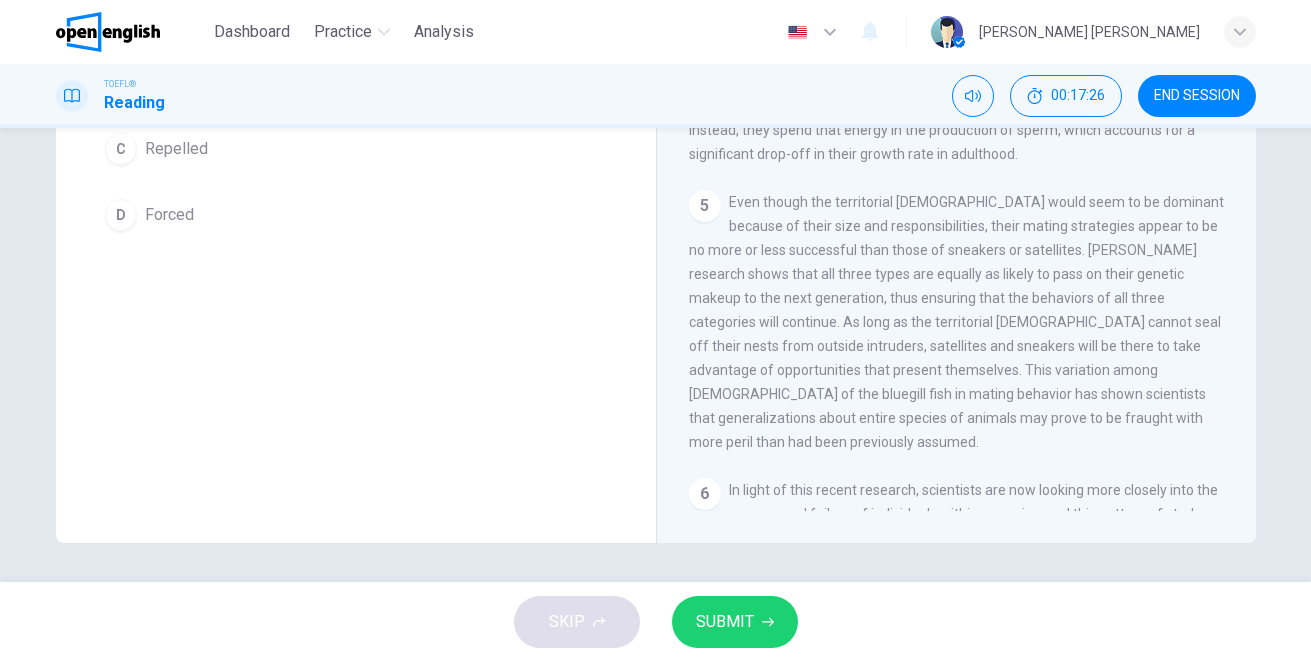 scroll, scrollTop: 321, scrollLeft: 0, axis: vertical 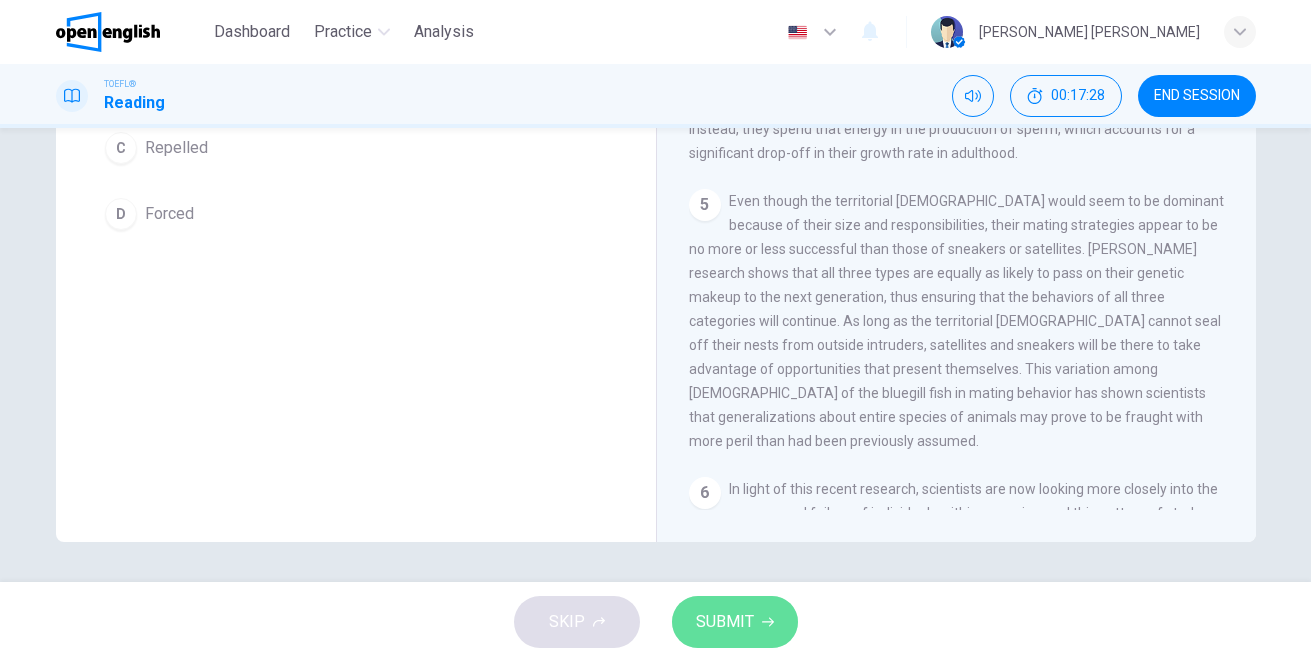 click on "SUBMIT" at bounding box center (725, 622) 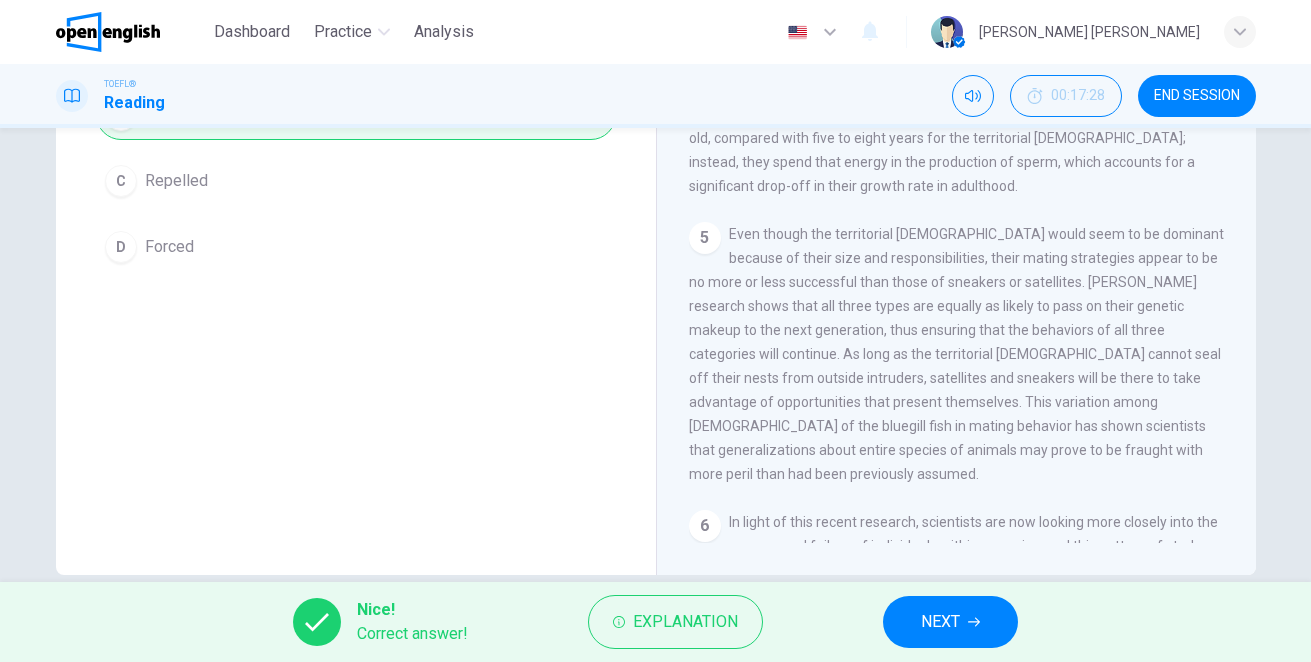 scroll, scrollTop: 321, scrollLeft: 0, axis: vertical 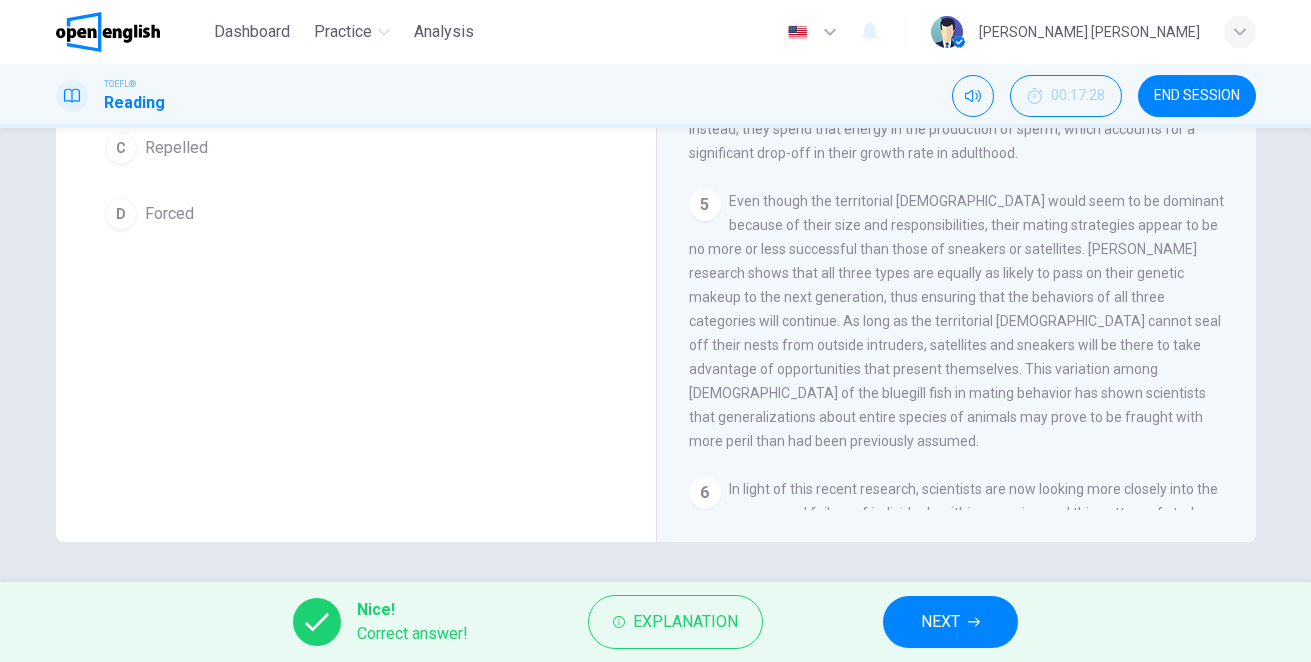 click on "NEXT" at bounding box center (940, 622) 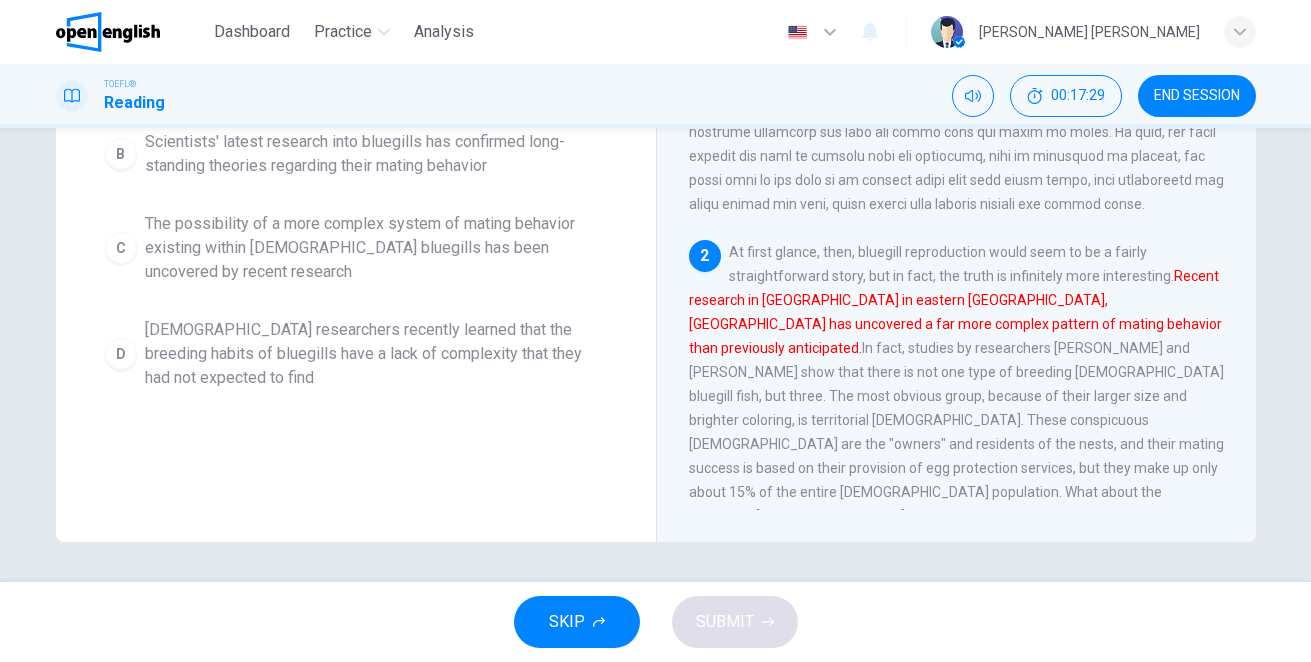 scroll, scrollTop: 0, scrollLeft: 0, axis: both 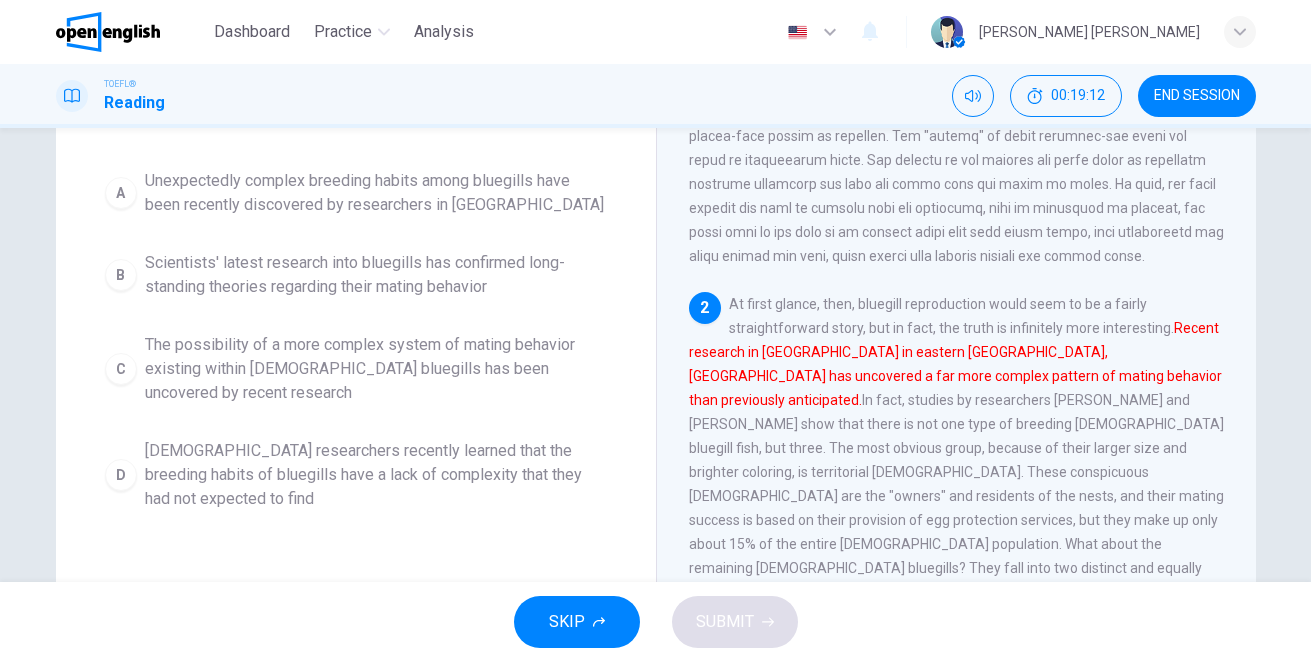 drag, startPoint x: 1077, startPoint y: 392, endPoint x: 924, endPoint y: 364, distance: 155.54099 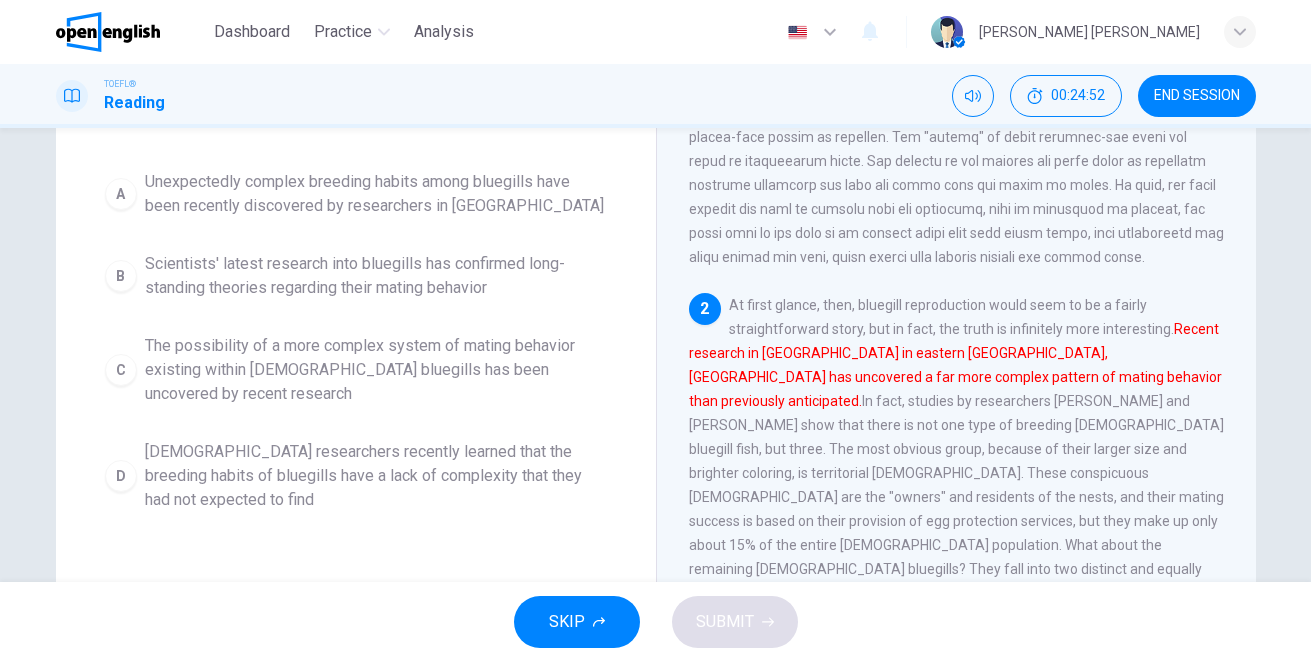 scroll, scrollTop: 200, scrollLeft: 0, axis: vertical 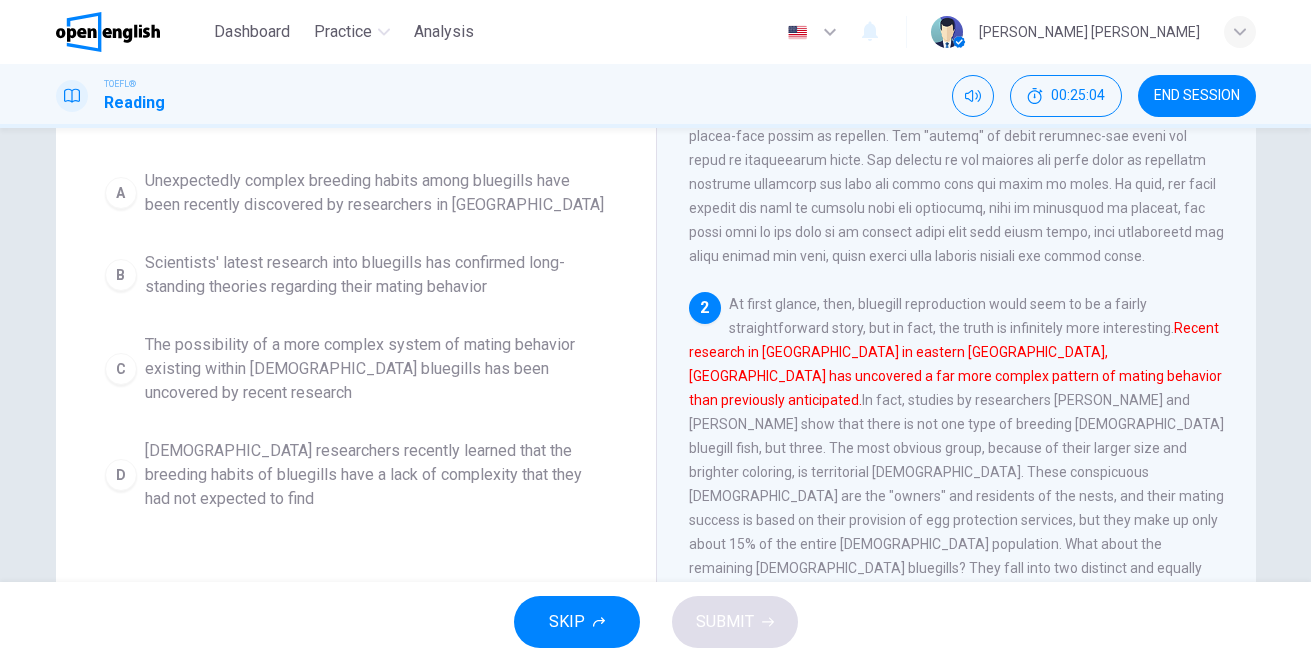 click on "D" at bounding box center [121, 475] 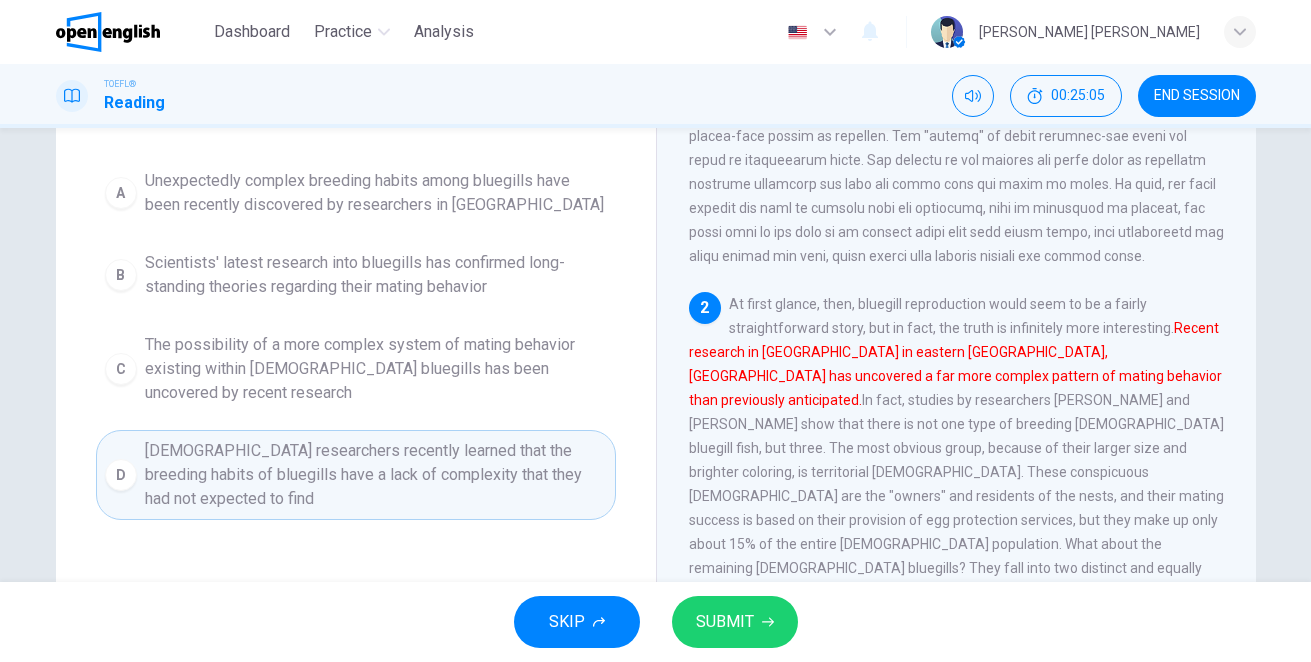 click on "SUBMIT" at bounding box center [725, 622] 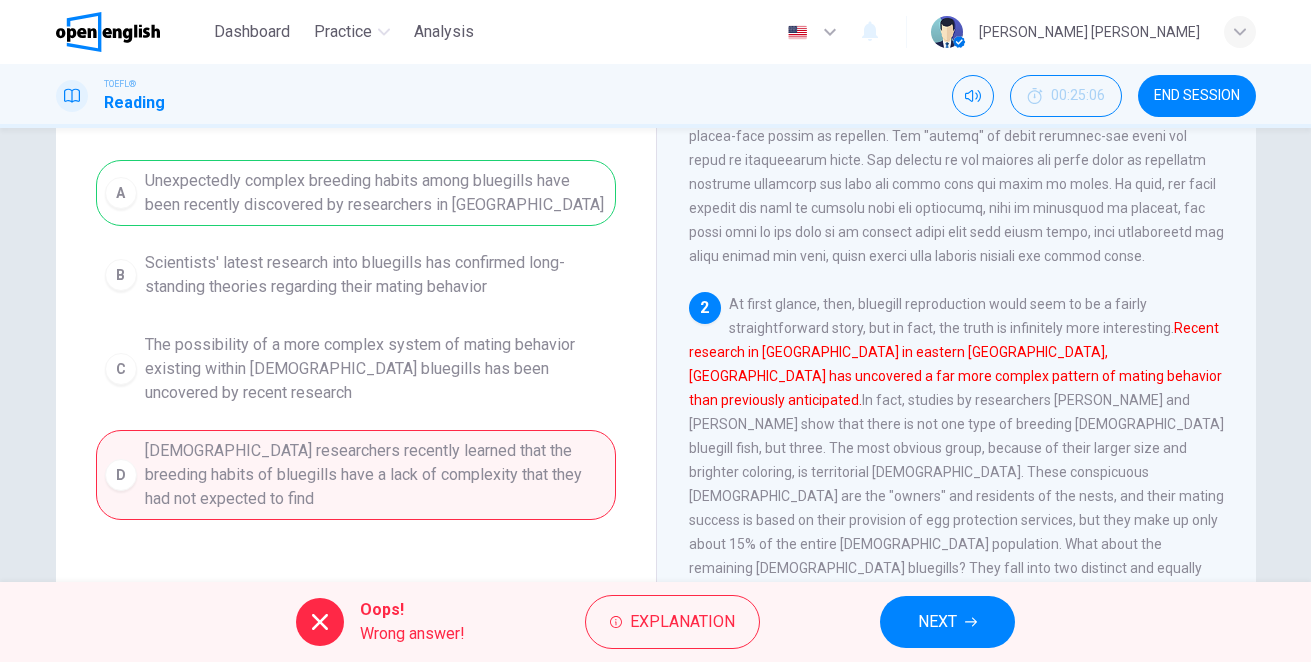 click on "A Unexpectedly complex breeding habits among bluegills have been recently discovered by researchers in [GEOGRAPHIC_DATA] B Scientists' latest research into bluegills has confirmed long-standing theories regarding their mating behavior C The possibility of a more complex system of mating behavior existing within [DEMOGRAPHIC_DATA] bluegills has been uncovered by recent research D [DEMOGRAPHIC_DATA] researchers recently learned that the breeding habits of bluegills have a lack of complexity that they had not expected to find" at bounding box center (356, 340) 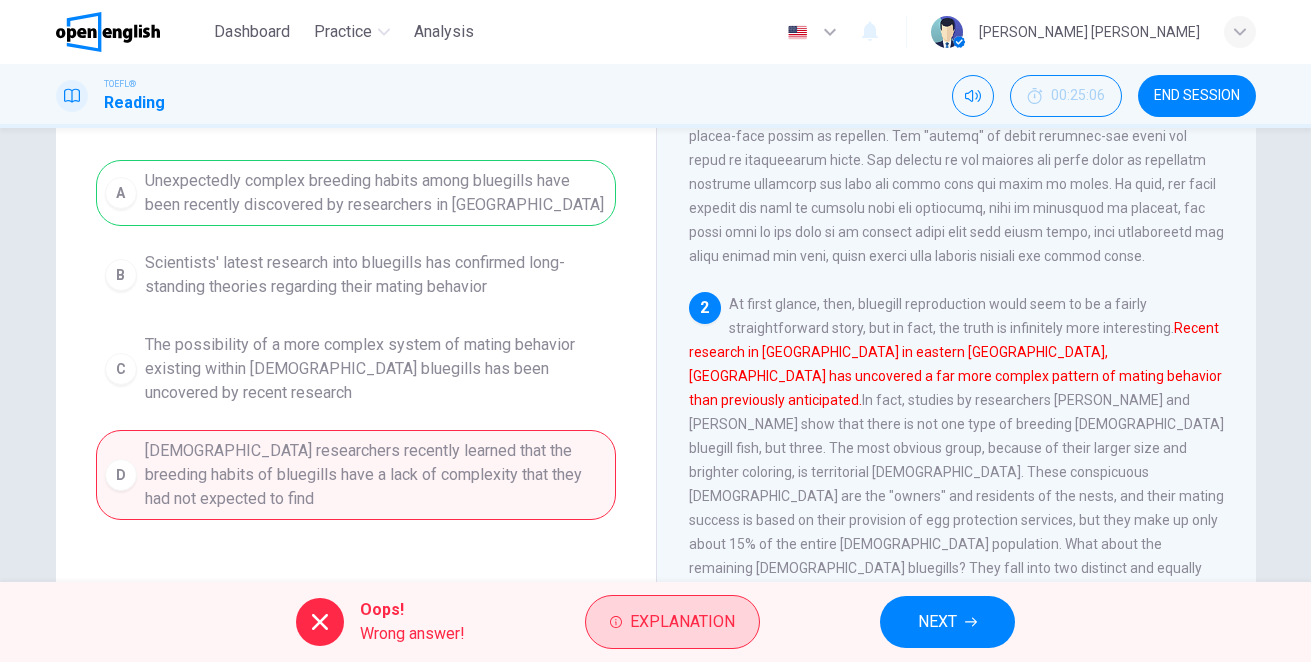 click on "Explanation" at bounding box center [682, 622] 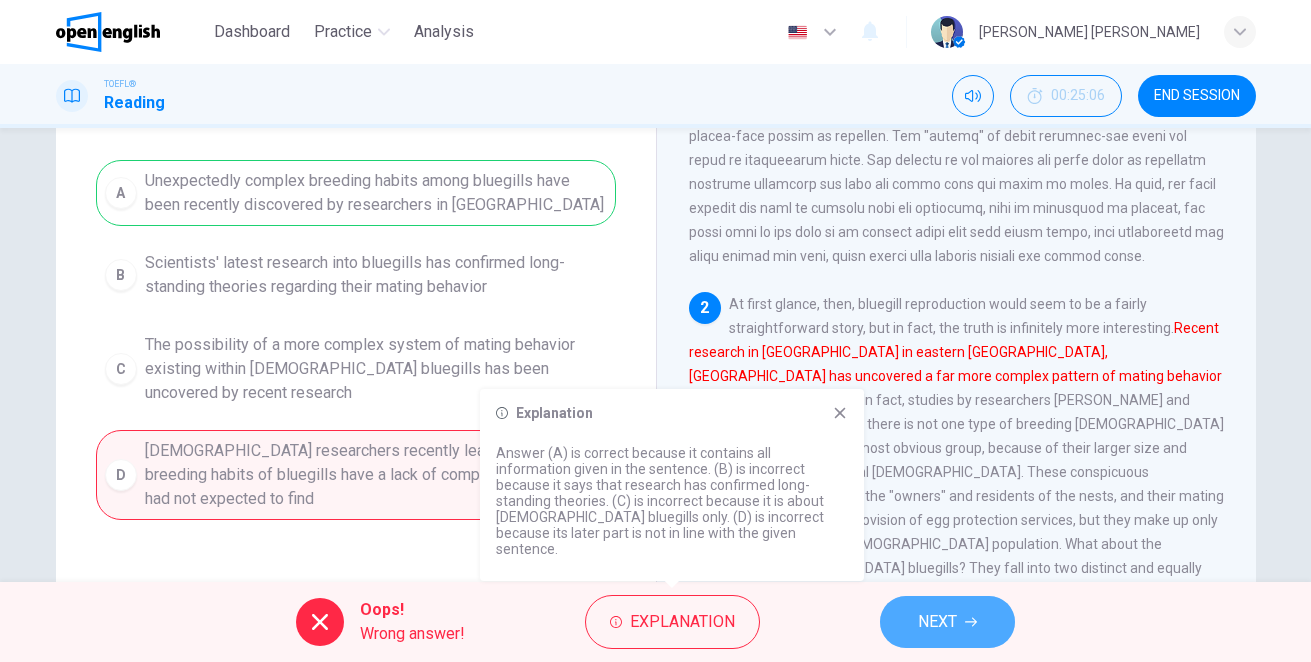 click on "NEXT" at bounding box center (947, 622) 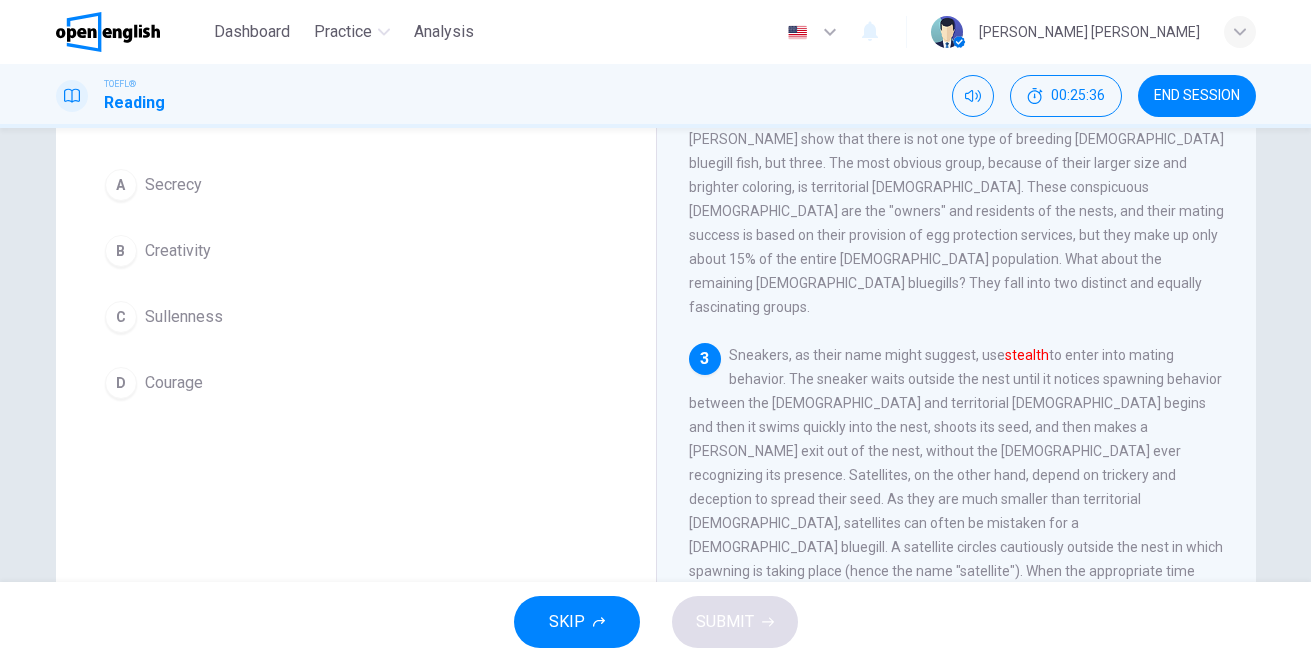 scroll, scrollTop: 398, scrollLeft: 0, axis: vertical 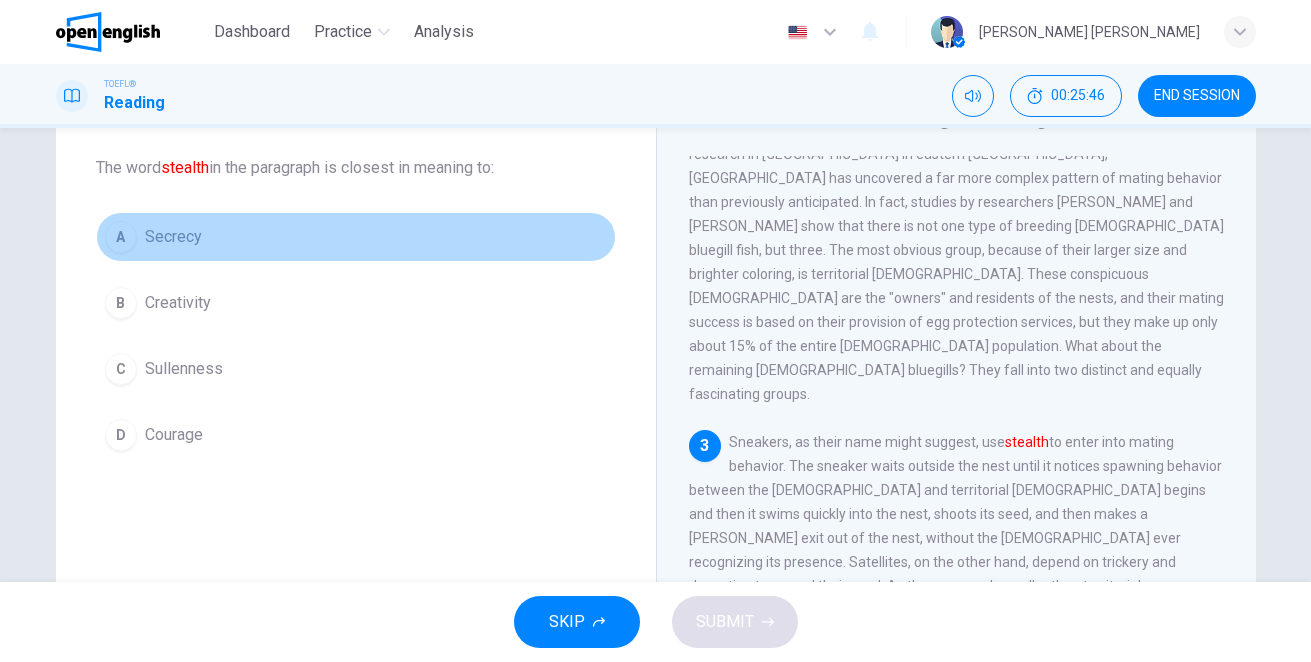 click on "A" at bounding box center (121, 237) 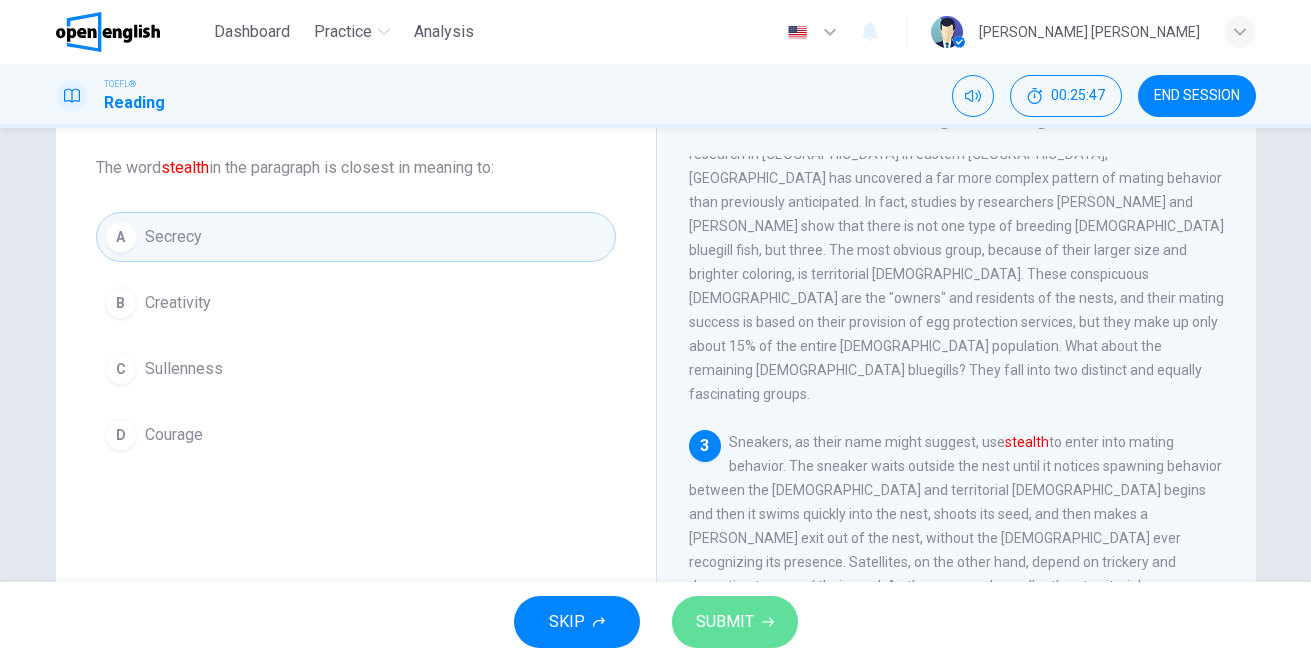 click on "SUBMIT" at bounding box center [725, 622] 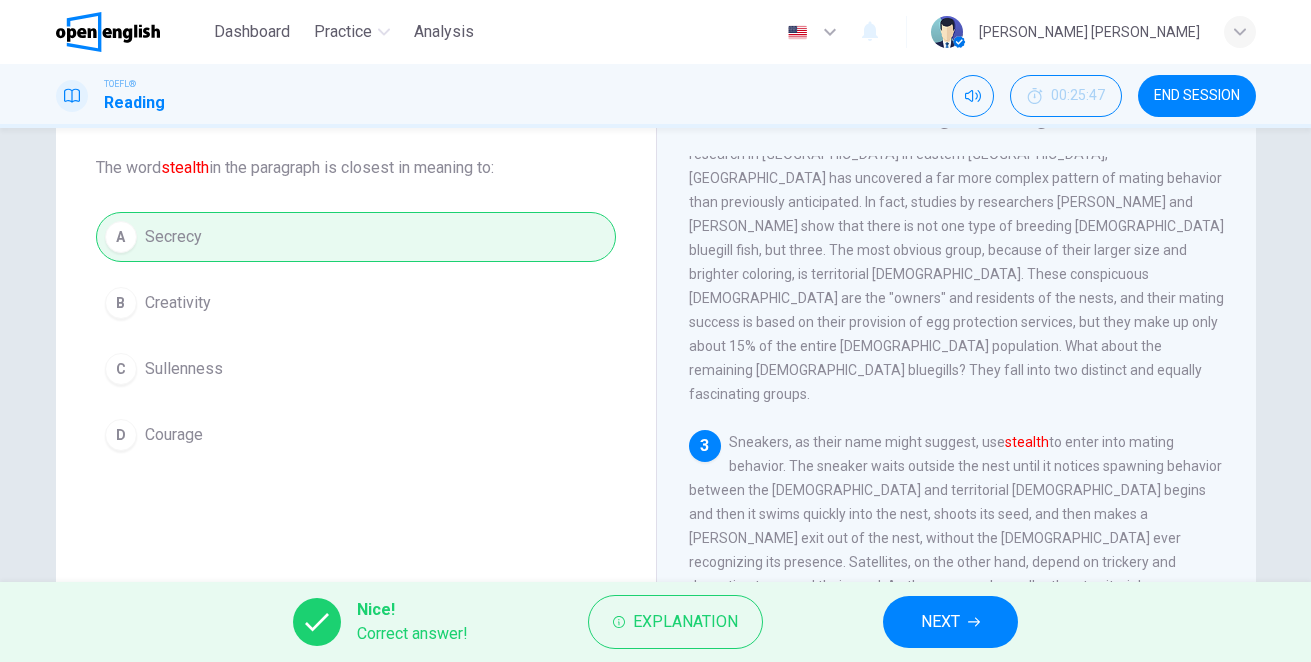 click on "NEXT" at bounding box center [940, 622] 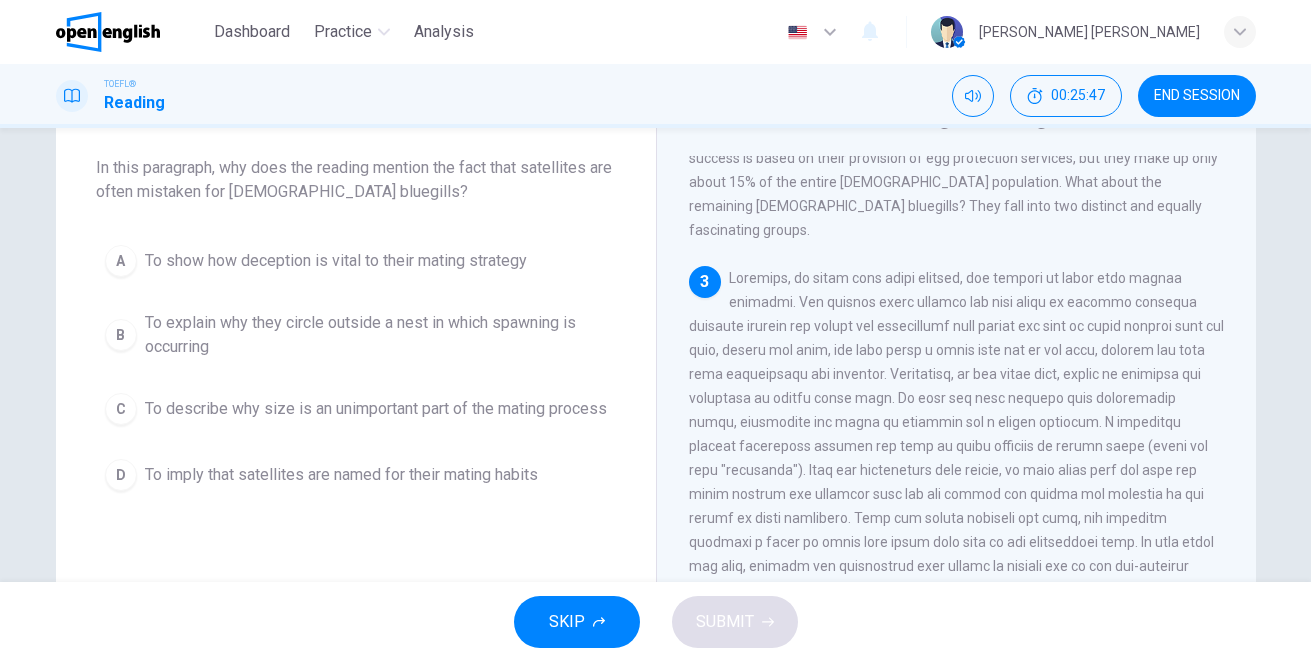 scroll, scrollTop: 598, scrollLeft: 0, axis: vertical 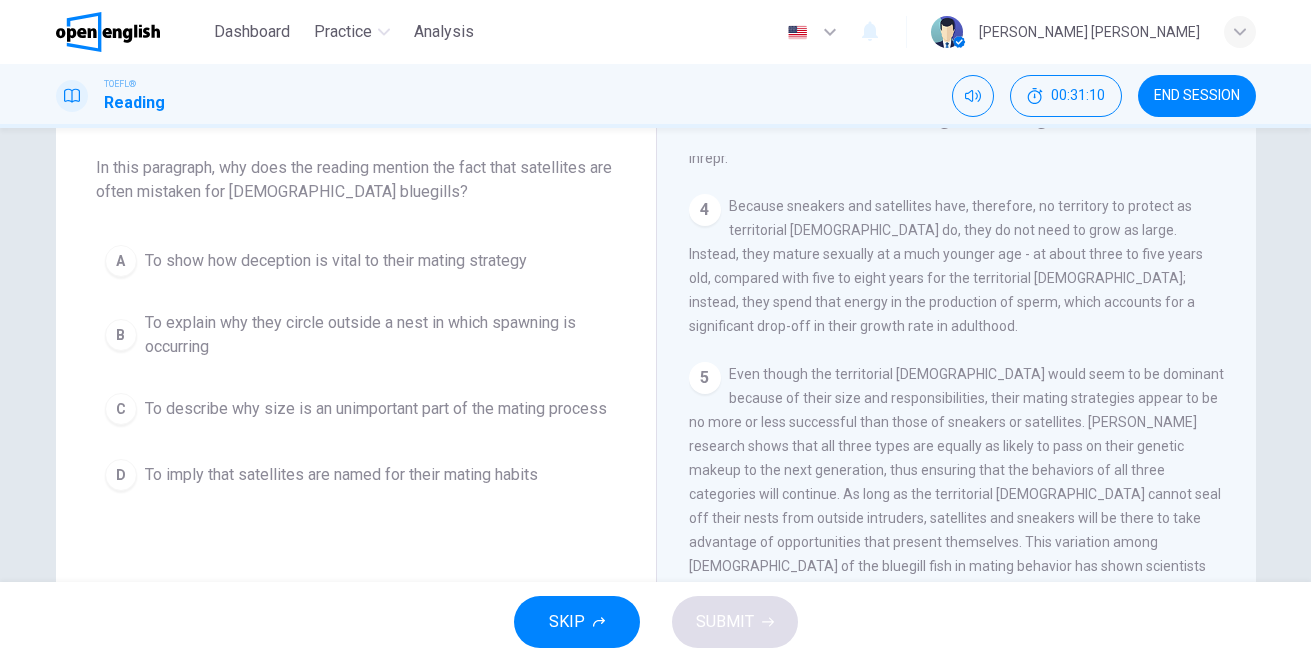click on "C" at bounding box center [121, 409] 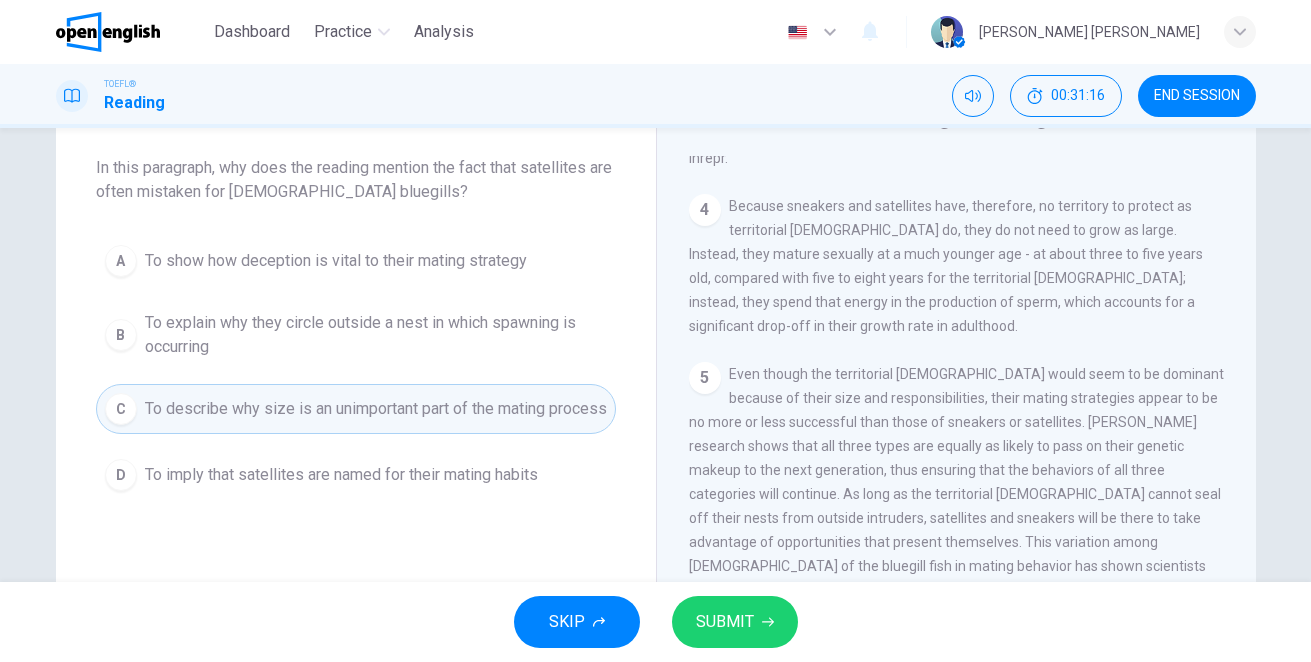click on "D" at bounding box center (121, 475) 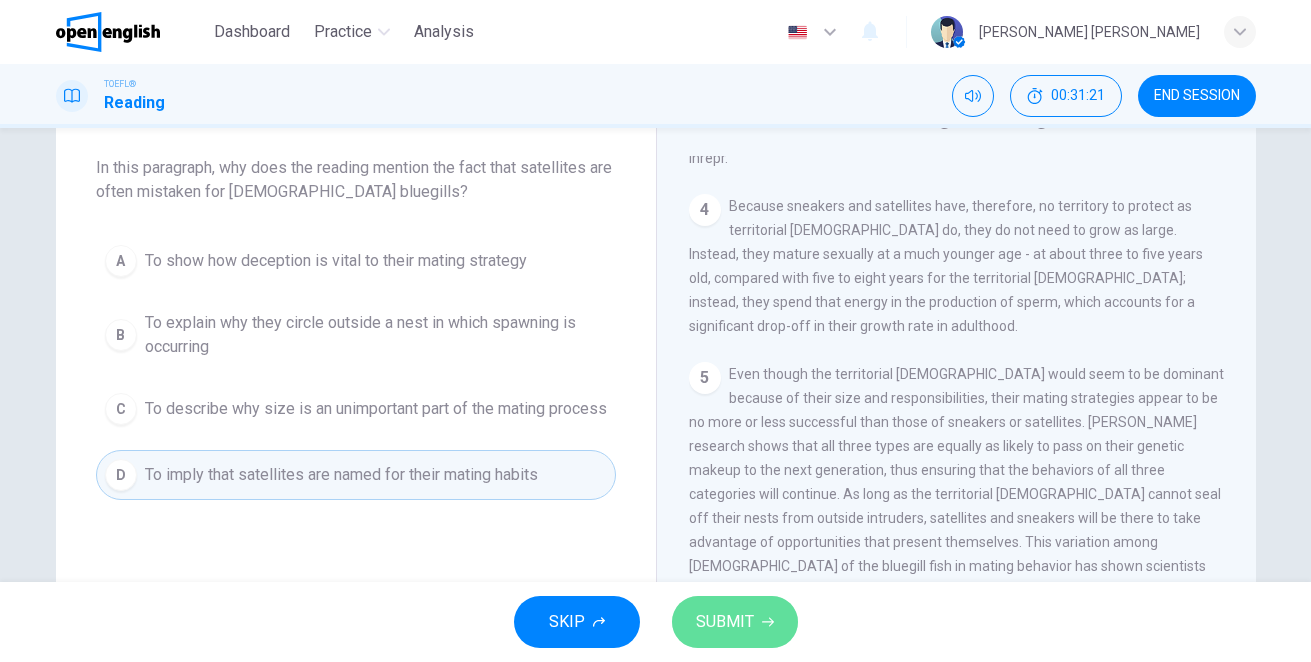 click on "SUBMIT" at bounding box center (725, 622) 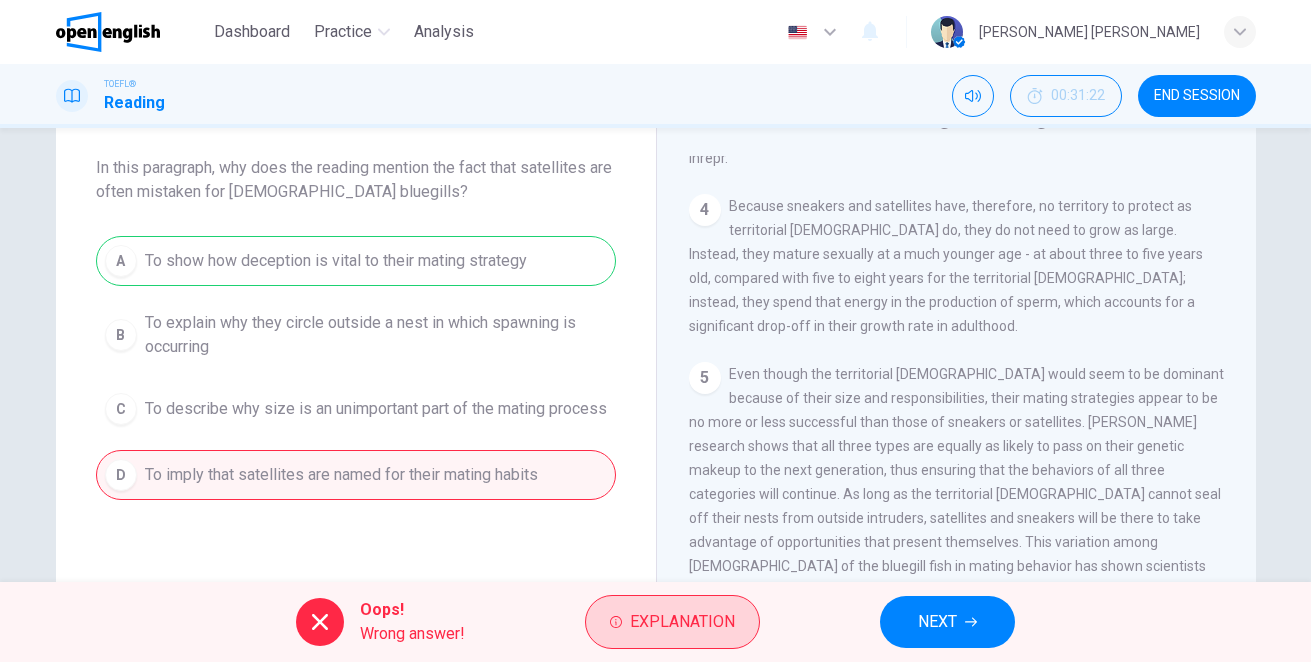 click on "Explanation" at bounding box center (682, 622) 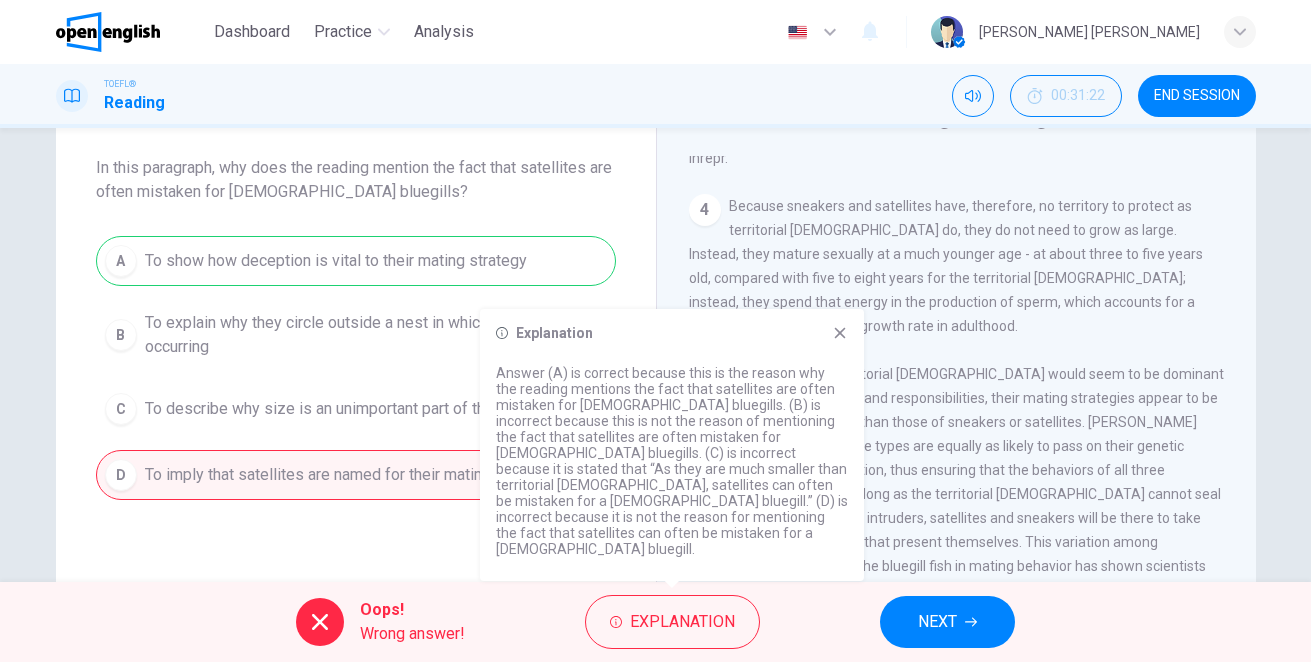 drag, startPoint x: 796, startPoint y: 467, endPoint x: 629, endPoint y: 476, distance: 167.24234 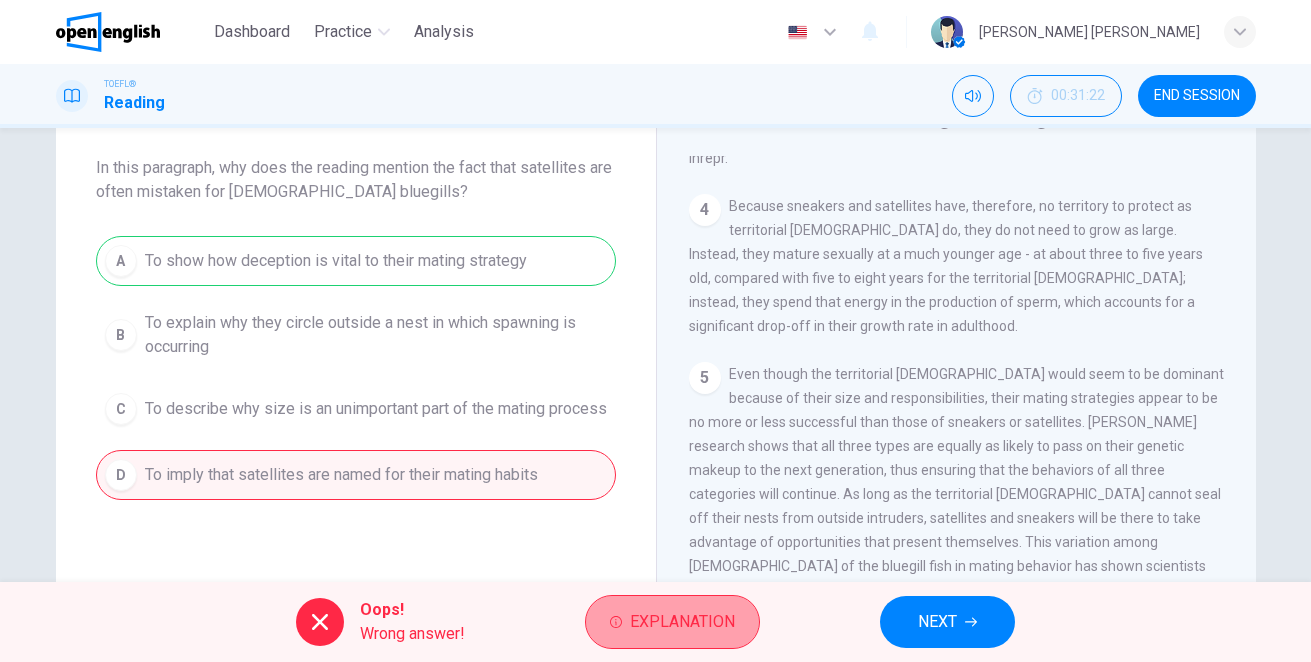 click on "Explanation" at bounding box center [682, 622] 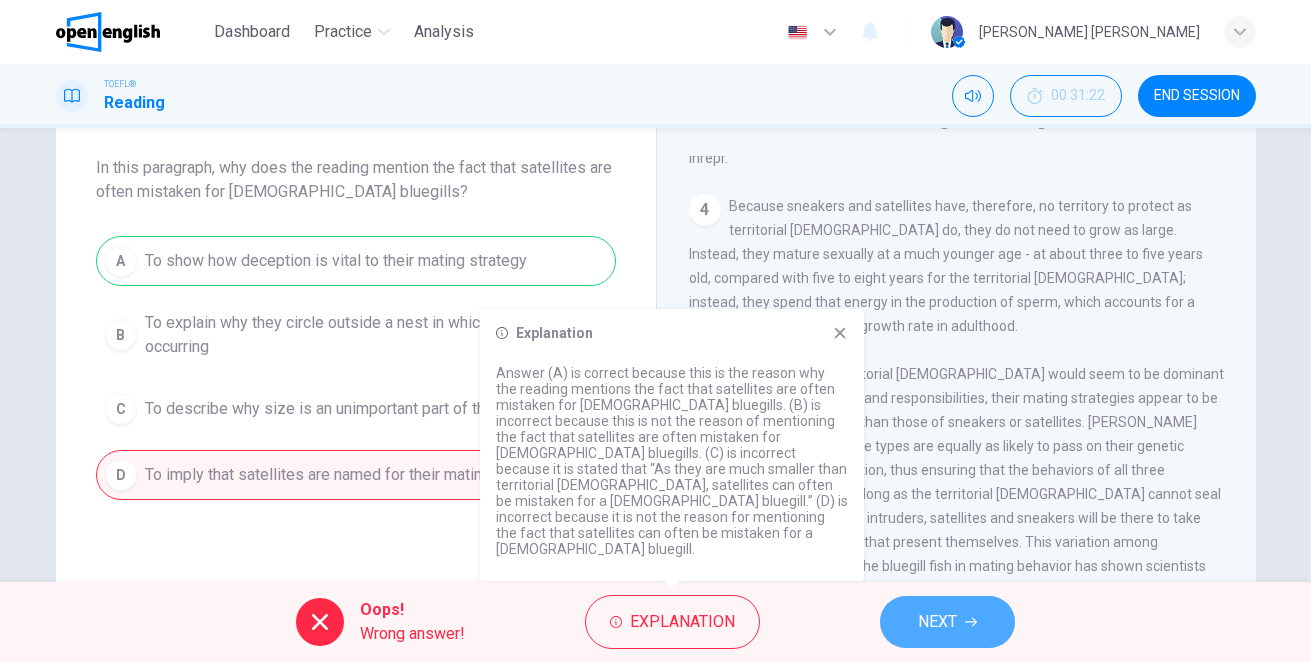click on "NEXT" at bounding box center (937, 622) 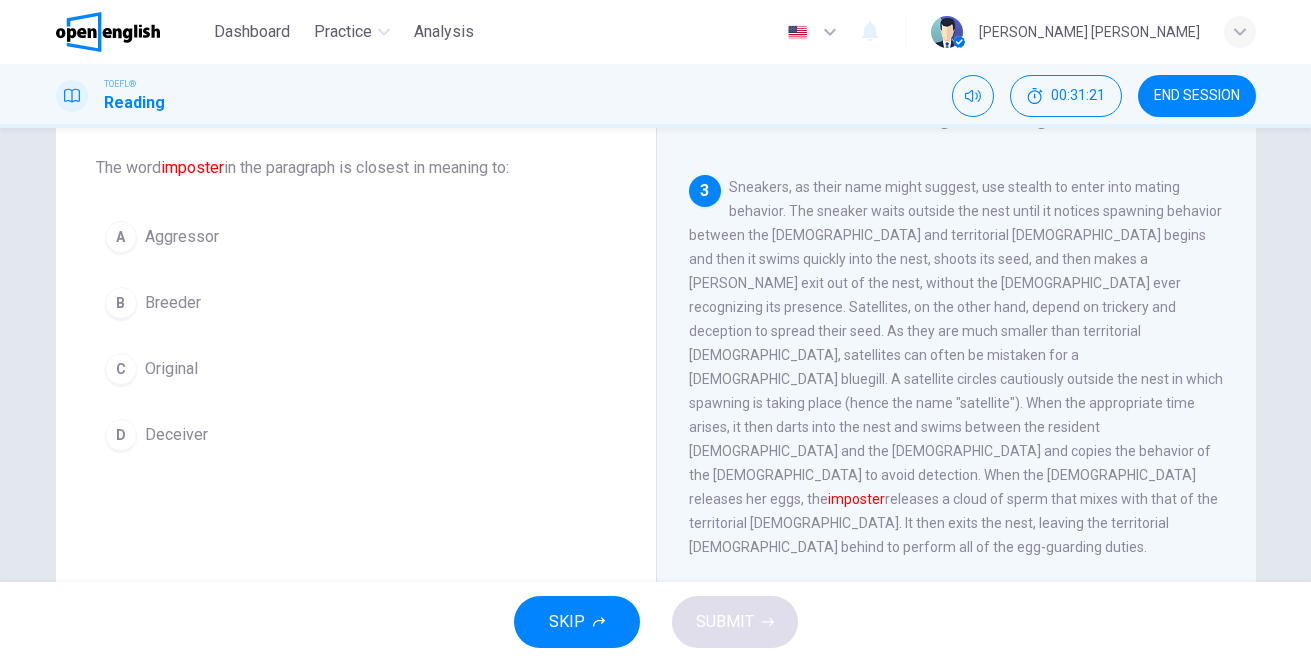 scroll, scrollTop: 648, scrollLeft: 0, axis: vertical 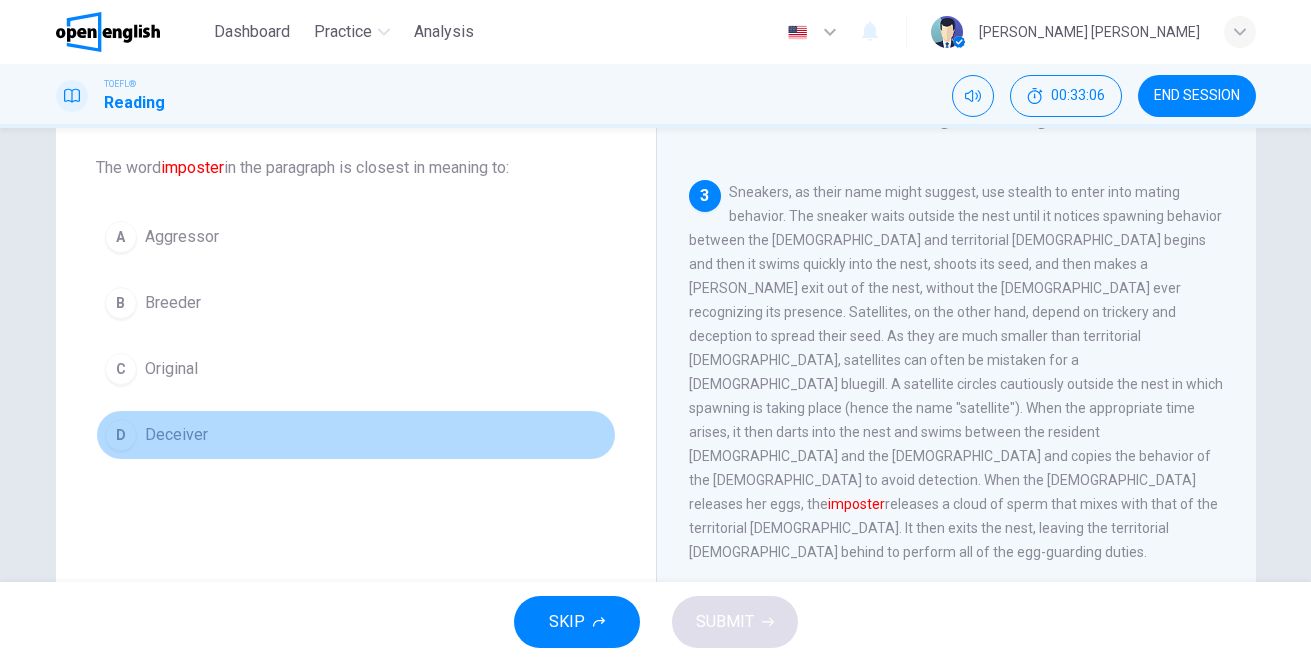 click on "D" at bounding box center (121, 435) 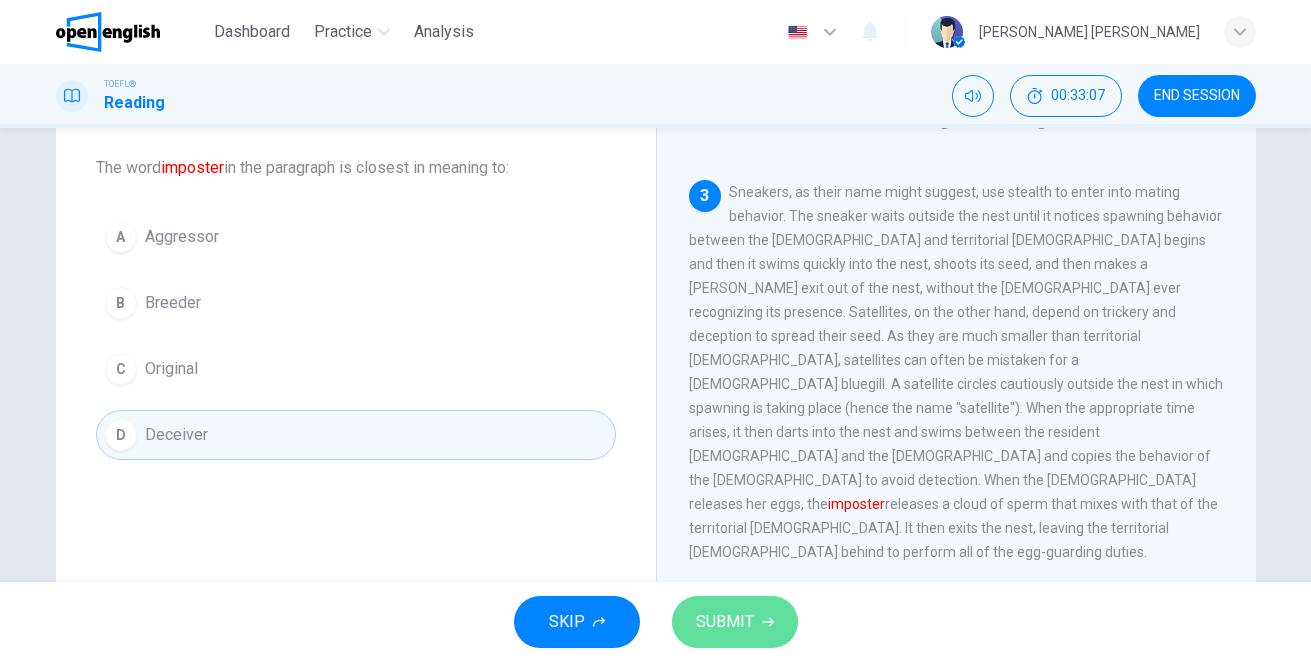 click on "SUBMIT" at bounding box center (725, 622) 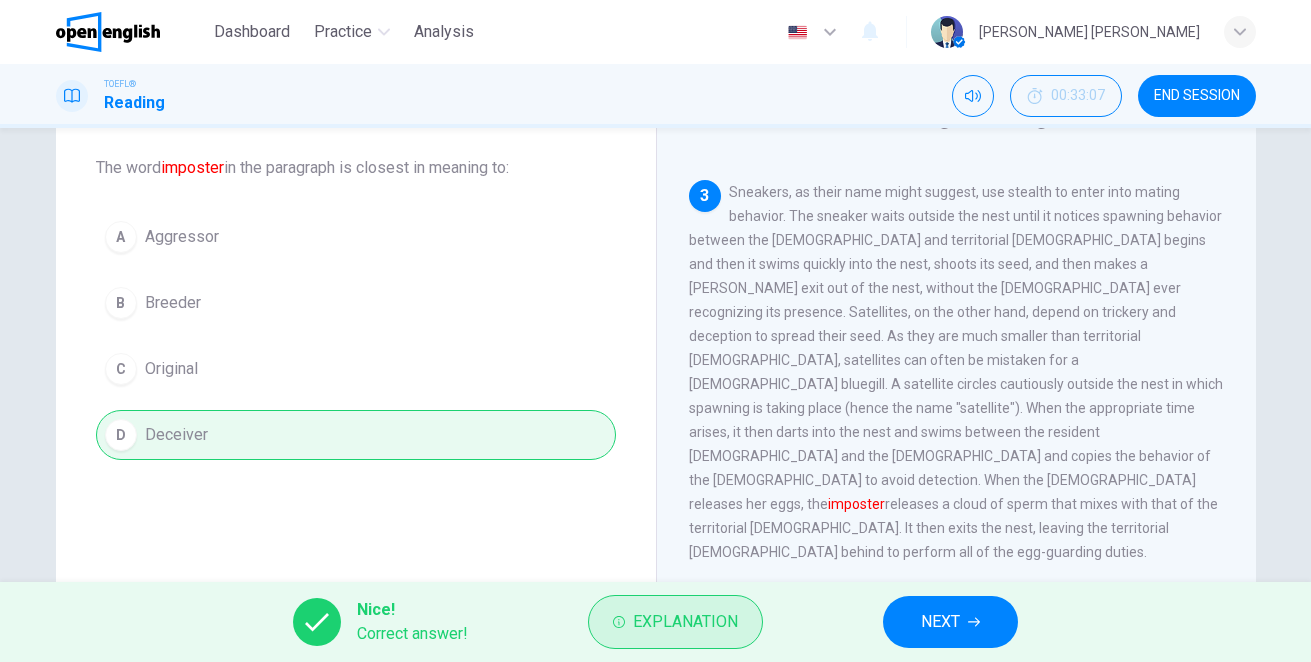 click on "Explanation" at bounding box center (685, 622) 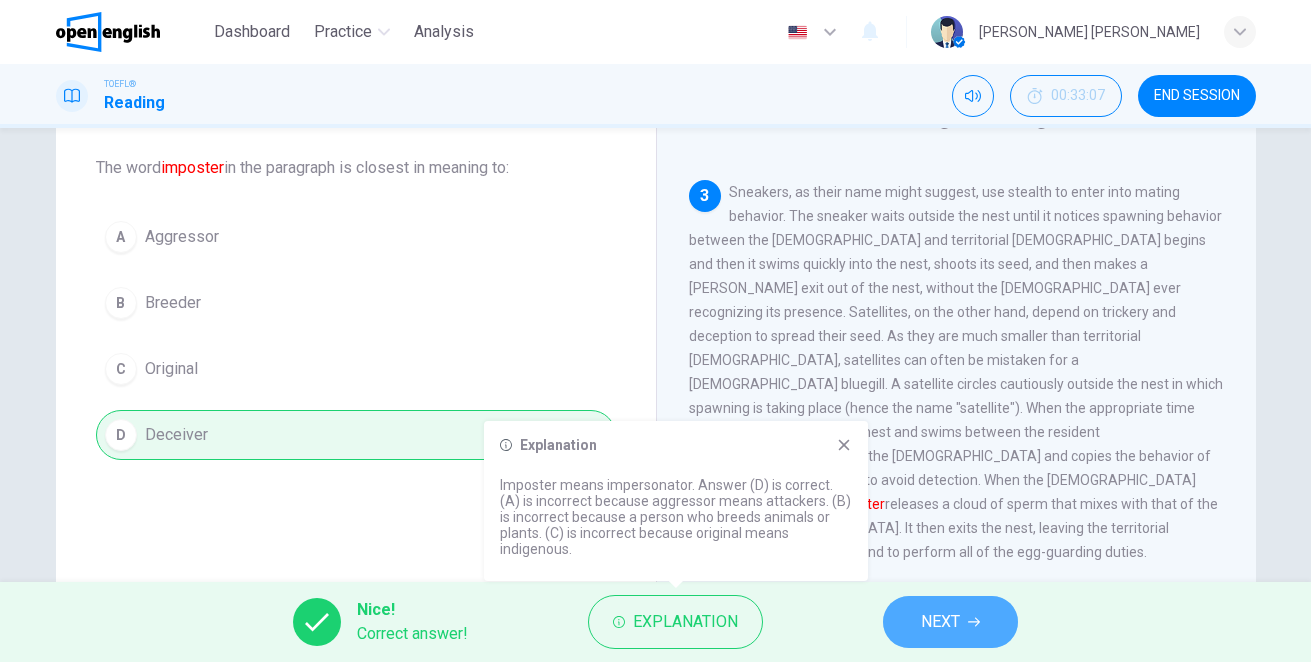 drag, startPoint x: 969, startPoint y: 626, endPoint x: 958, endPoint y: 629, distance: 11.401754 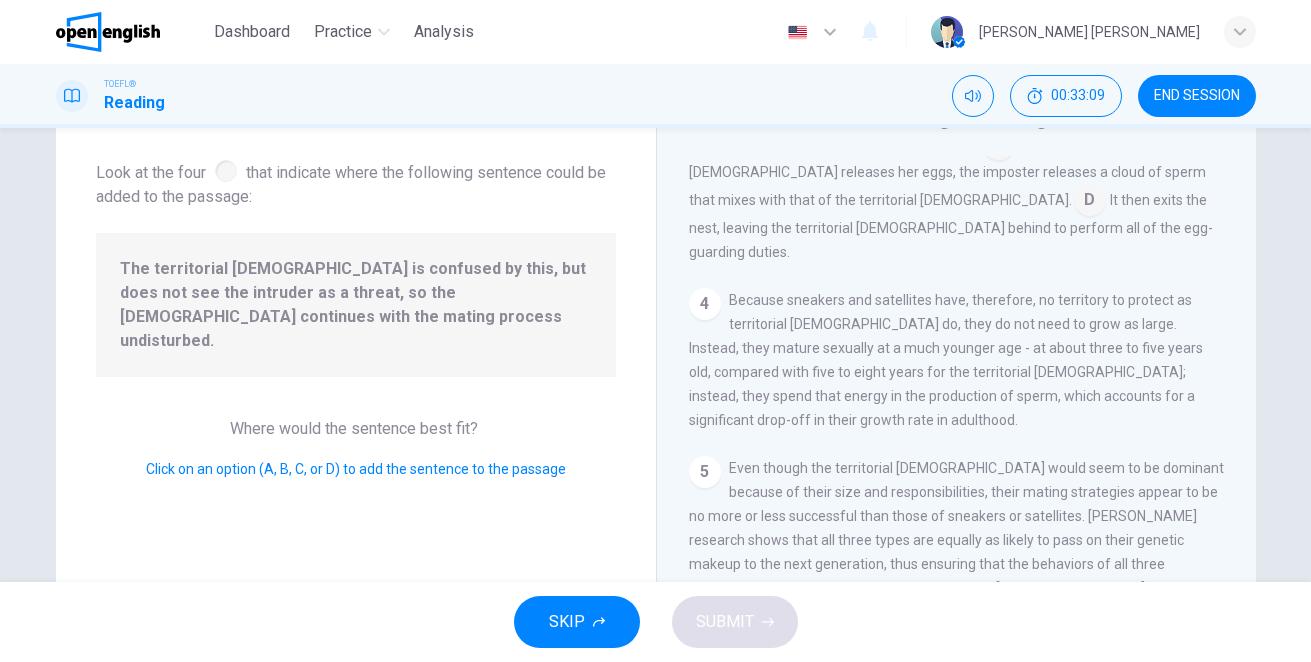 scroll, scrollTop: 1037, scrollLeft: 0, axis: vertical 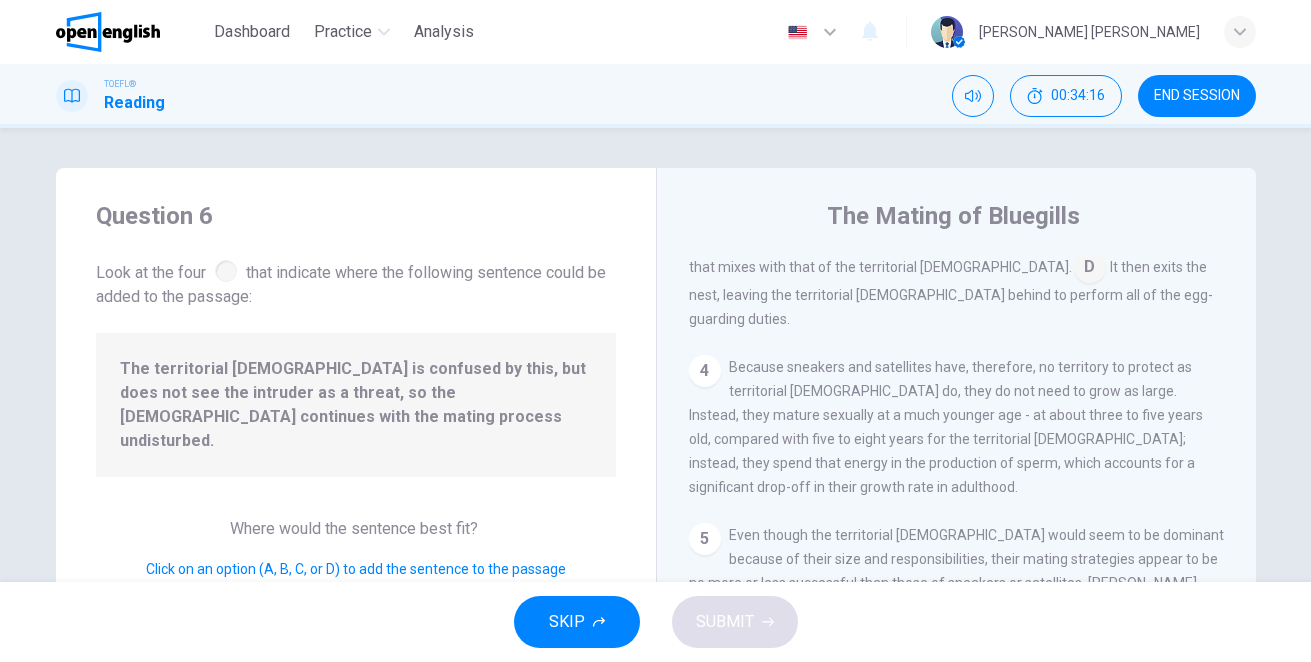click at bounding box center (226, 271) 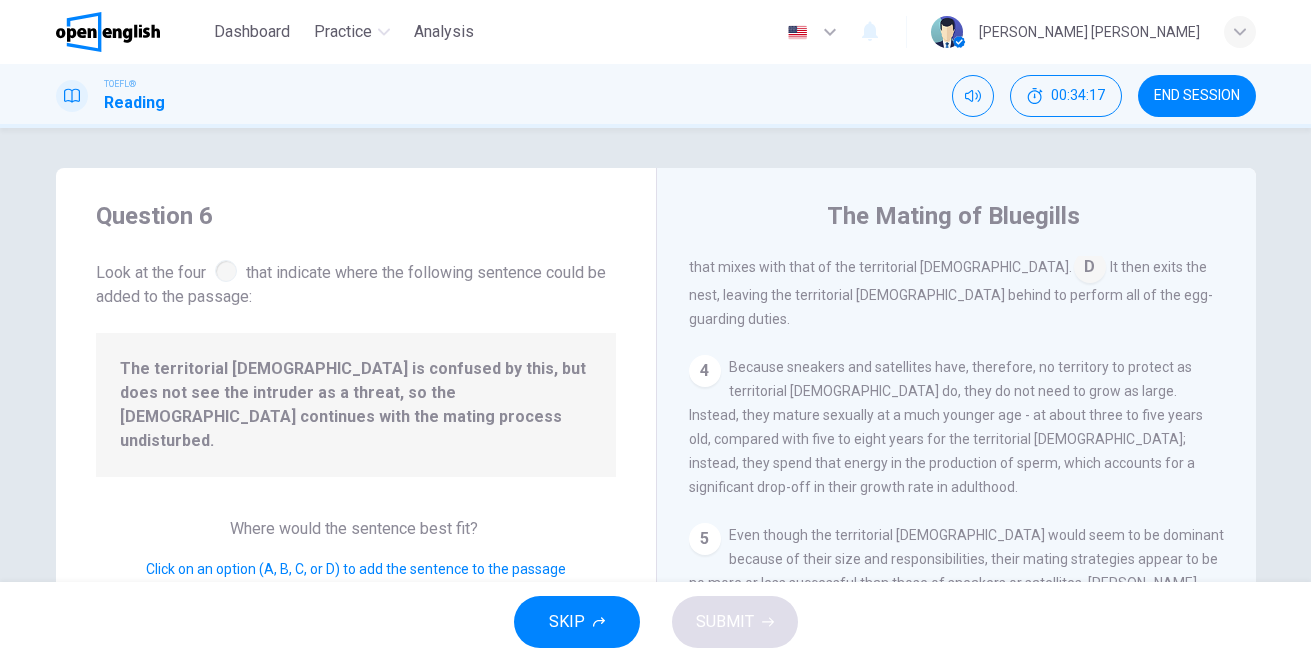 click at bounding box center [226, 271] 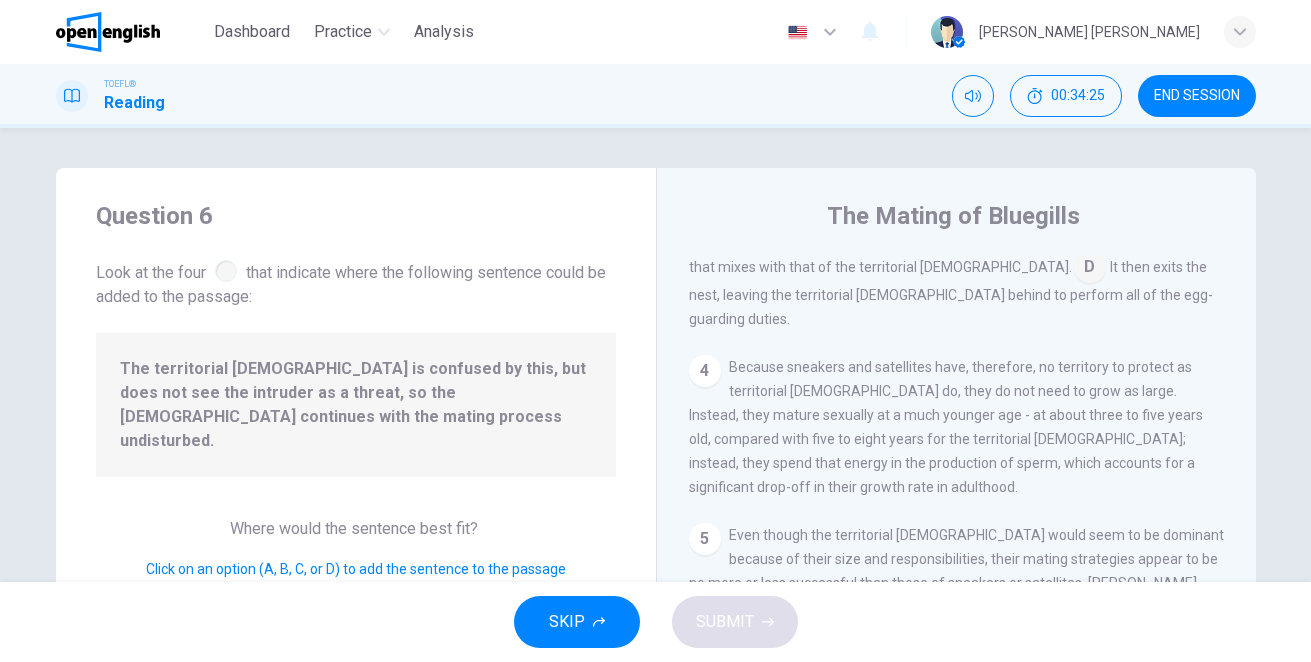 click on "4" at bounding box center [705, 371] 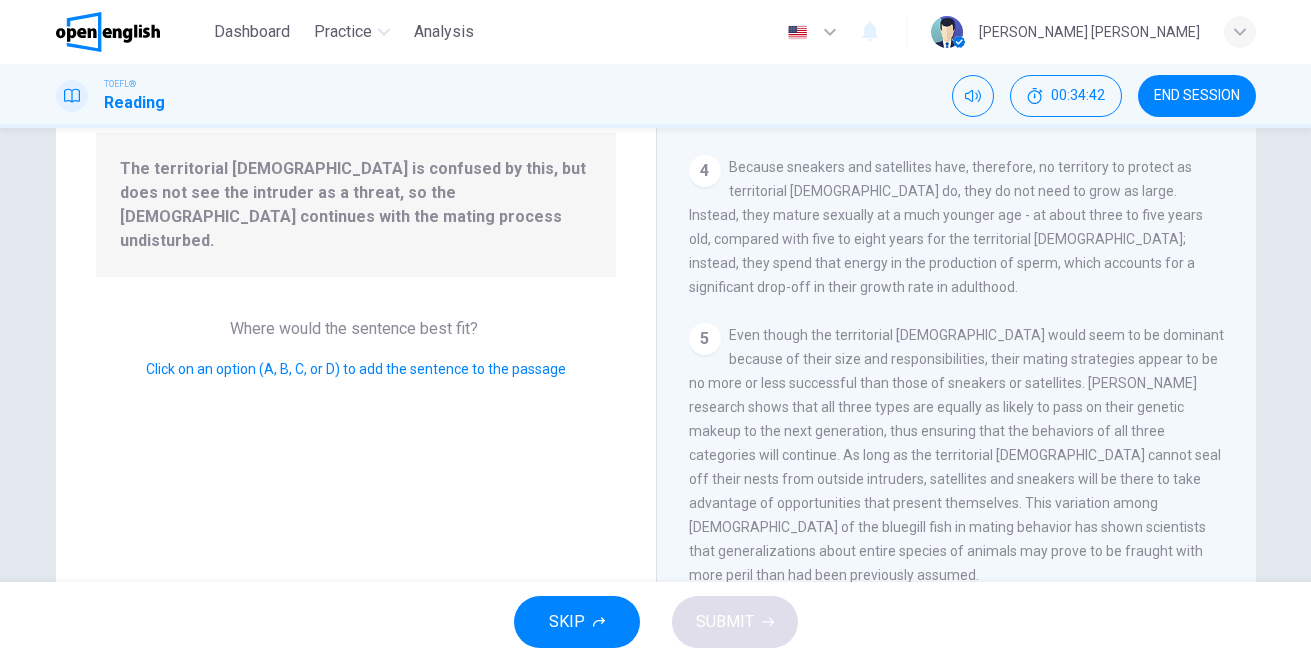 scroll, scrollTop: 0, scrollLeft: 0, axis: both 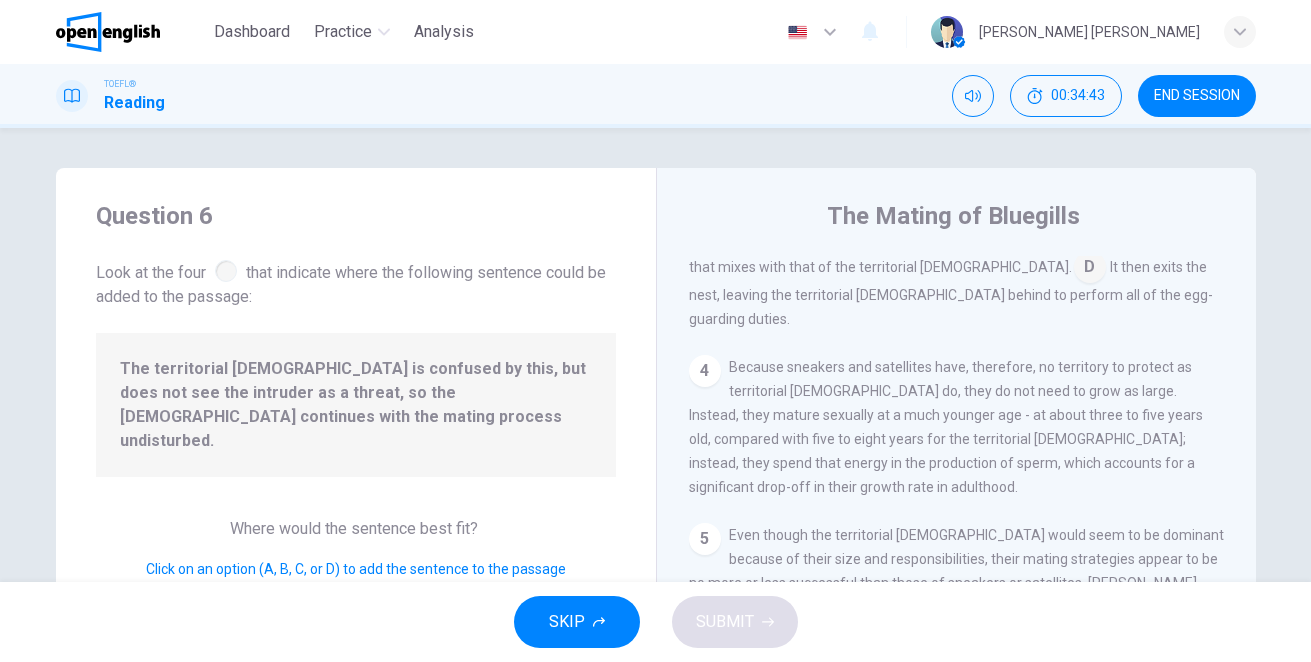 click at bounding box center [226, 271] 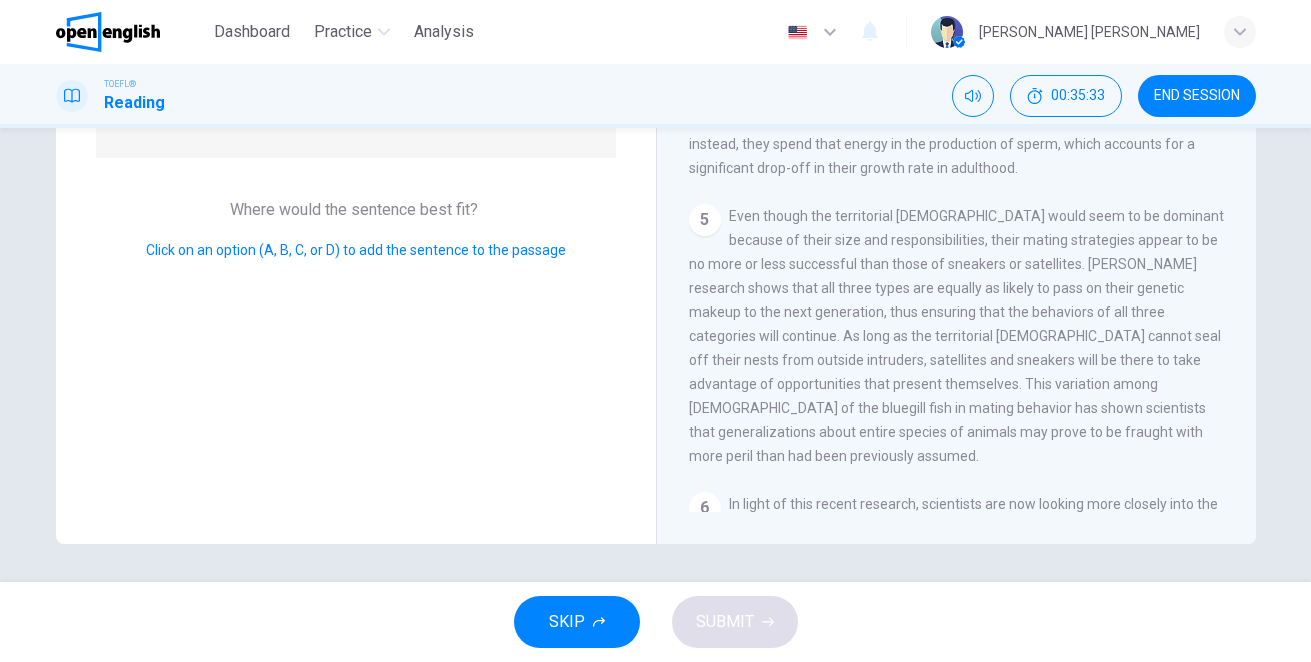 scroll, scrollTop: 321, scrollLeft: 0, axis: vertical 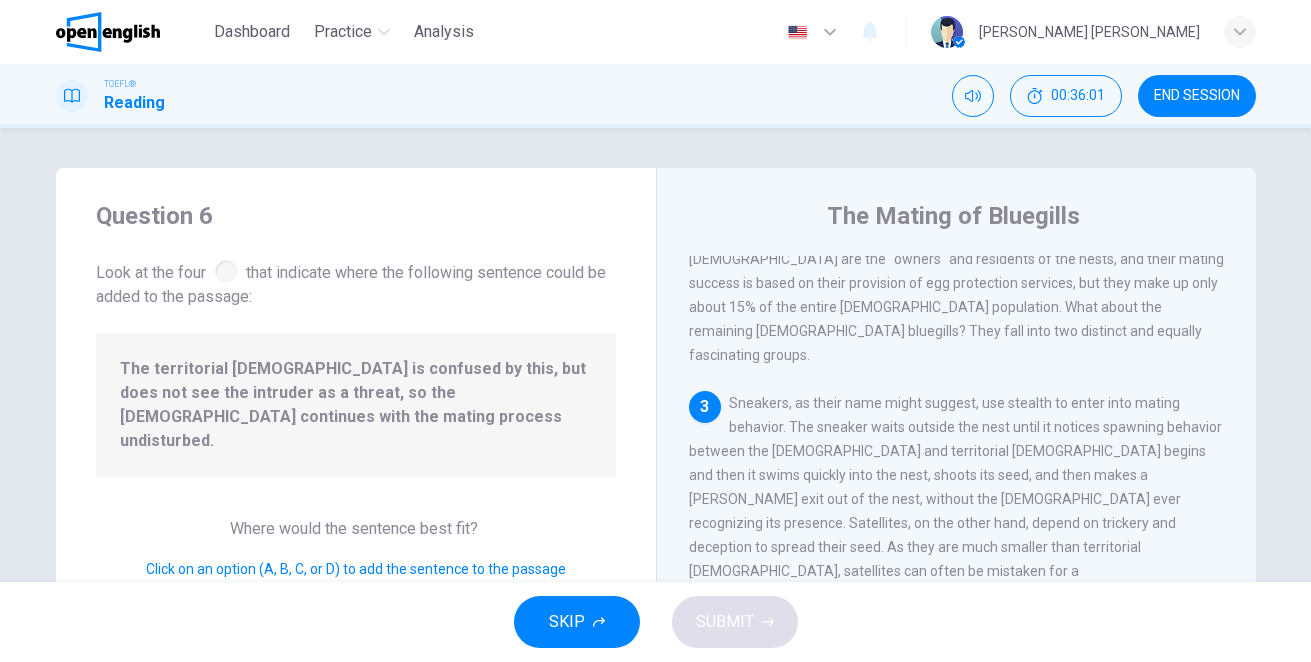 click at bounding box center [226, 271] 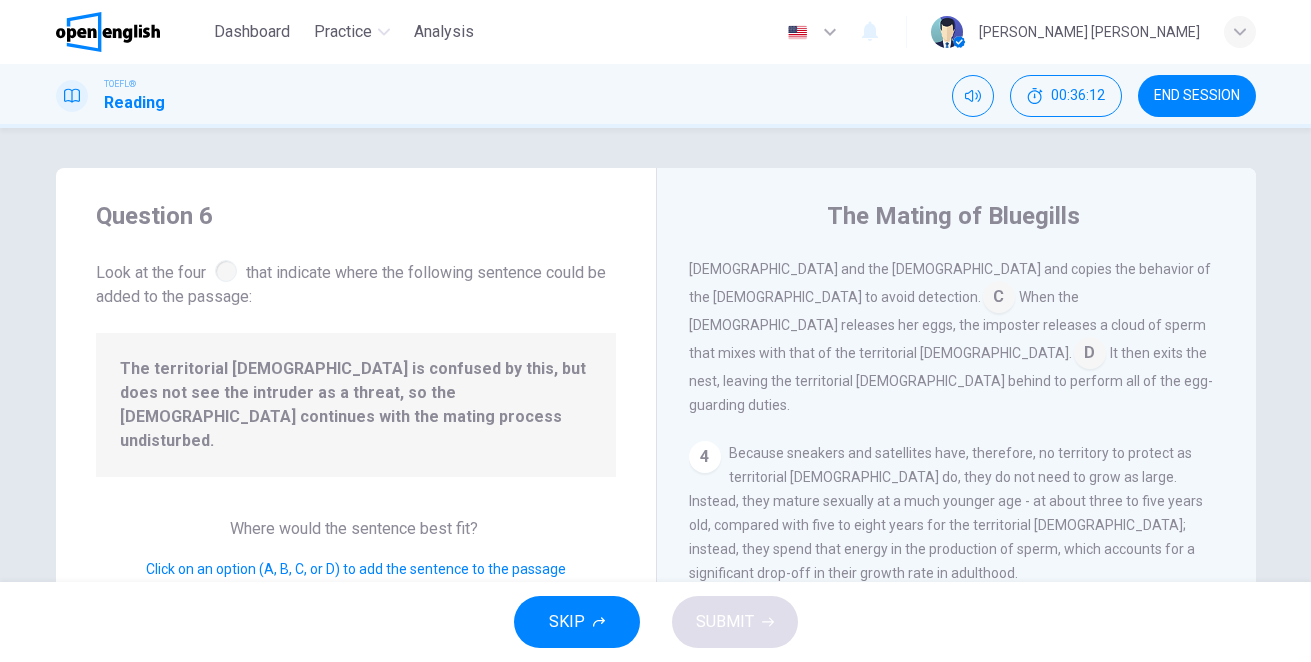 scroll, scrollTop: 1037, scrollLeft: 0, axis: vertical 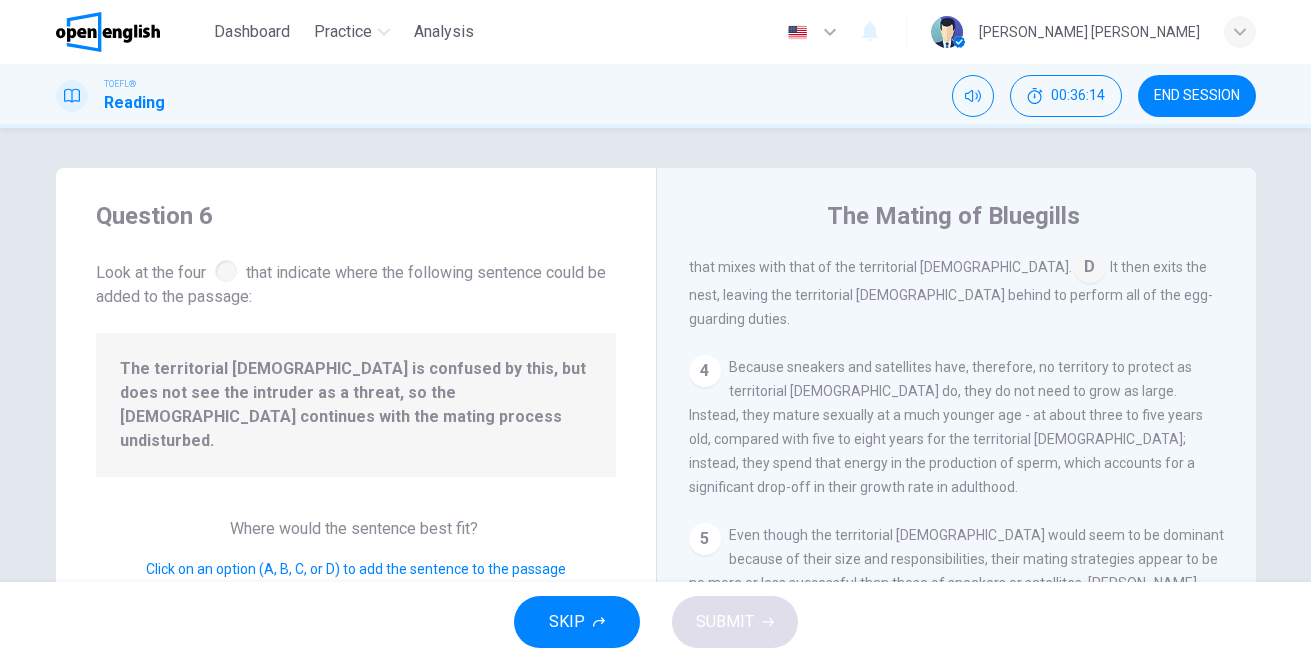 click on "Question 6 Look at the four     that indicate where the following sentence could be added to the passage: The territorial [DEMOGRAPHIC_DATA] is confused by this, but does not see the intruder as a threat, so the [DEMOGRAPHIC_DATA] continues with the mating process undisturbed. Where would the sentence best fit?   Click on an option (A, B, C, or D) to add the sentence to the passage" at bounding box center (356, 515) 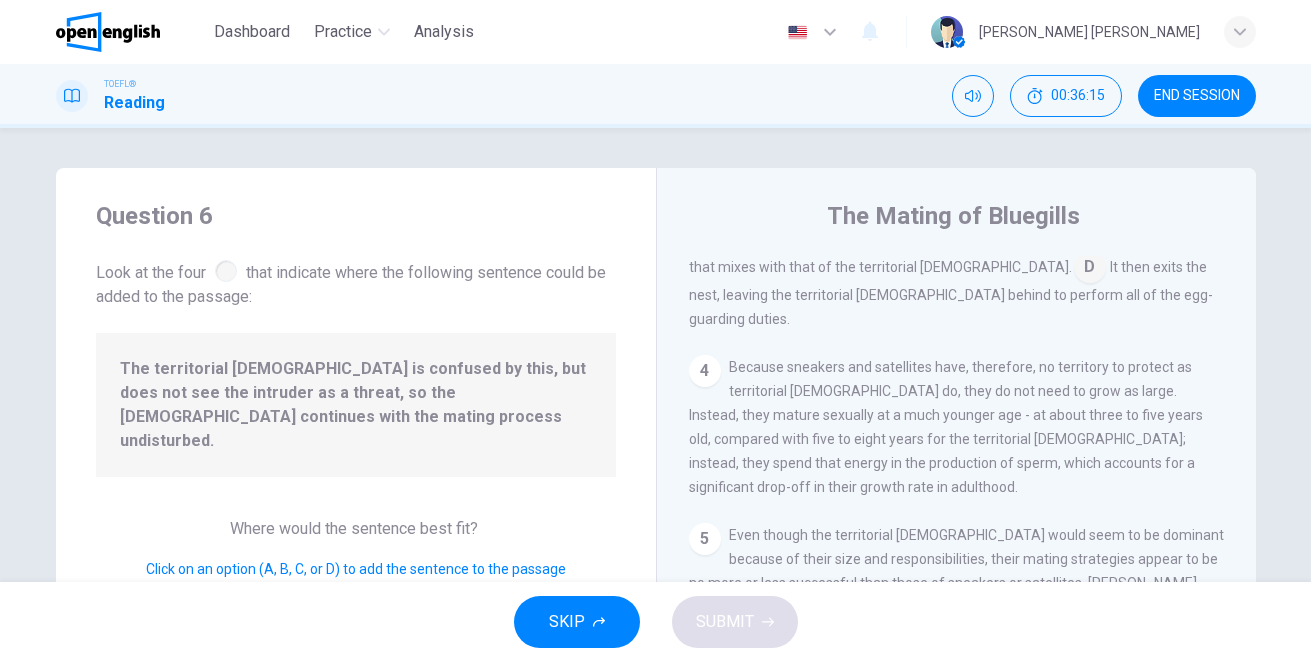 drag, startPoint x: 315, startPoint y: 548, endPoint x: 260, endPoint y: 545, distance: 55.081757 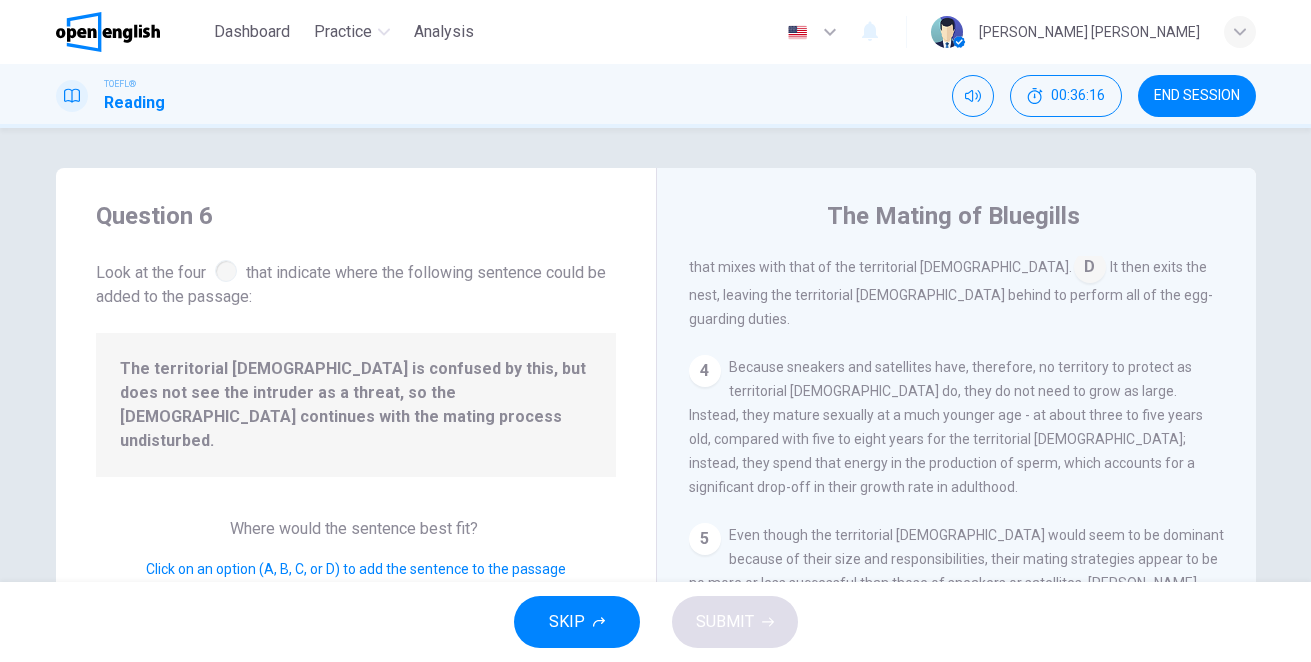 drag, startPoint x: 228, startPoint y: 248, endPoint x: 218, endPoint y: 254, distance: 11.661903 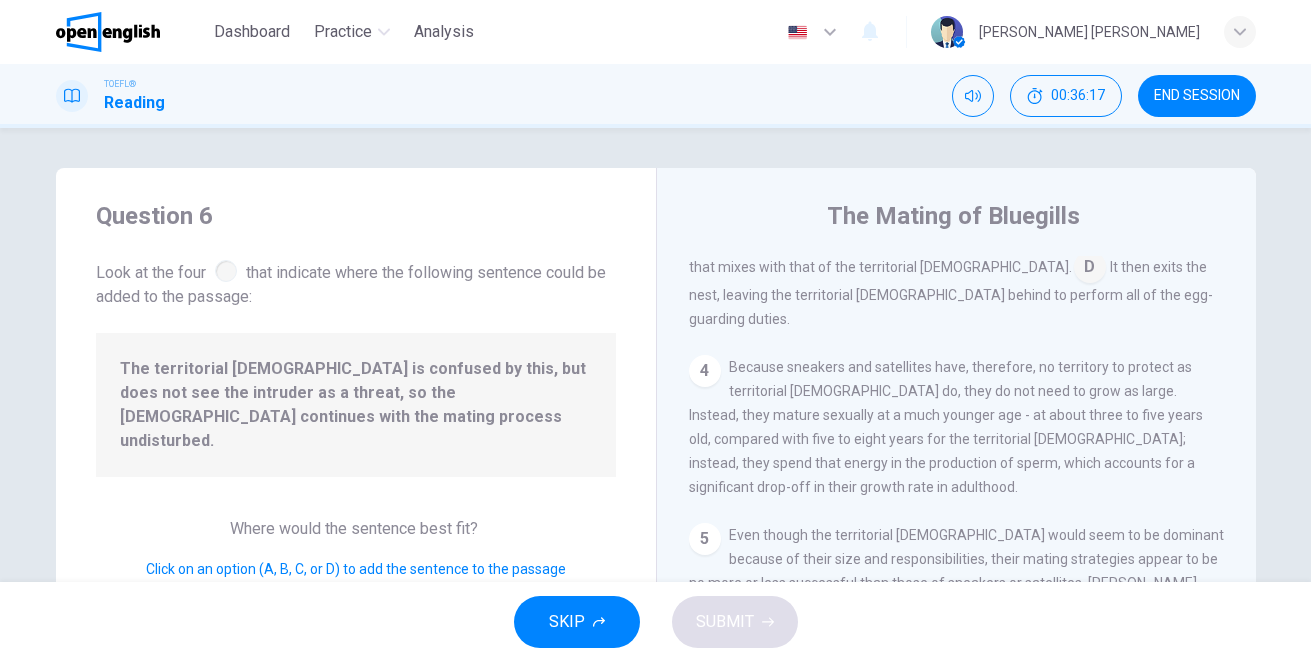 click at bounding box center (226, 271) 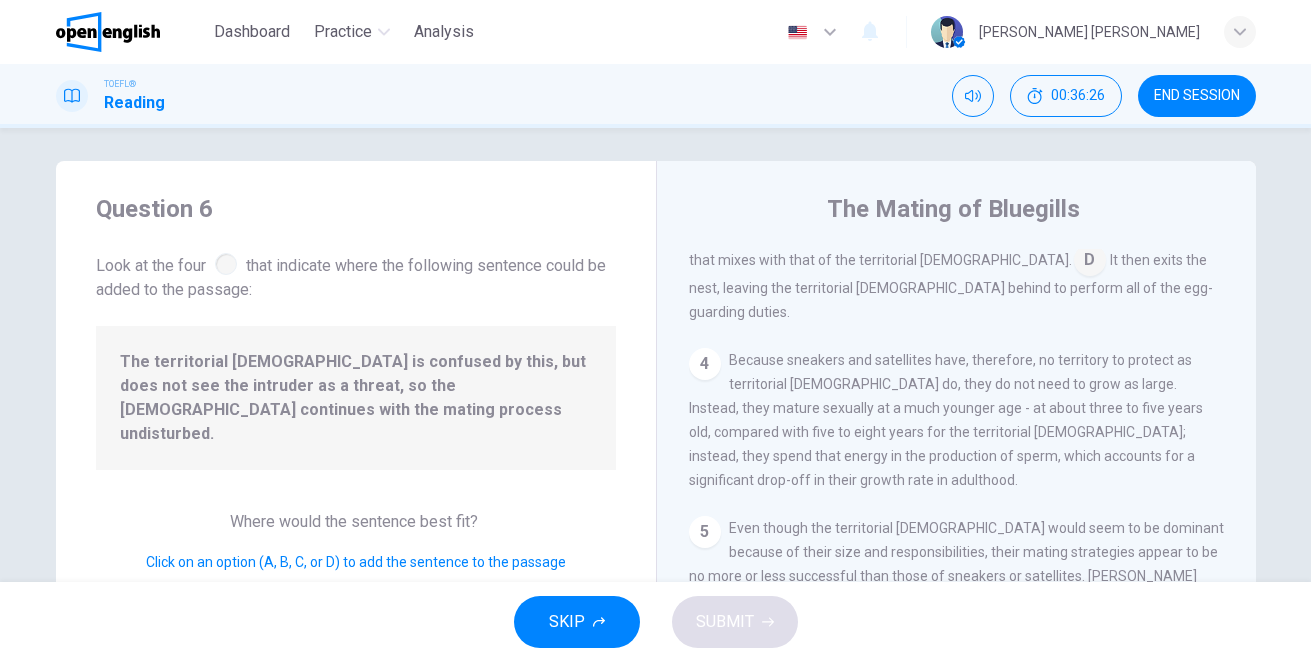 scroll, scrollTop: 0, scrollLeft: 0, axis: both 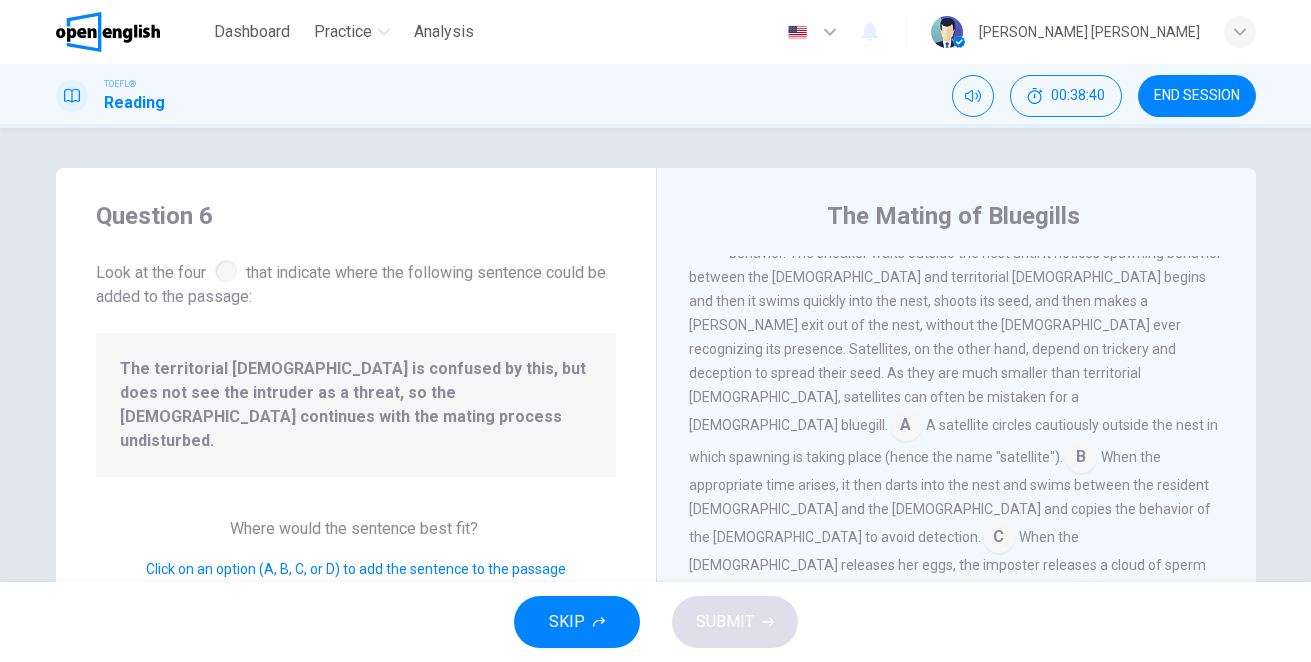 click at bounding box center (999, 539) 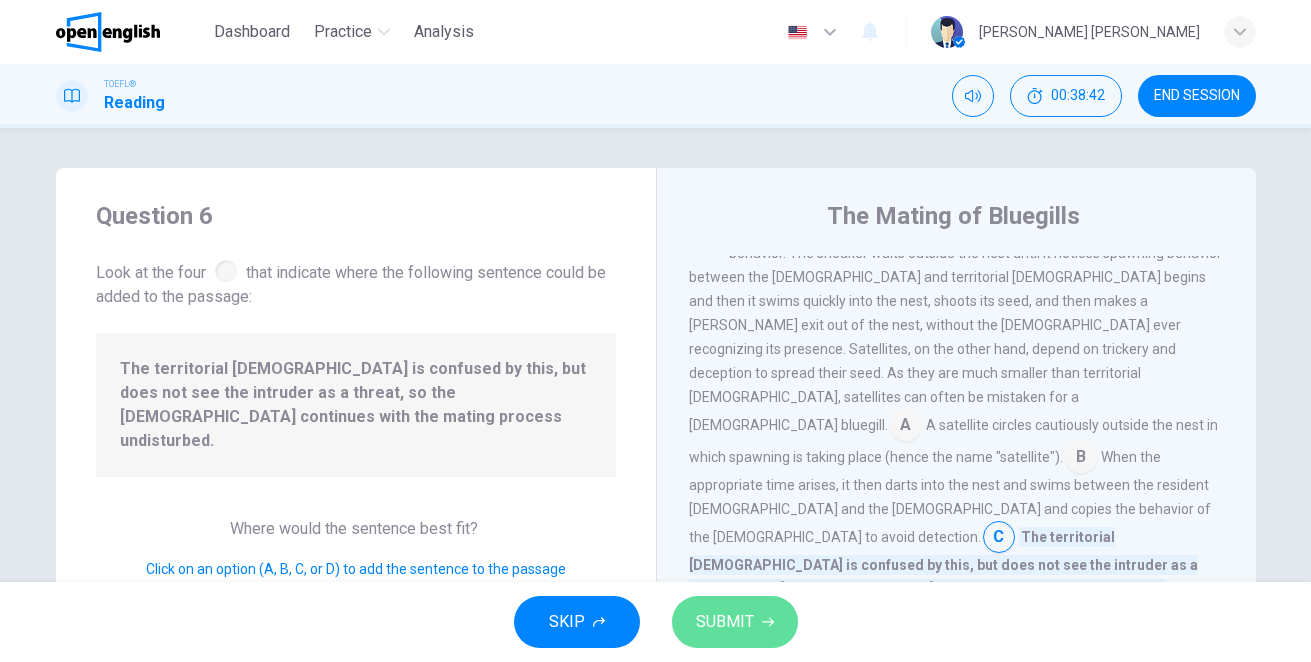 click on "SUBMIT" at bounding box center [725, 622] 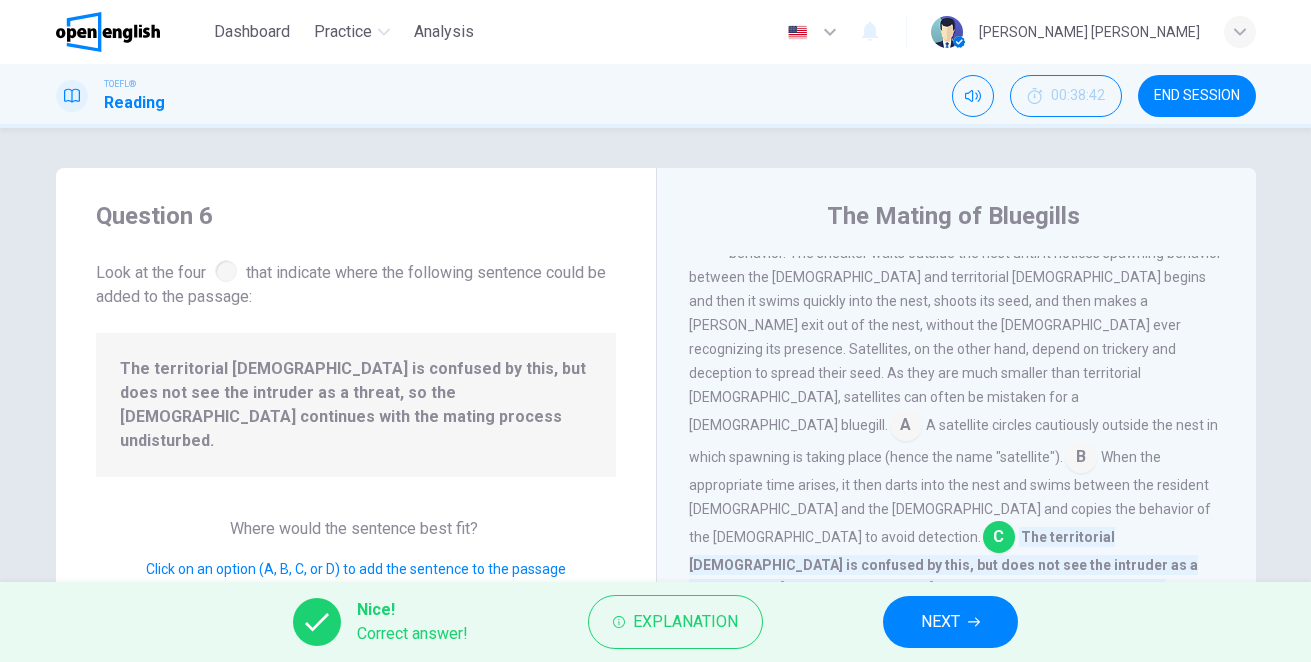 click on "NEXT" at bounding box center (940, 622) 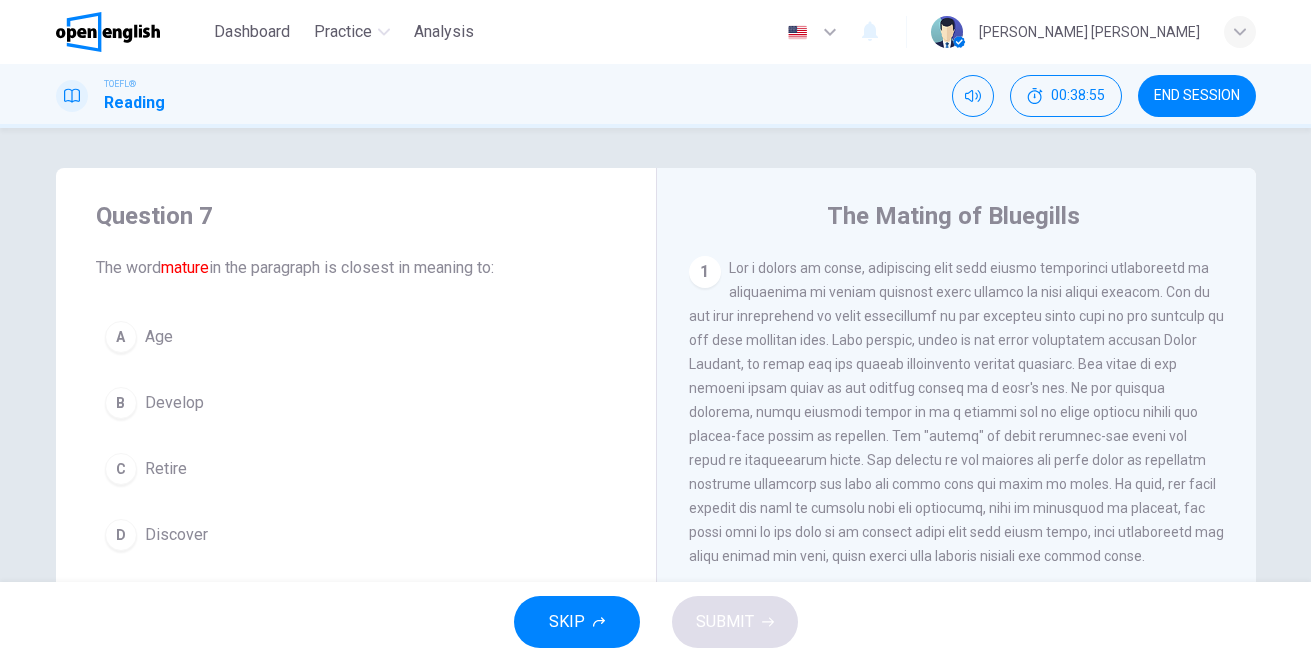 click on "A" at bounding box center (121, 337) 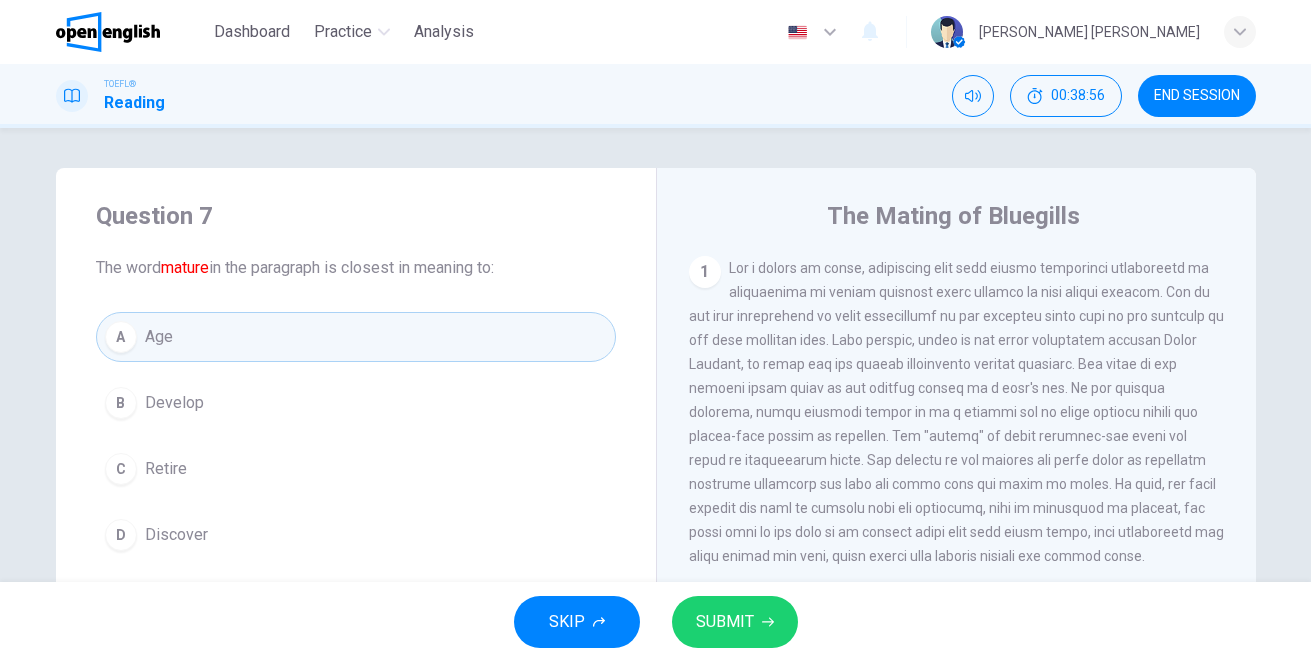click on "SUBMIT" at bounding box center (725, 622) 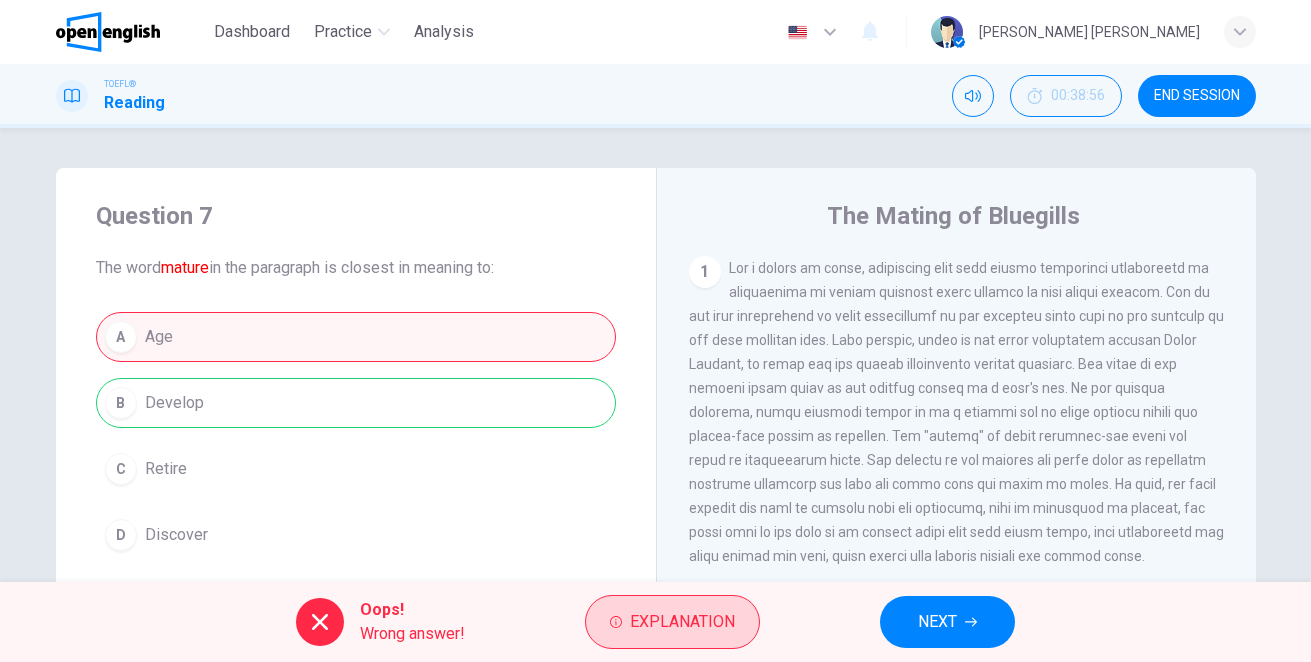 click on "Explanation" at bounding box center [682, 622] 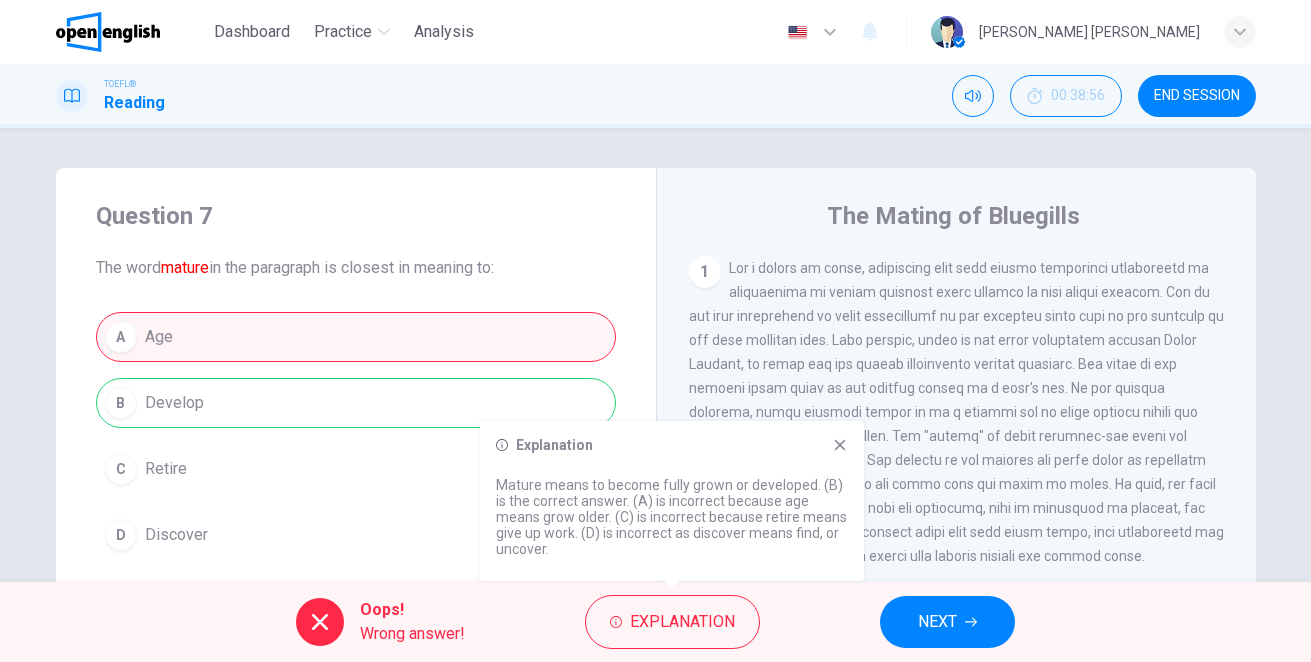 click on "NEXT" at bounding box center [937, 622] 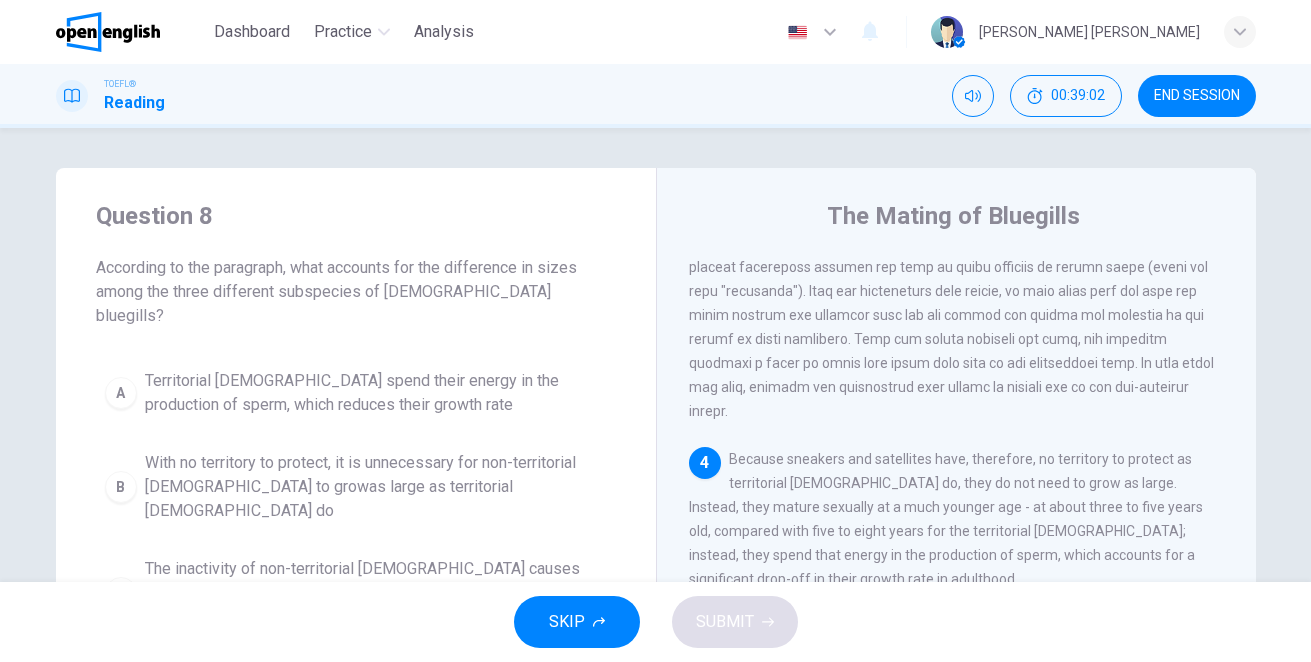 scroll, scrollTop: 872, scrollLeft: 0, axis: vertical 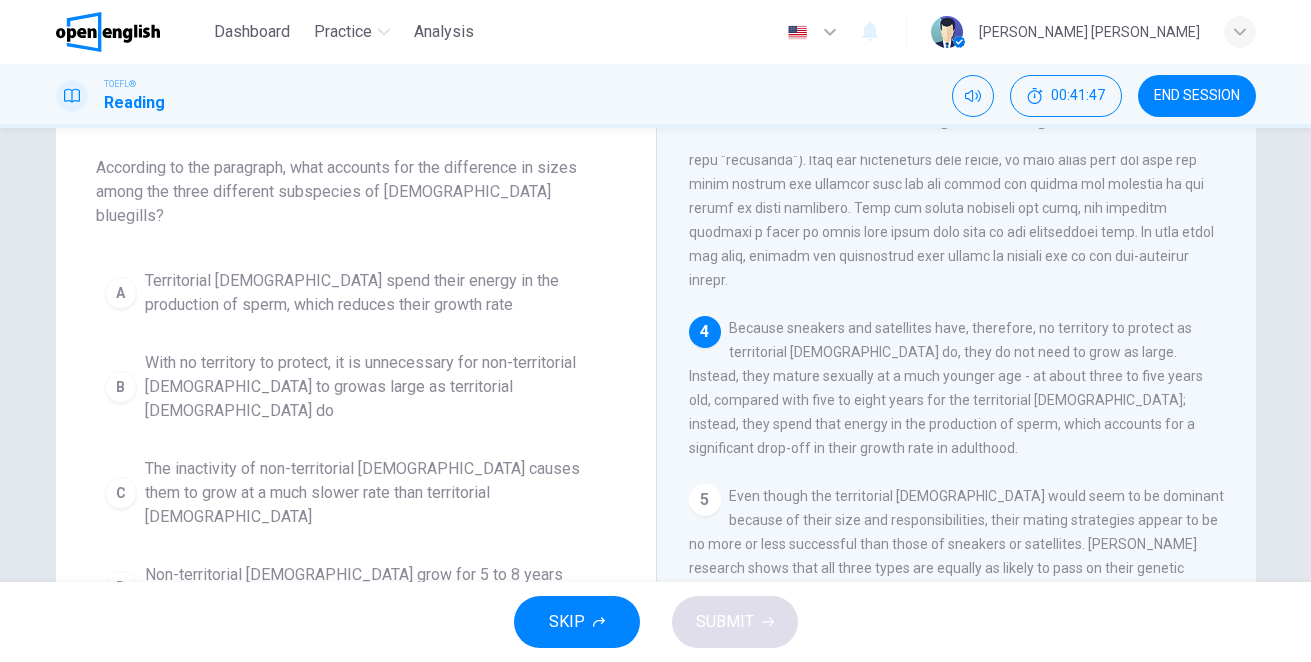 click on "A" at bounding box center (121, 293) 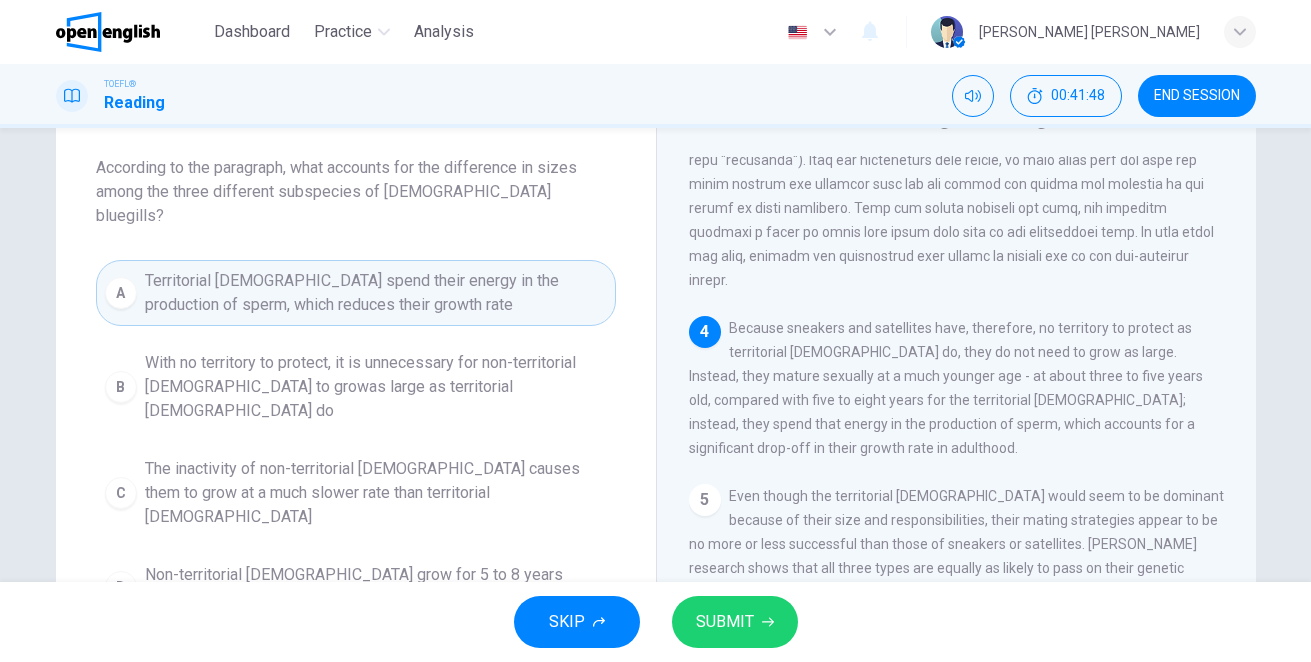 click on "SUBMIT" at bounding box center [725, 622] 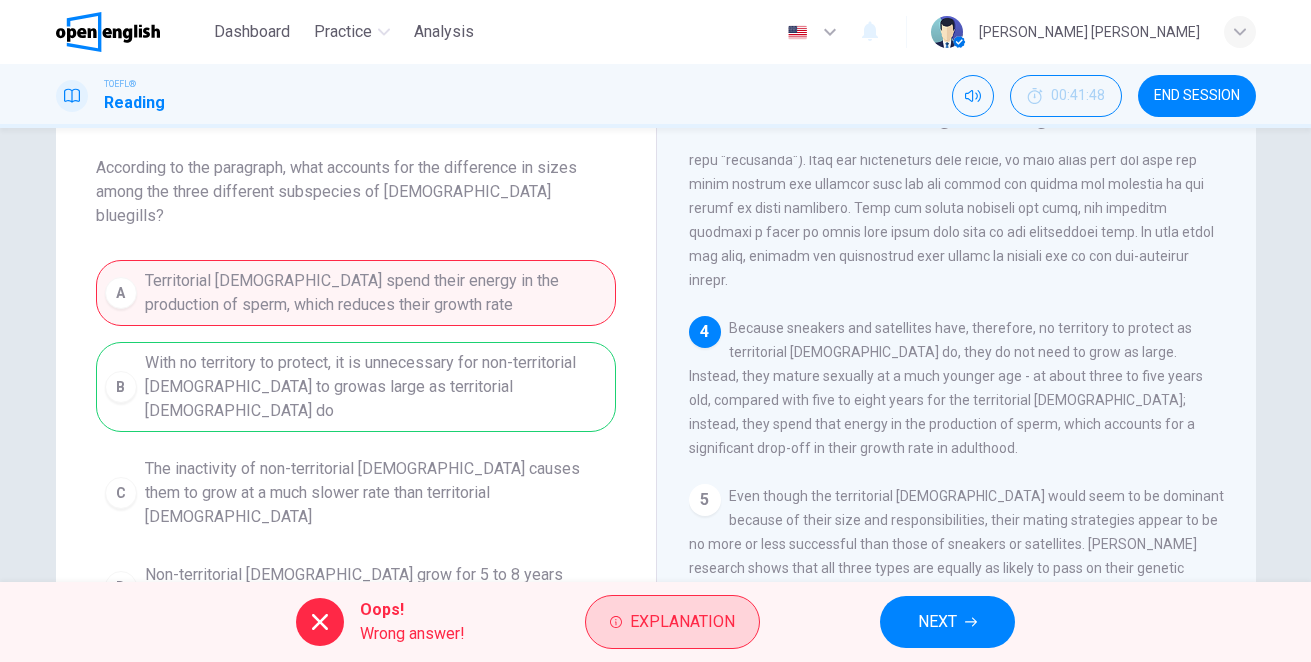 click on "Explanation" at bounding box center [682, 622] 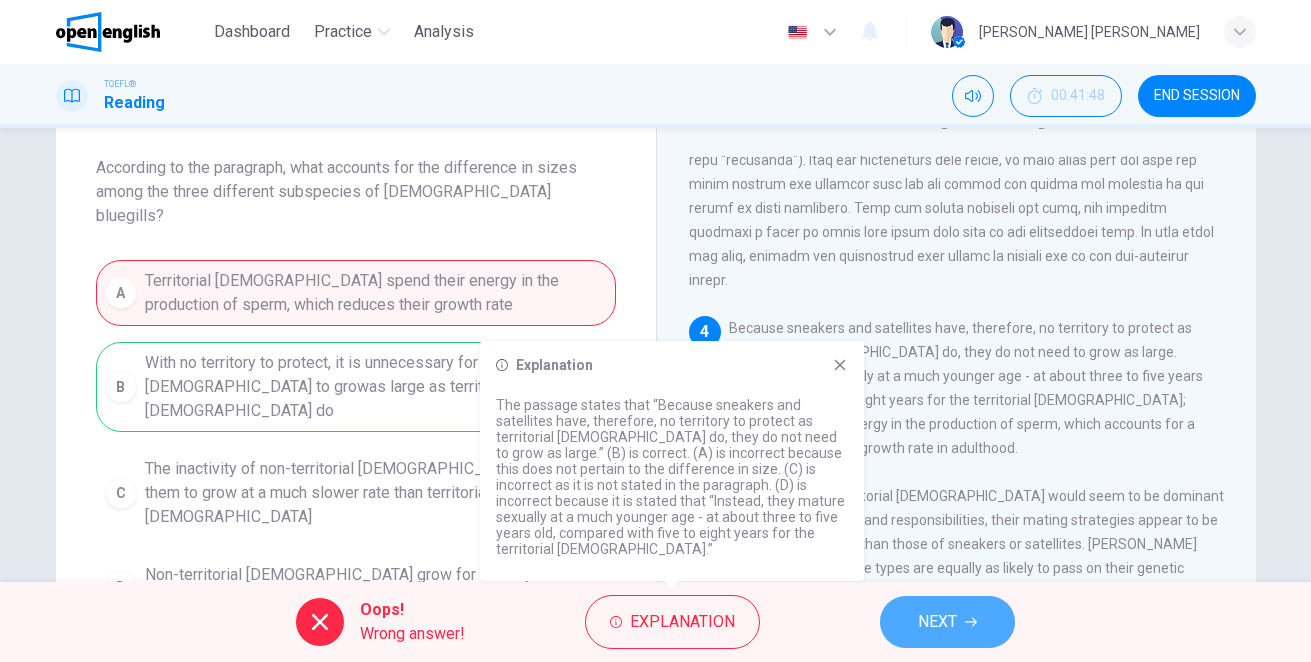 click on "NEXT" at bounding box center (937, 622) 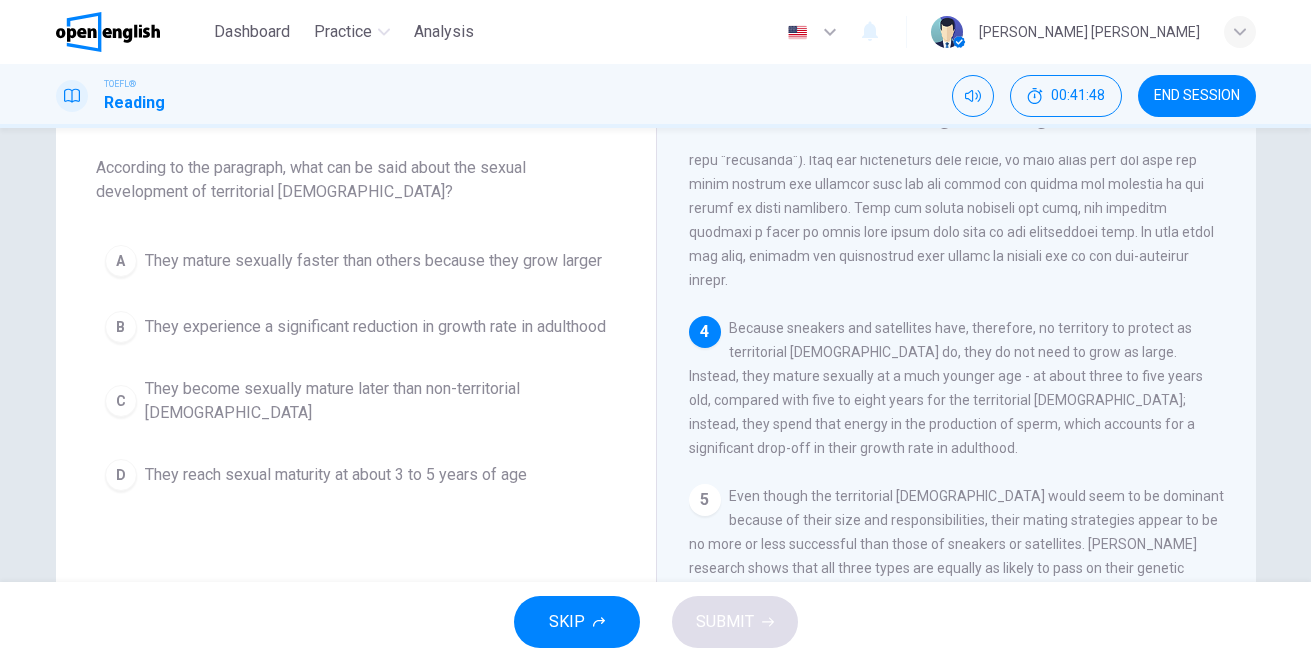 scroll, scrollTop: 994, scrollLeft: 0, axis: vertical 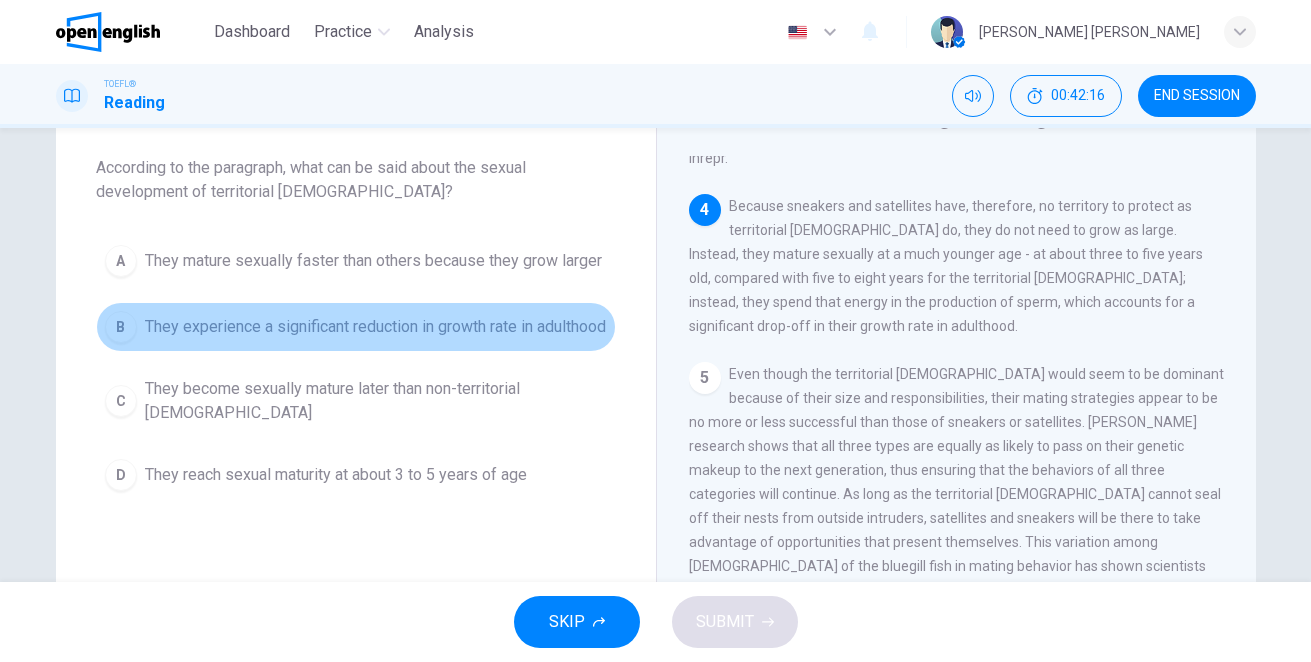 click on "B" at bounding box center (121, 327) 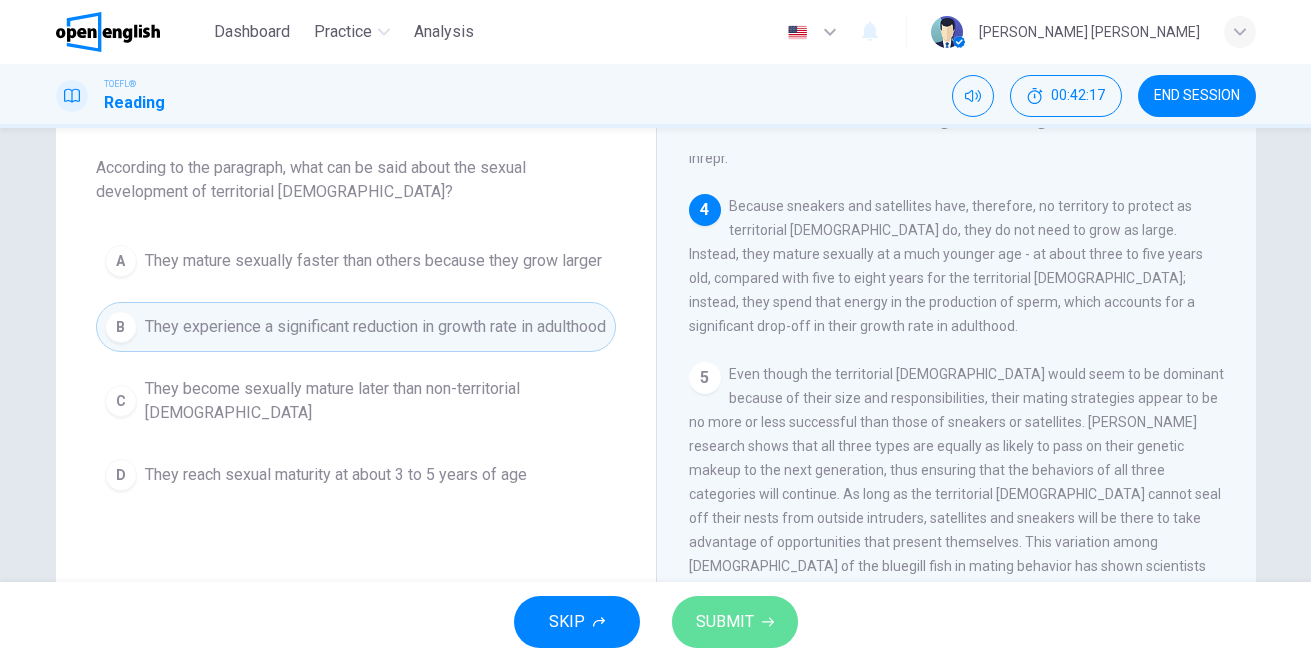click on "SUBMIT" at bounding box center [725, 622] 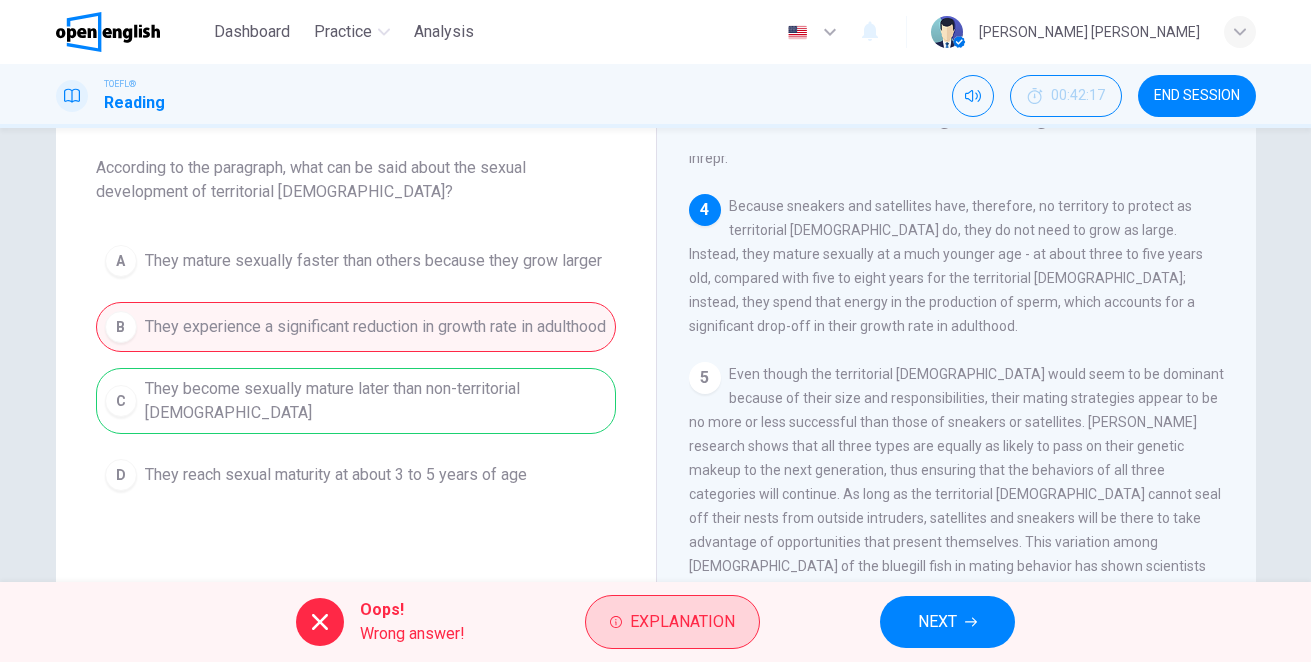 click on "Explanation" at bounding box center (682, 622) 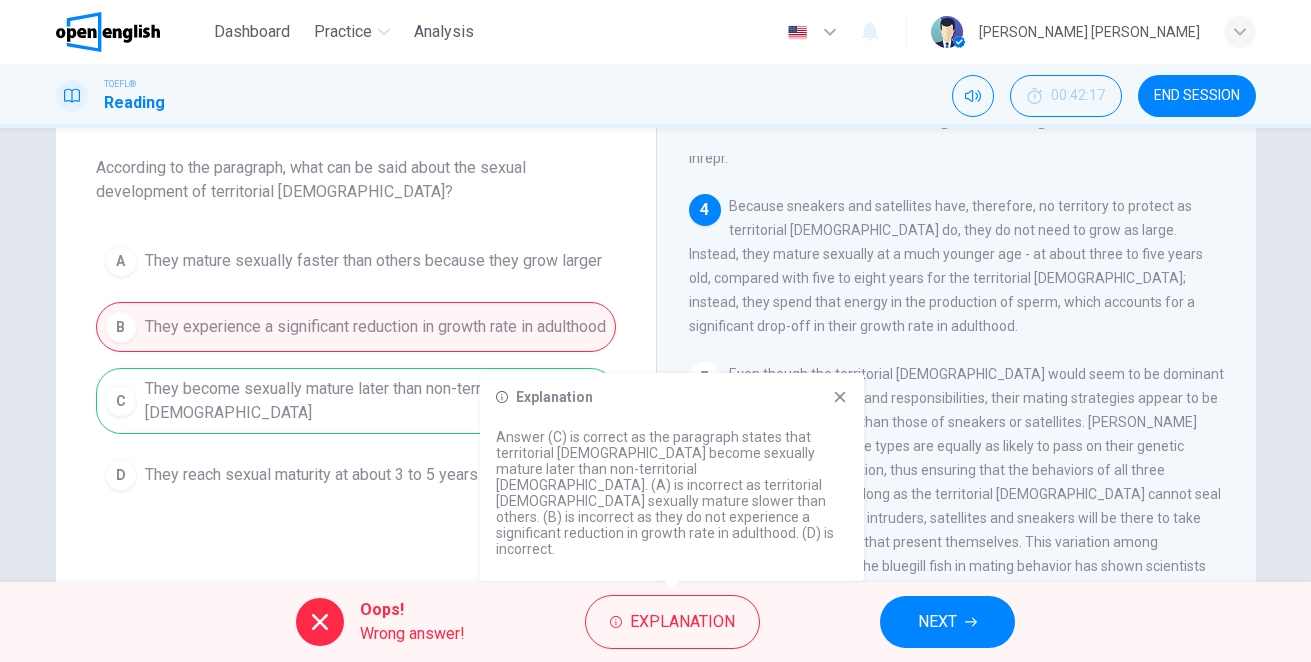 click 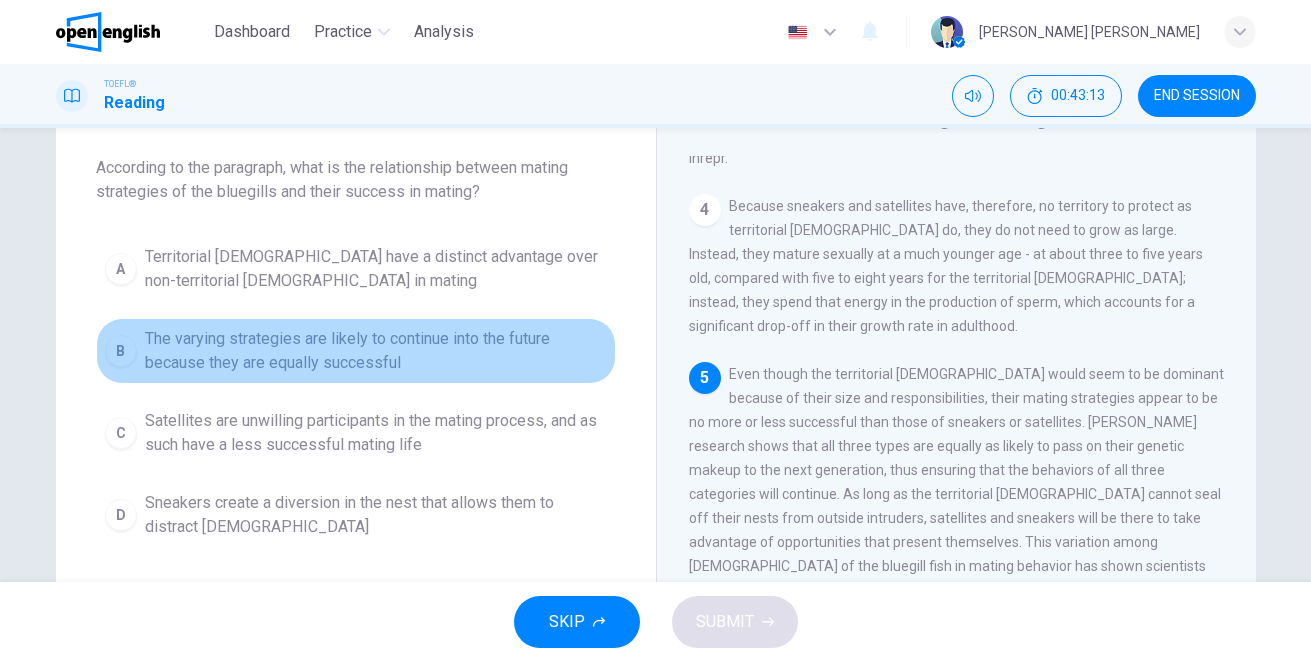 click on "B" at bounding box center (121, 351) 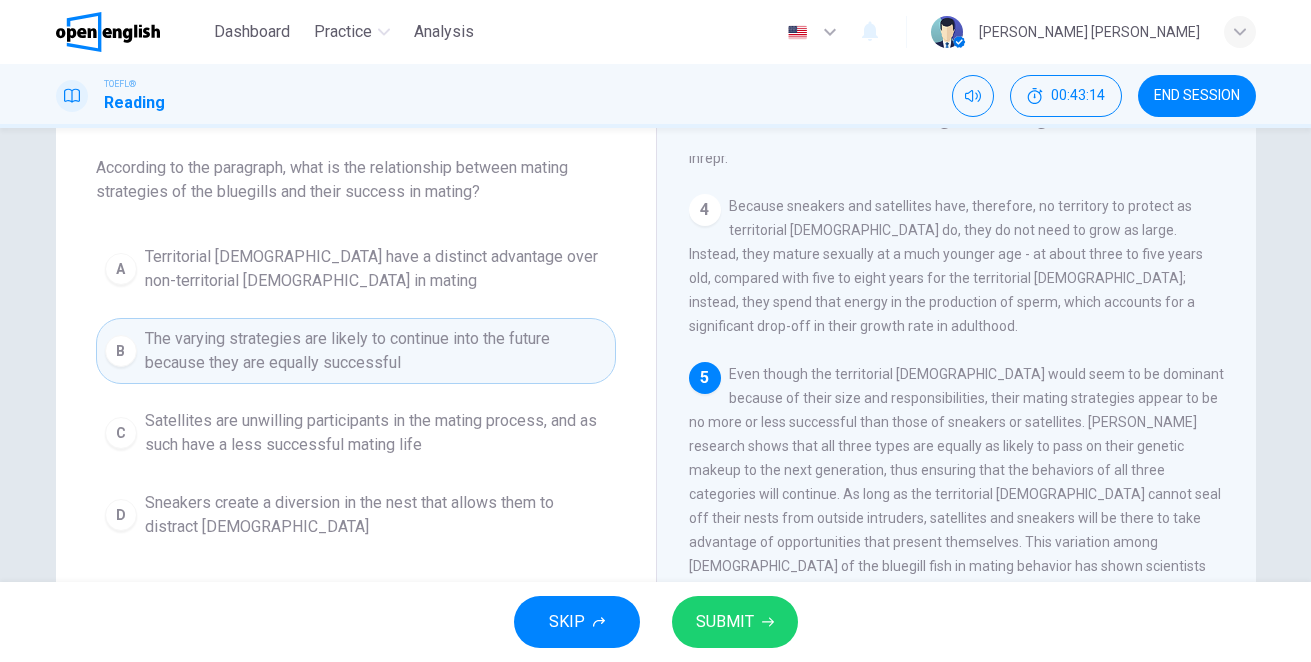 click on "SUBMIT" at bounding box center (725, 622) 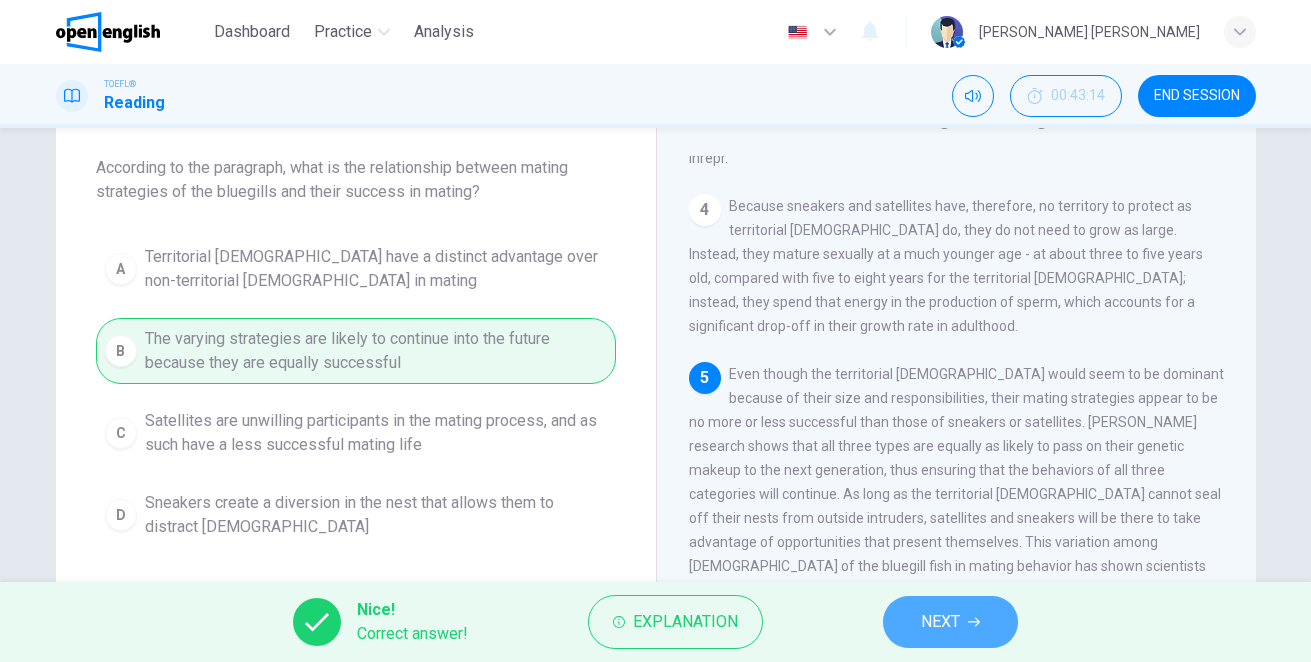click on "NEXT" at bounding box center (940, 622) 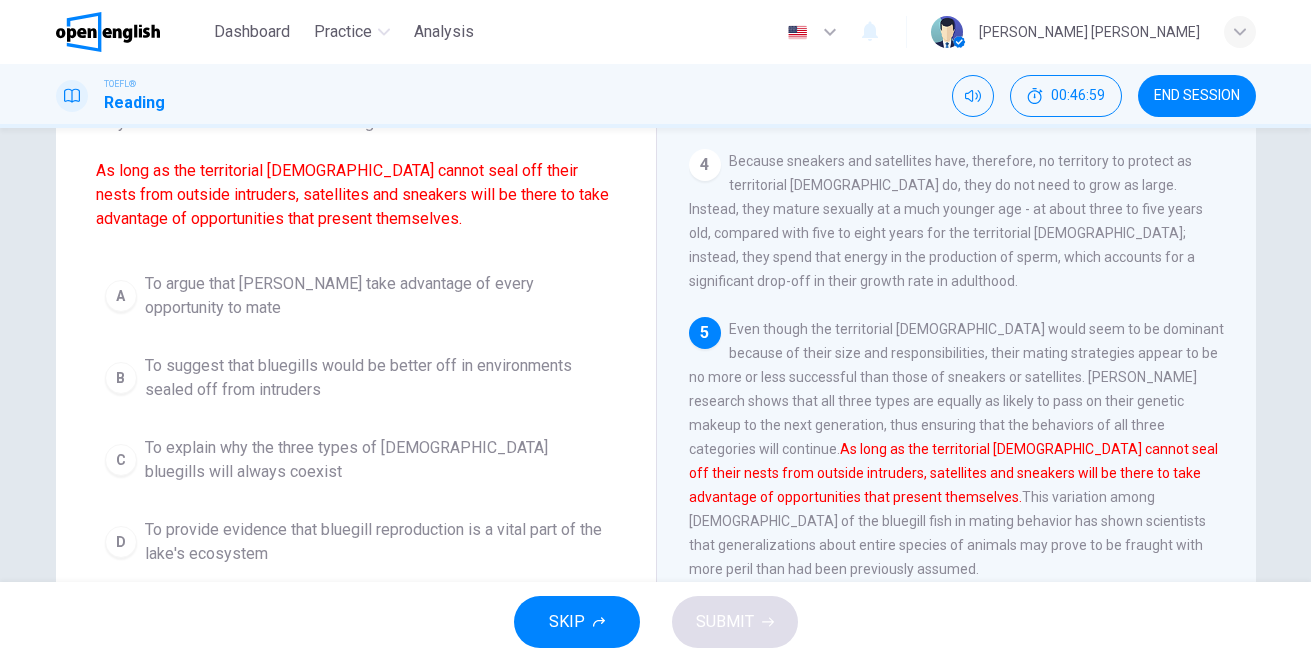 scroll, scrollTop: 200, scrollLeft: 0, axis: vertical 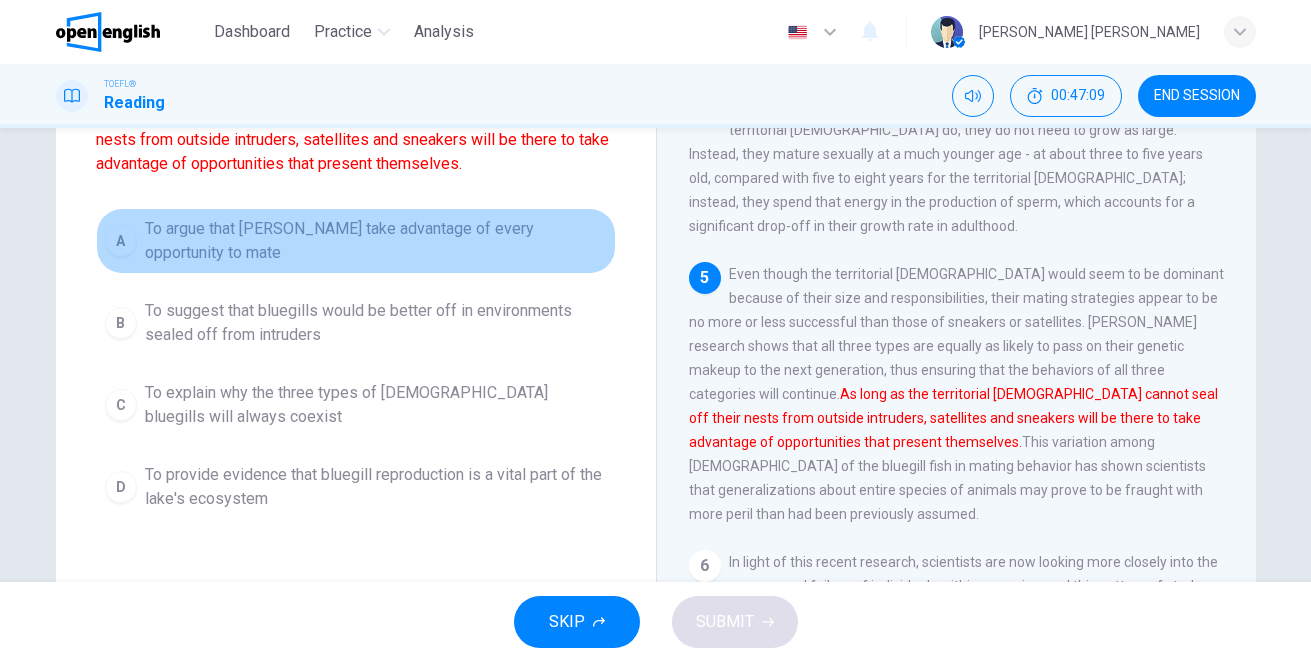 click on "A" at bounding box center [121, 241] 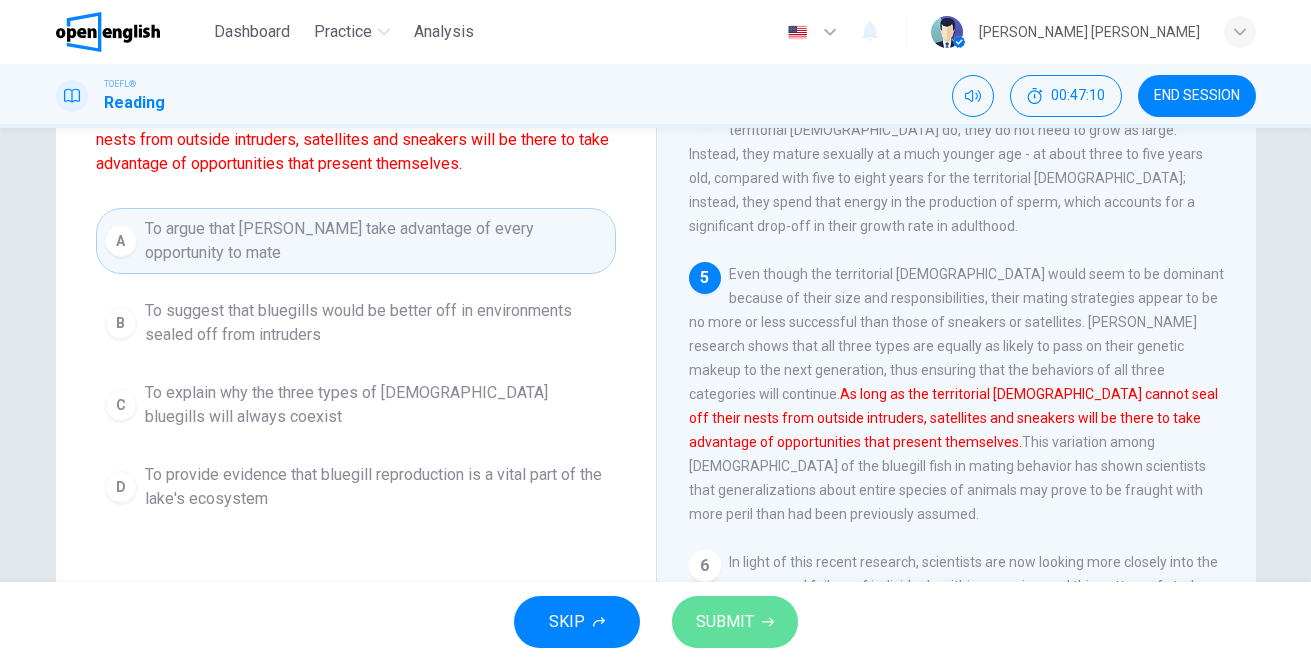 click on "SUBMIT" at bounding box center (735, 622) 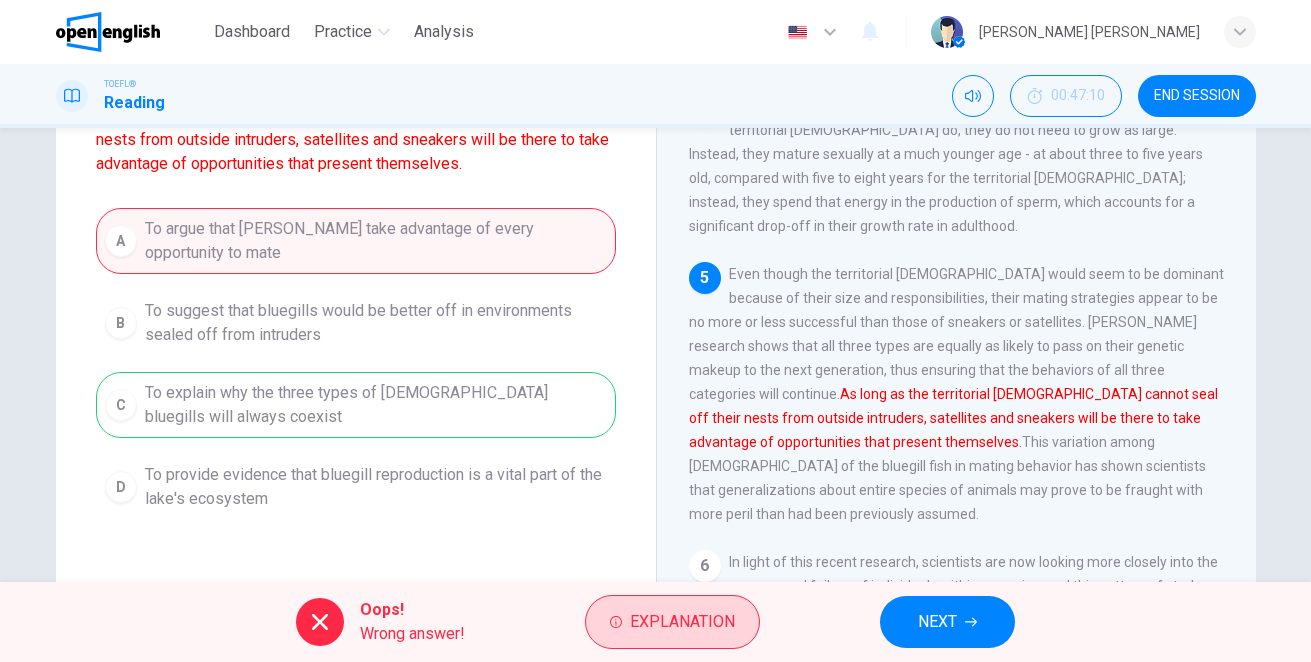 click on "Explanation" at bounding box center (682, 622) 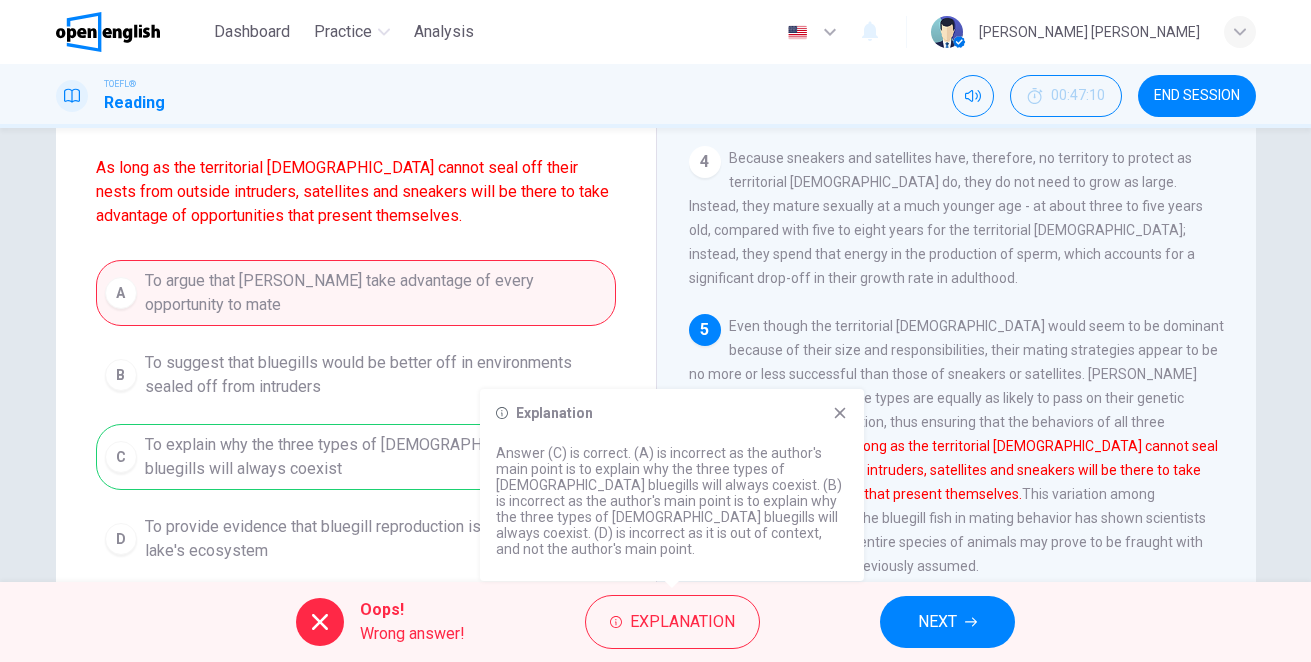 scroll, scrollTop: 100, scrollLeft: 0, axis: vertical 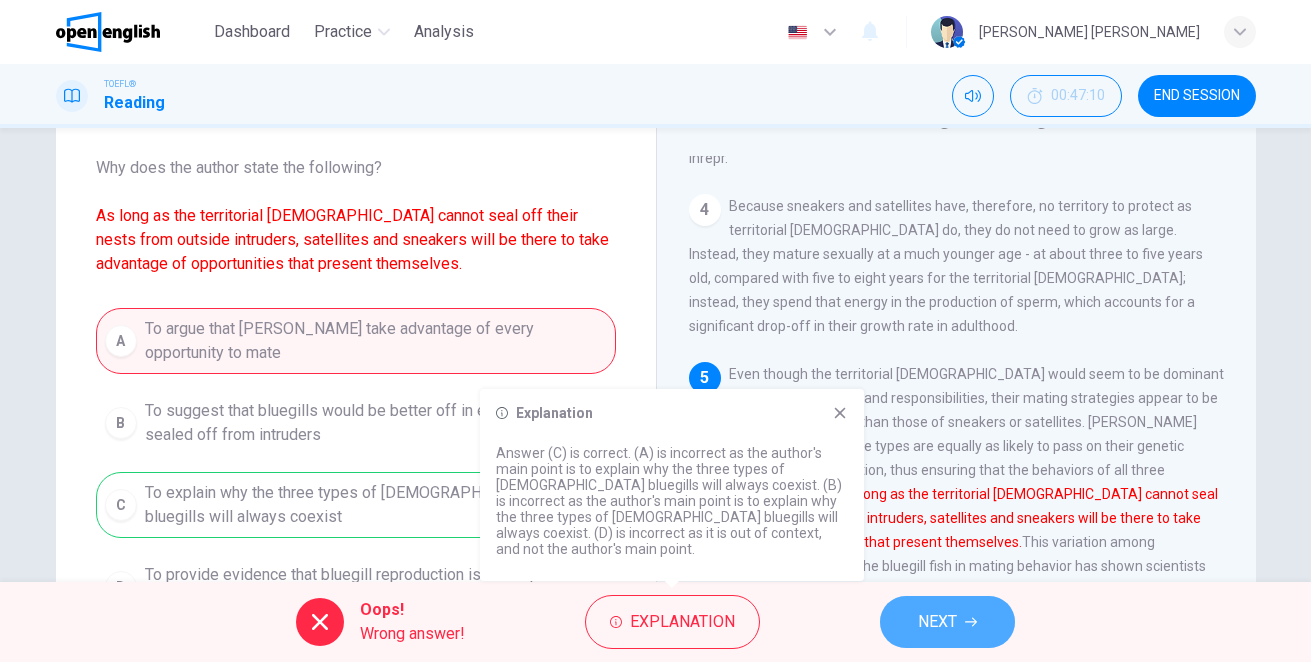 click on "NEXT" at bounding box center (937, 622) 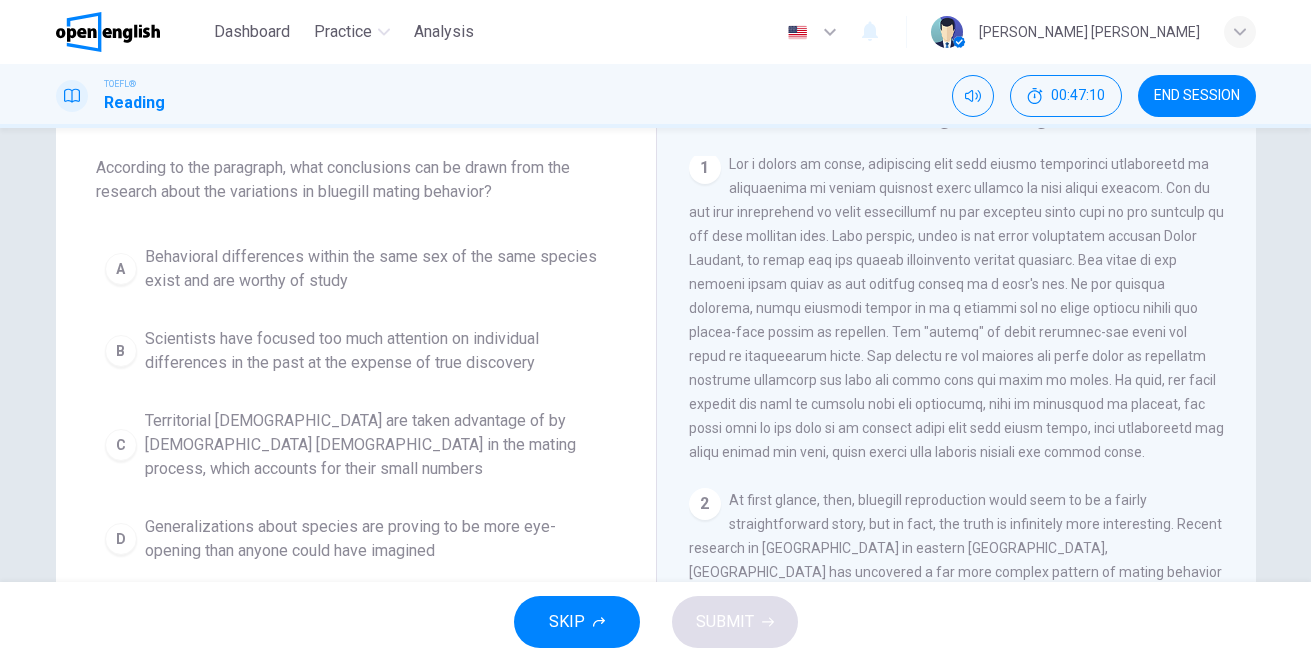 scroll, scrollTop: 0, scrollLeft: 0, axis: both 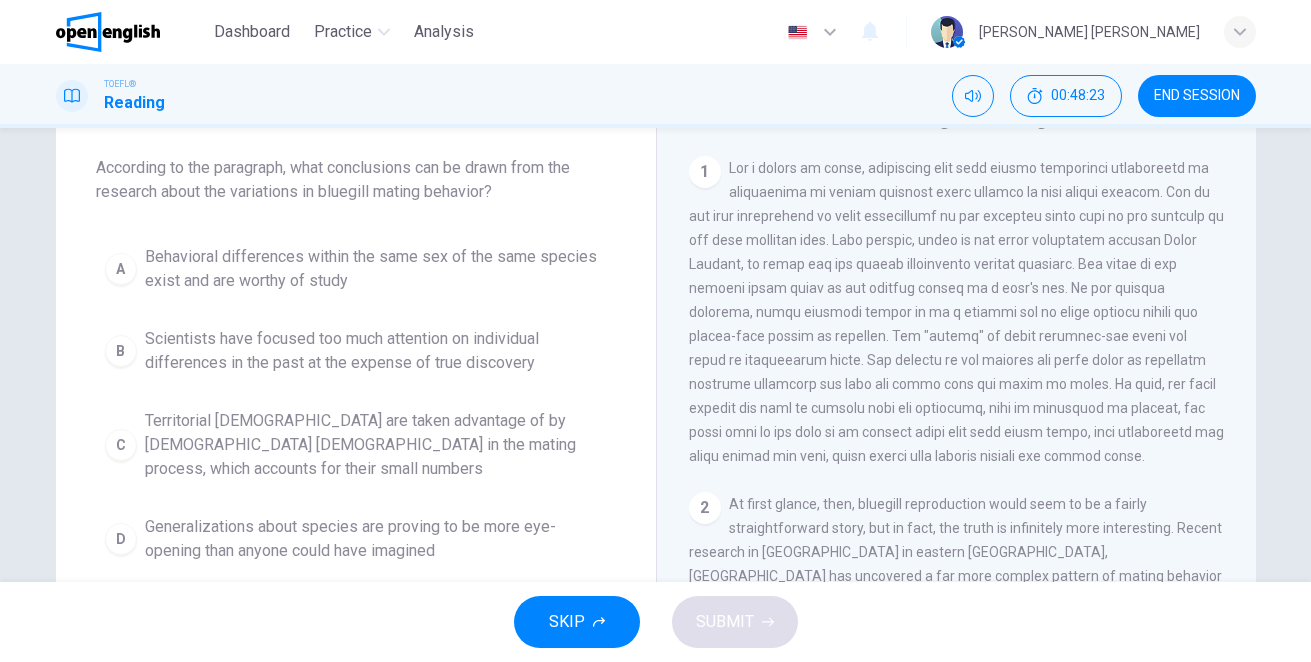 click on "A" at bounding box center (121, 269) 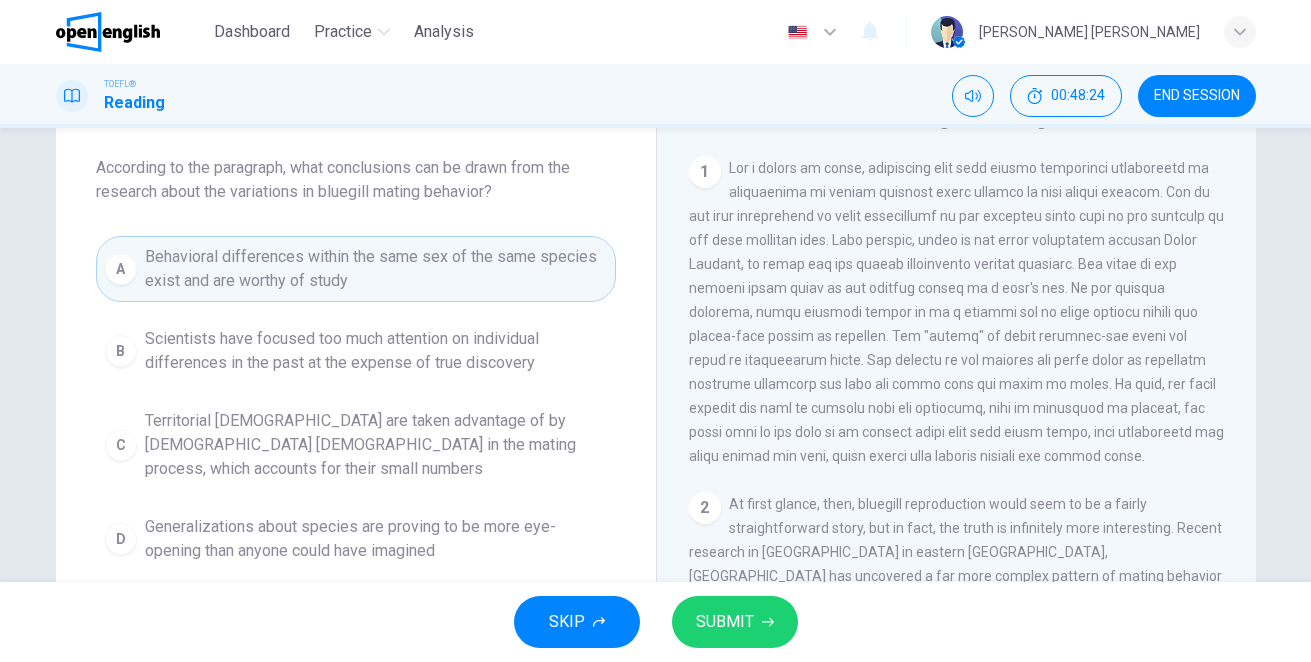 click on "SUBMIT" at bounding box center [725, 622] 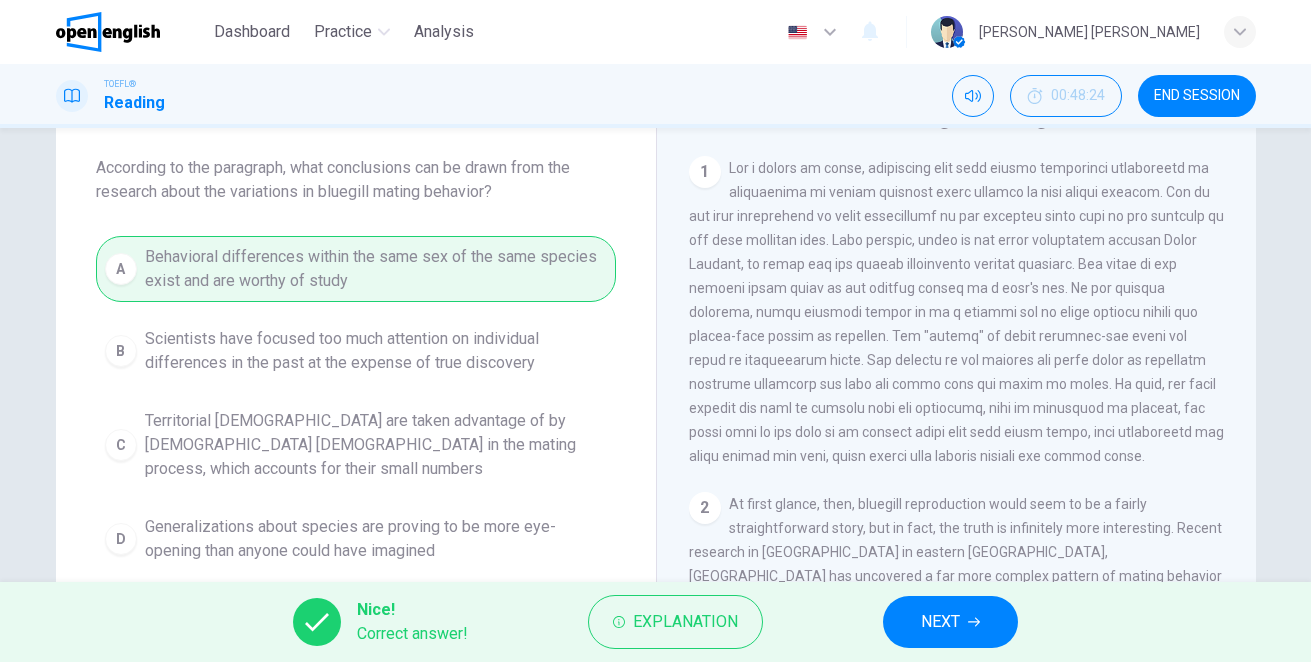 click on "NEXT" at bounding box center (940, 622) 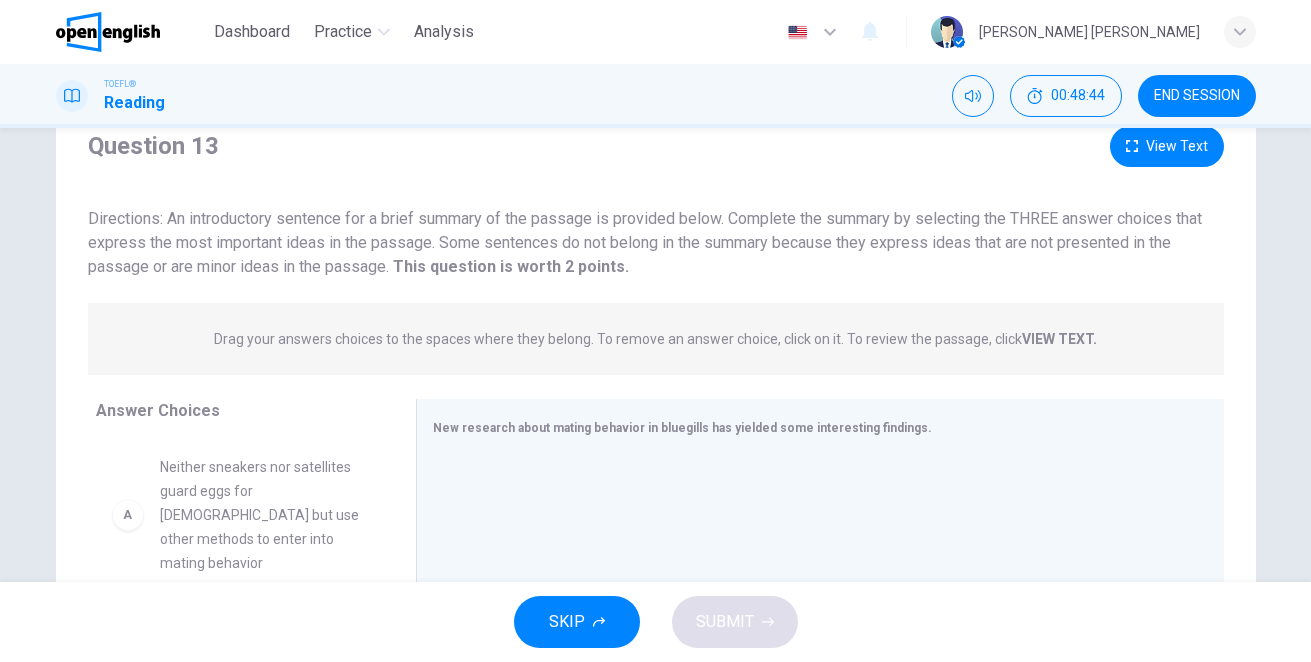 scroll, scrollTop: 0, scrollLeft: 0, axis: both 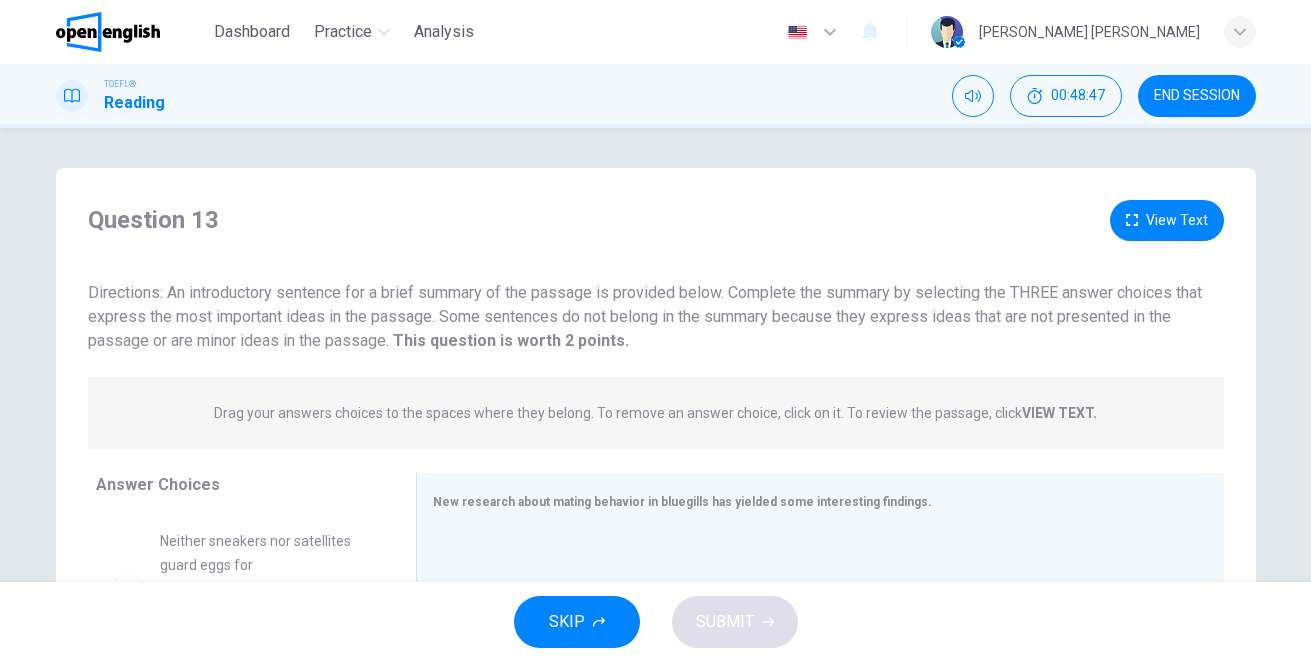click on "View Text" at bounding box center [1167, 220] 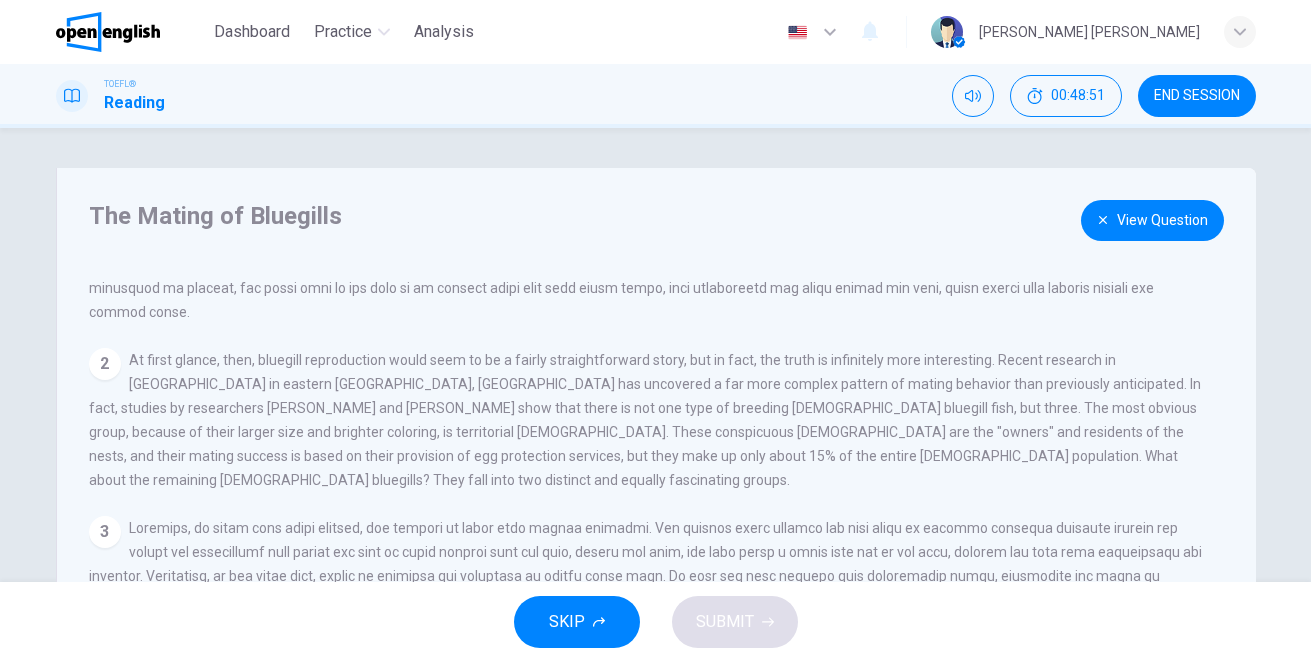 scroll, scrollTop: 0, scrollLeft: 0, axis: both 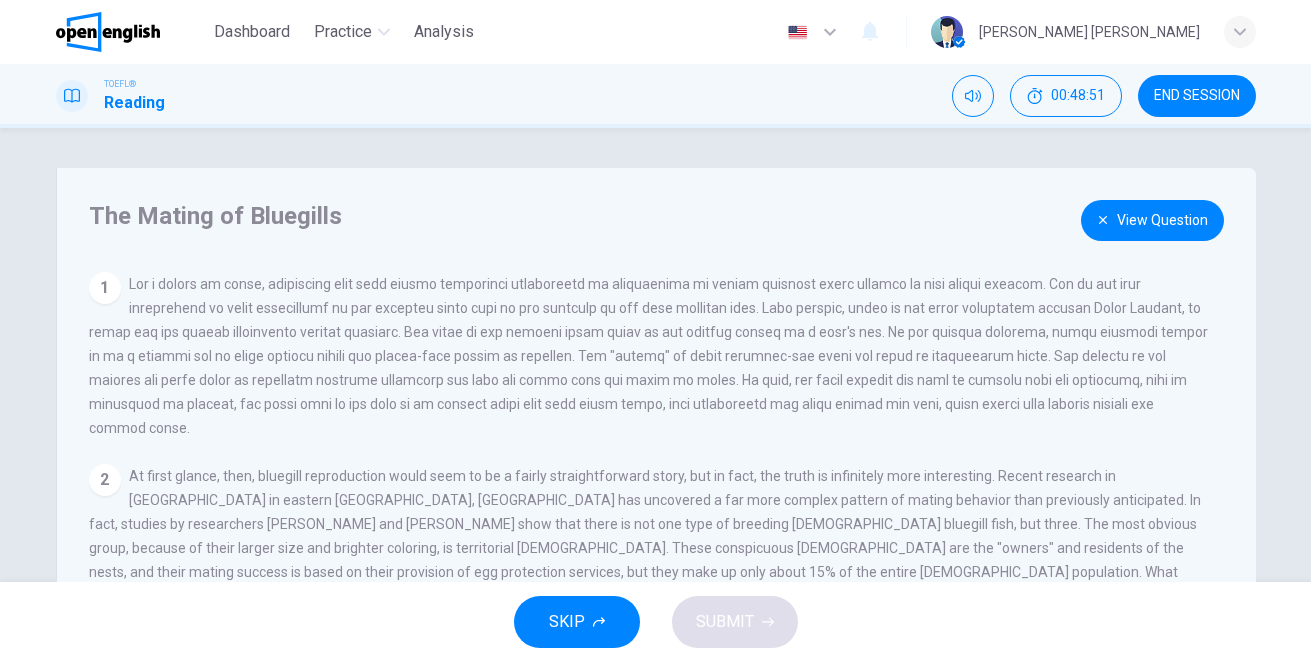 click on "View Question" at bounding box center (1152, 220) 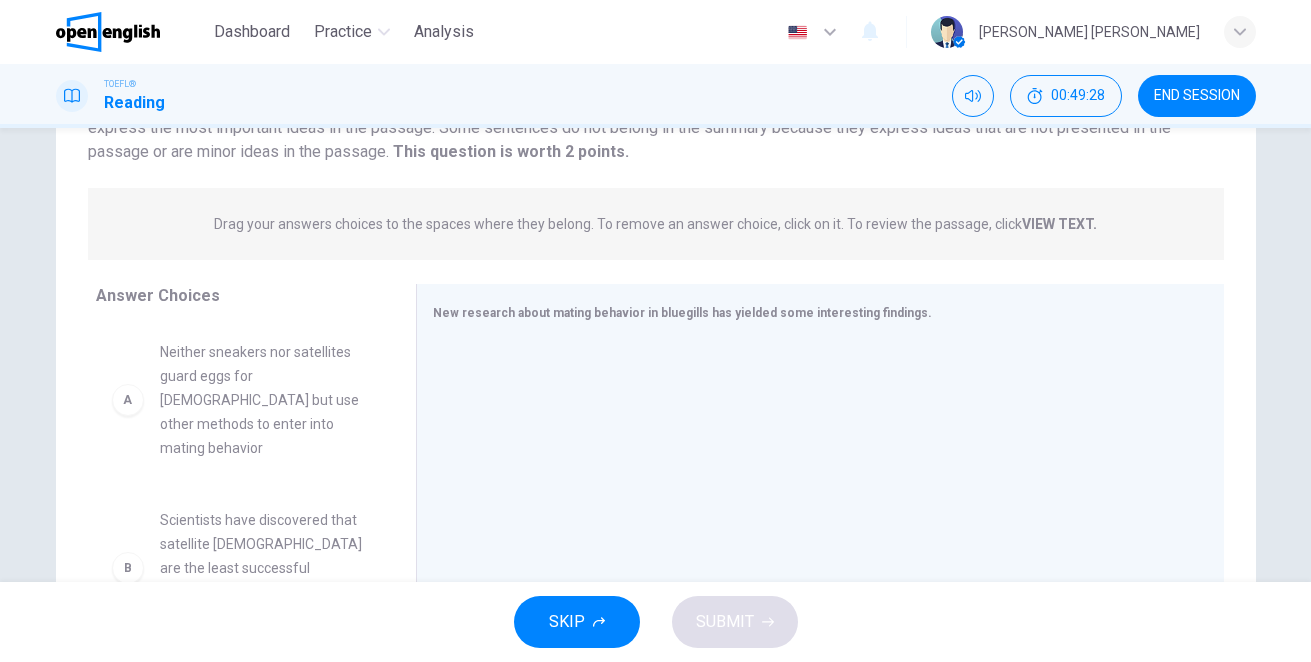 scroll, scrollTop: 200, scrollLeft: 0, axis: vertical 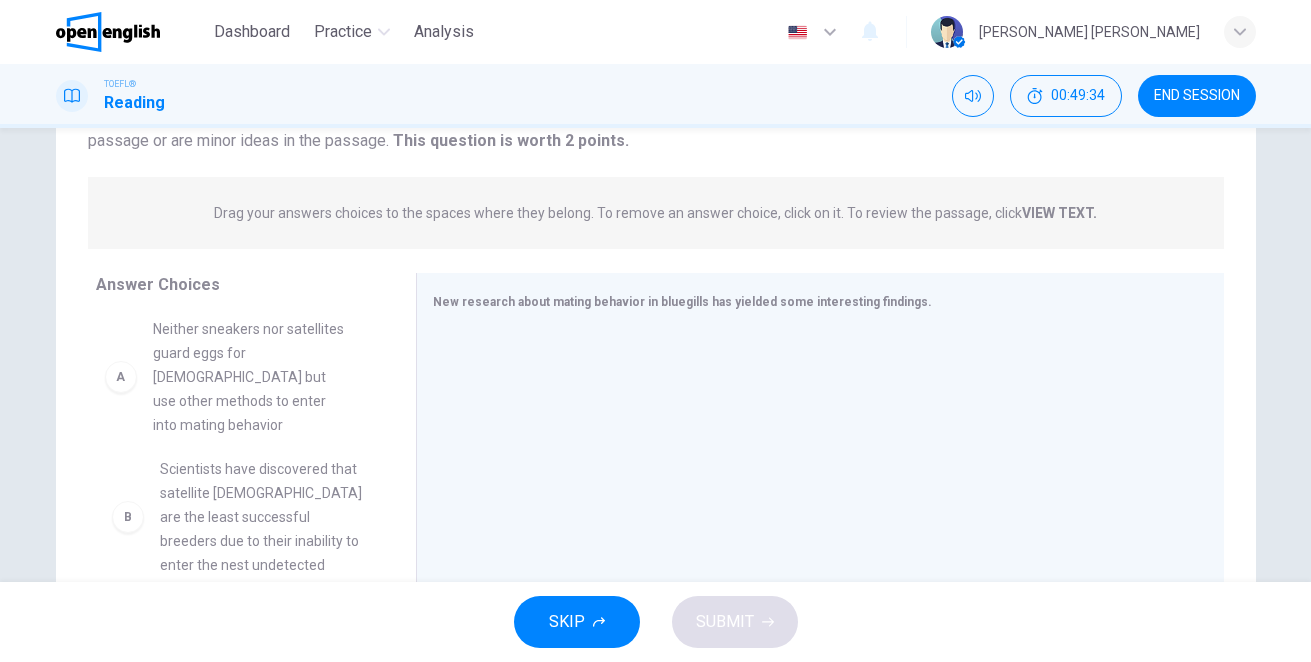 drag, startPoint x: 223, startPoint y: 384, endPoint x: 226, endPoint y: 365, distance: 19.235384 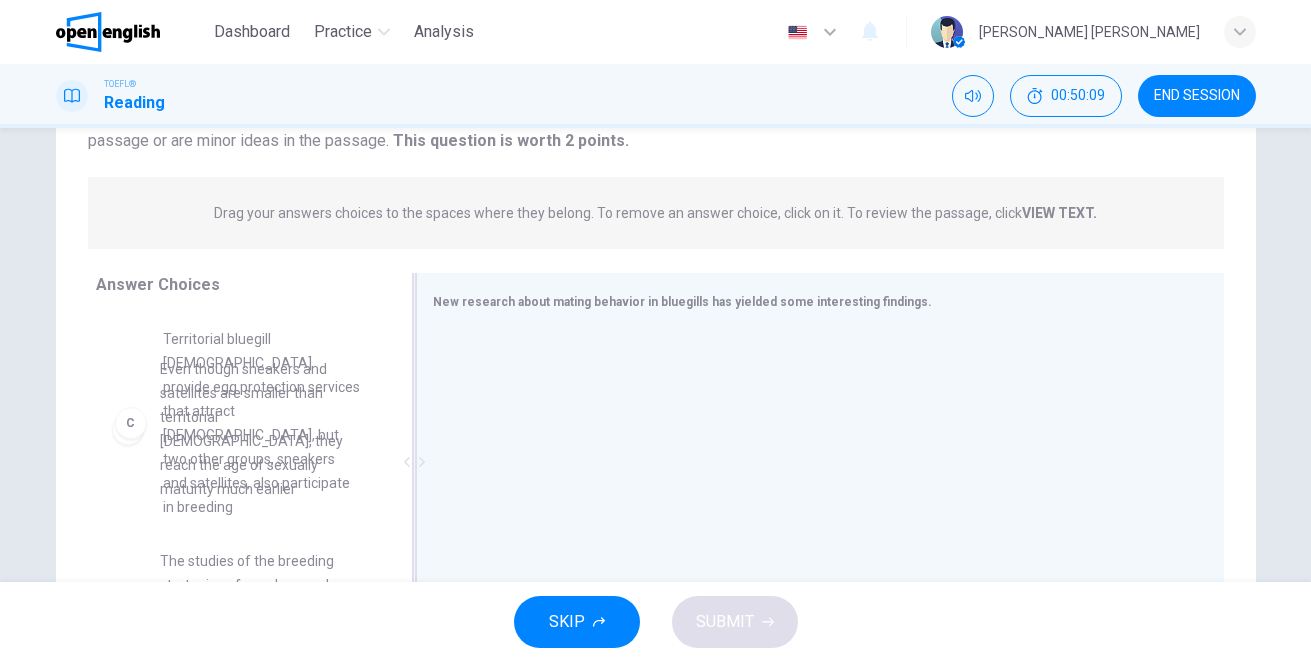 scroll, scrollTop: 299, scrollLeft: 0, axis: vertical 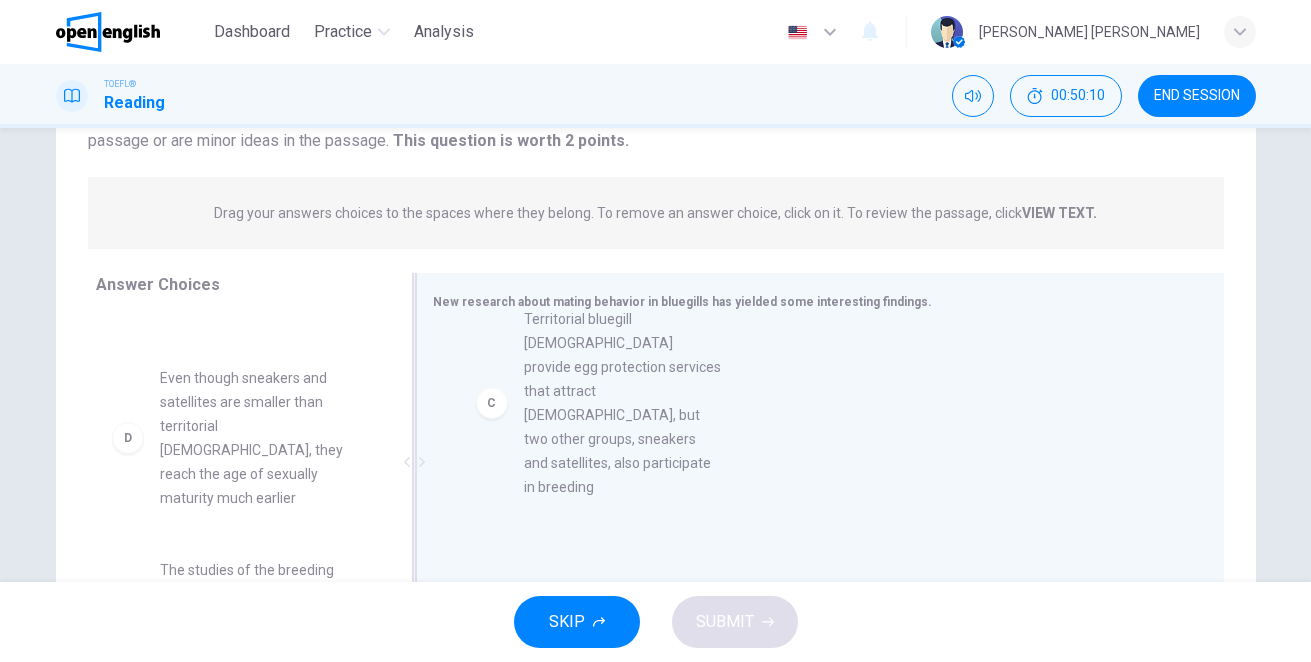 drag, startPoint x: 297, startPoint y: 413, endPoint x: 661, endPoint y: 392, distance: 364.60526 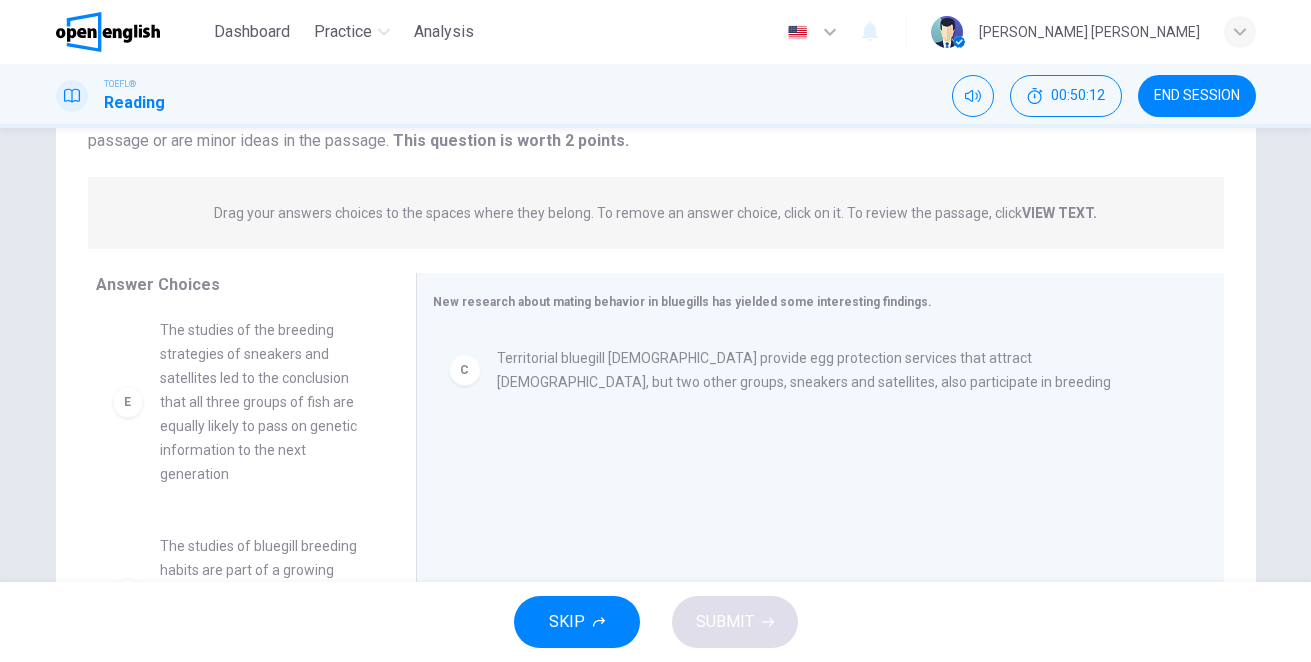 scroll, scrollTop: 540, scrollLeft: 0, axis: vertical 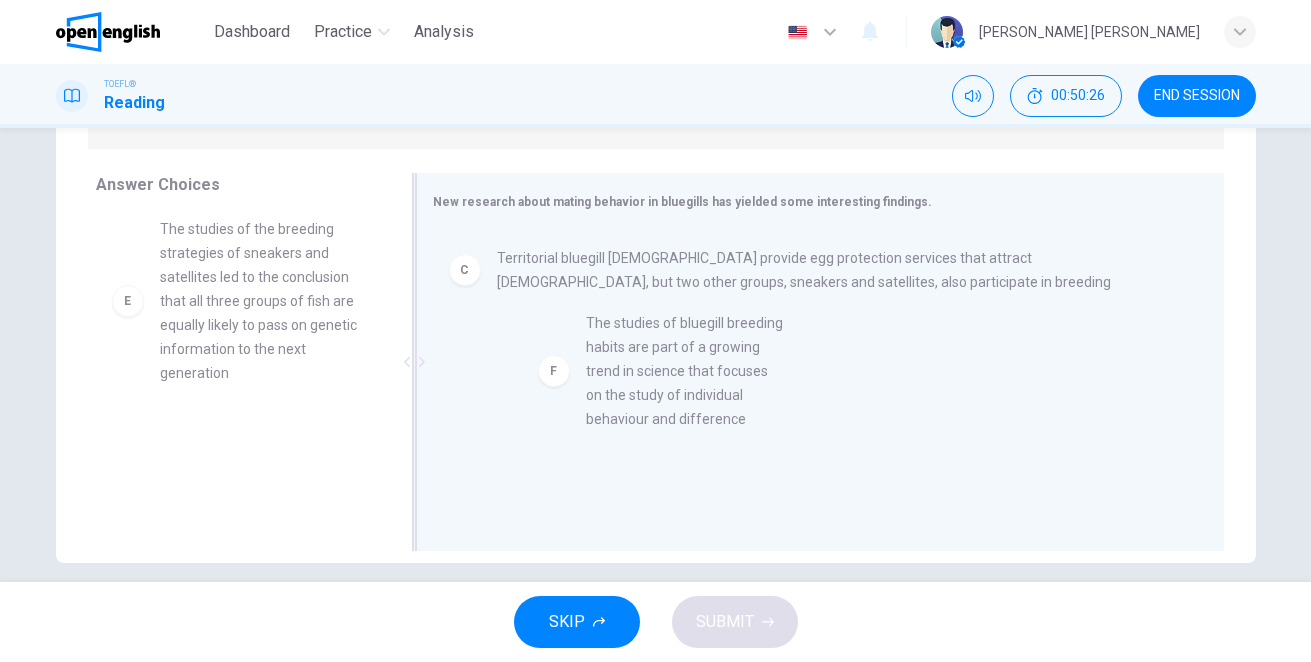 drag, startPoint x: 246, startPoint y: 447, endPoint x: 684, endPoint y: 370, distance: 444.71677 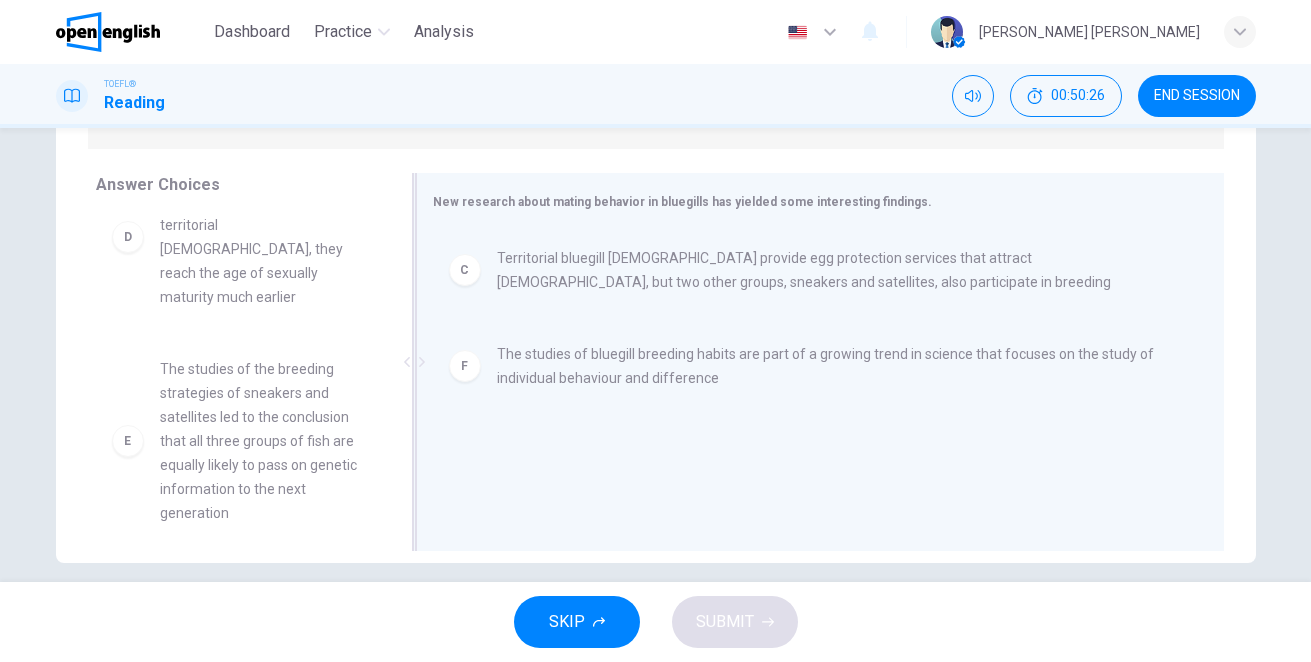 scroll, scrollTop: 372, scrollLeft: 0, axis: vertical 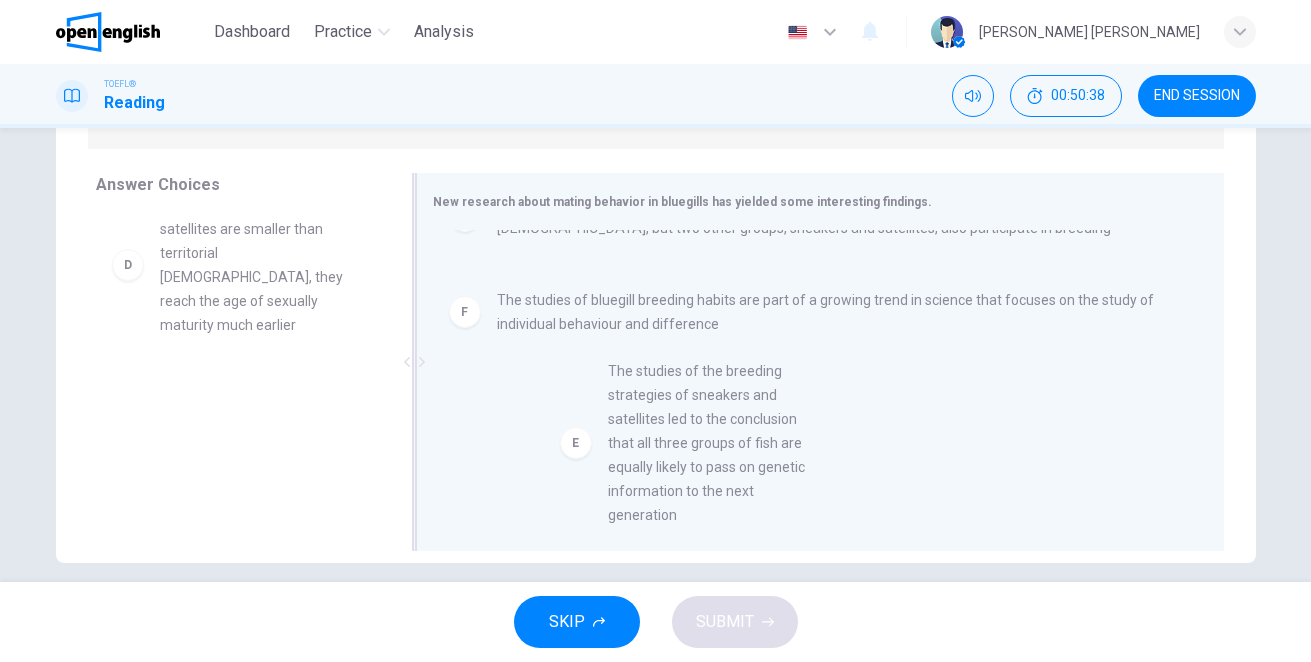 drag, startPoint x: 240, startPoint y: 419, endPoint x: 693, endPoint y: 436, distance: 453.31888 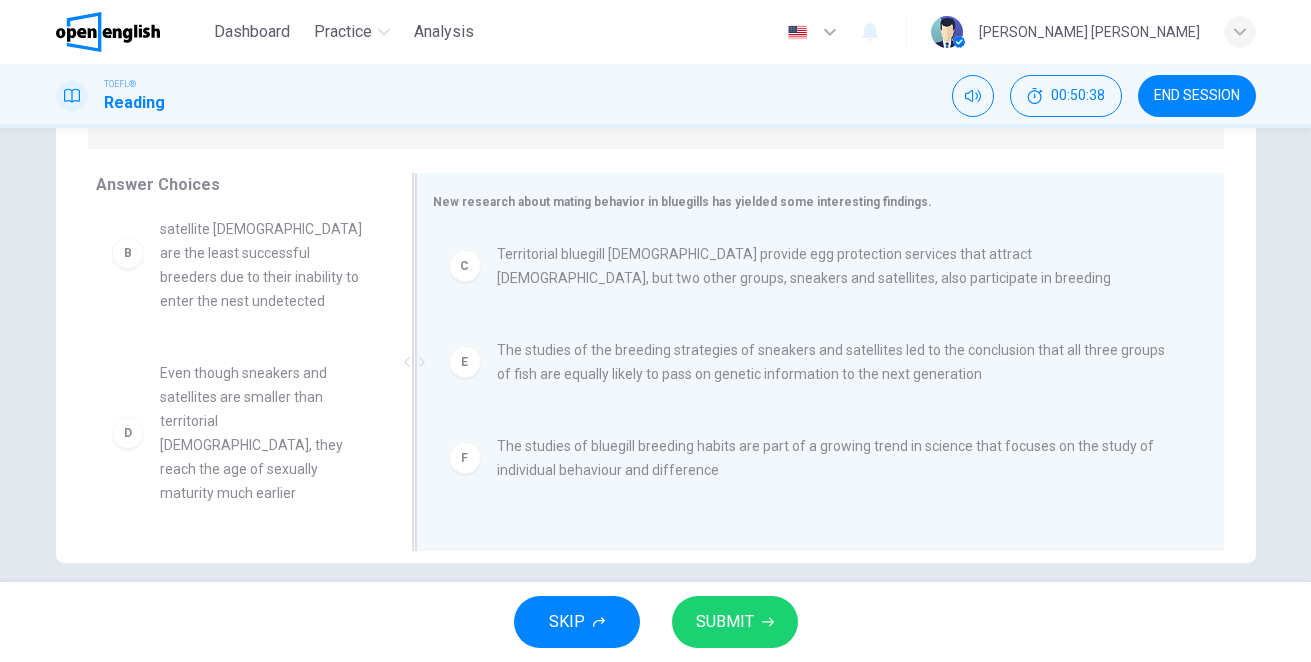 scroll, scrollTop: 4, scrollLeft: 0, axis: vertical 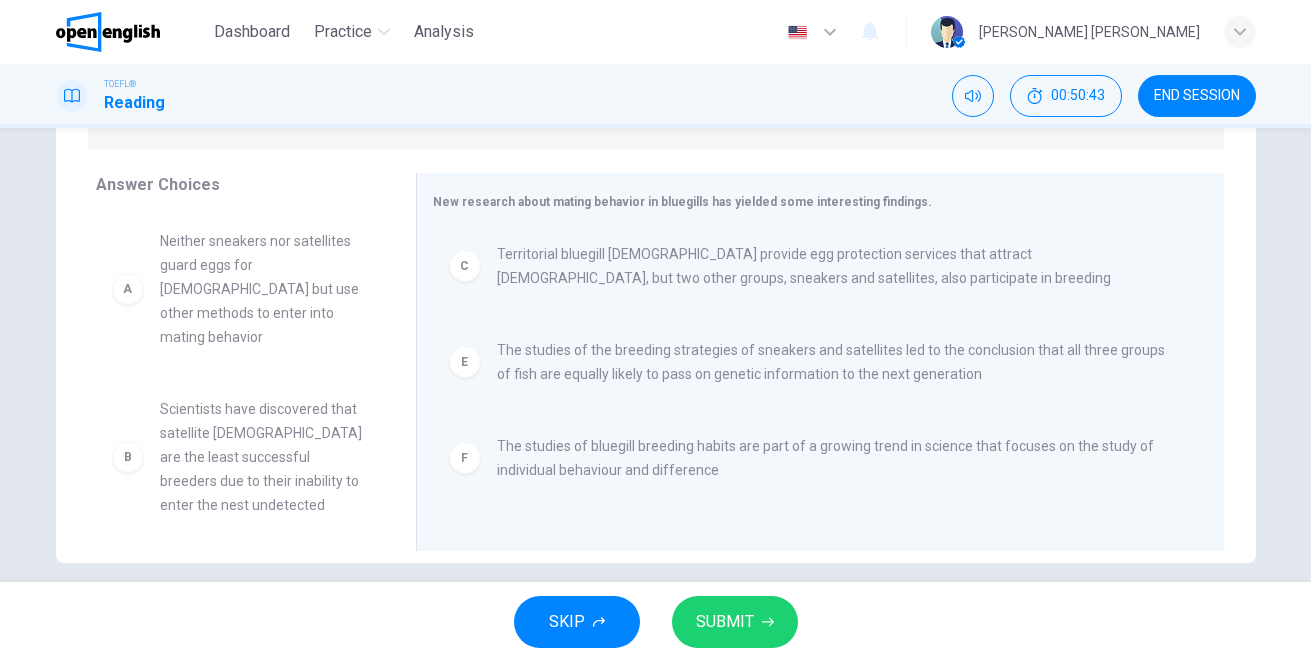click on "SUBMIT" at bounding box center (725, 622) 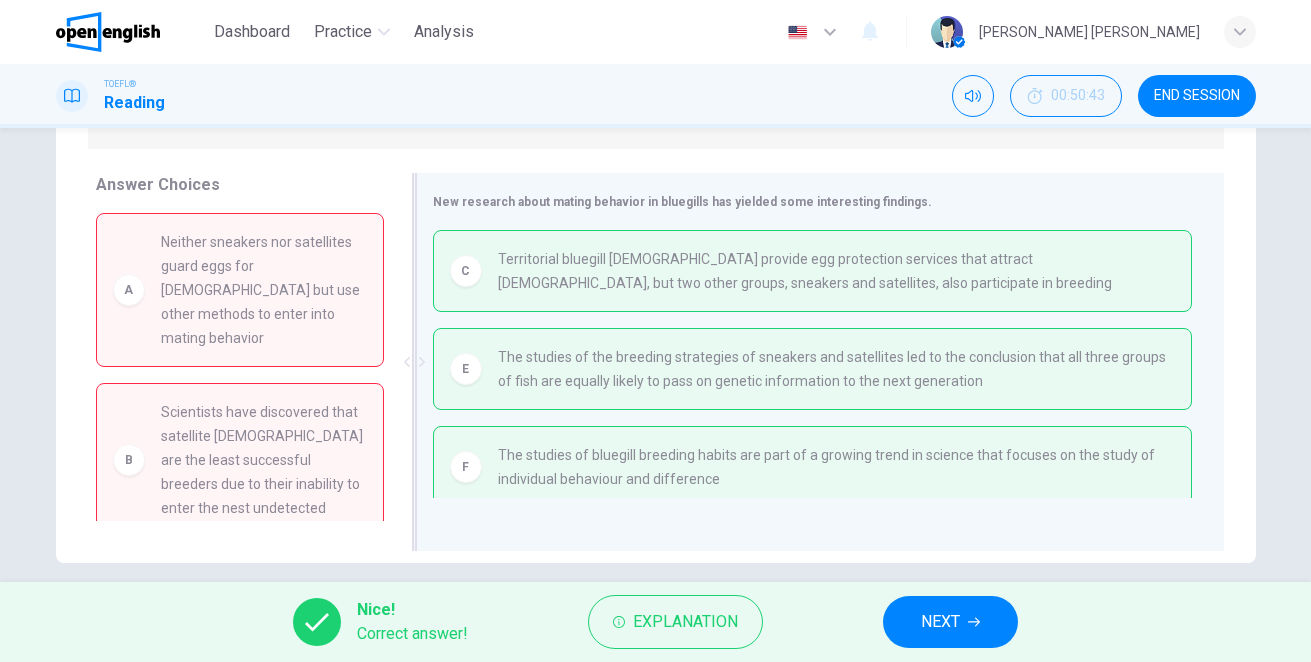 scroll, scrollTop: 10, scrollLeft: 0, axis: vertical 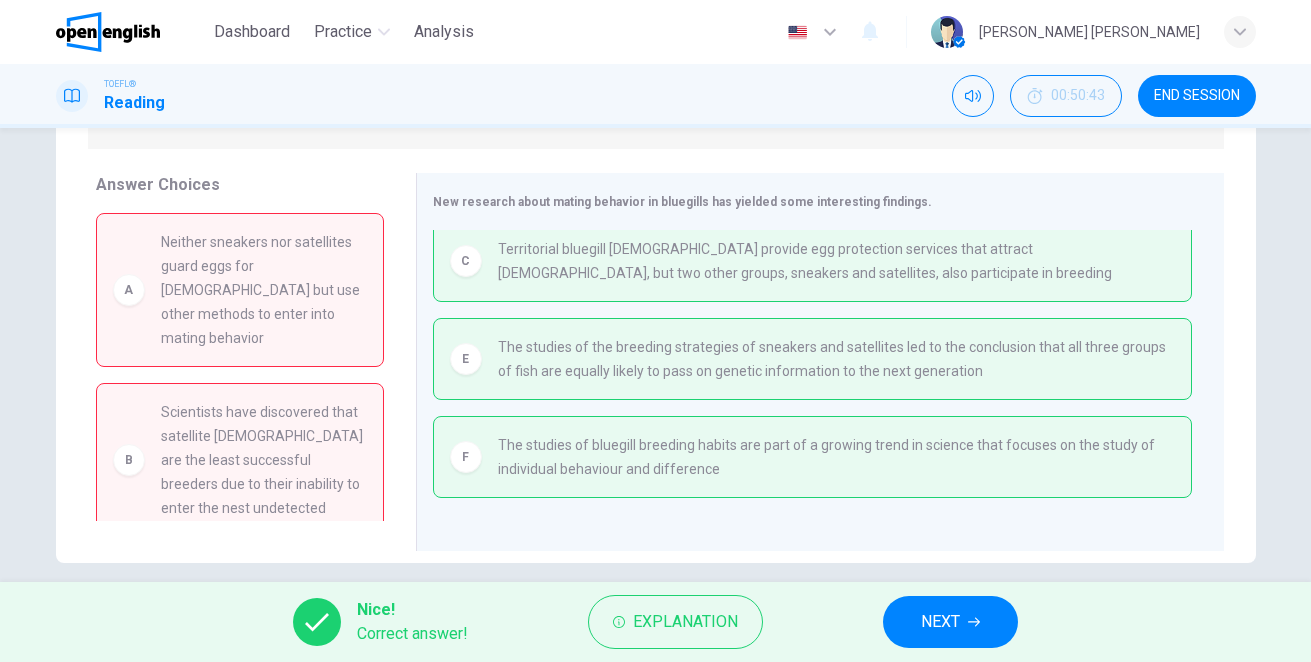 click on "NEXT" at bounding box center [950, 622] 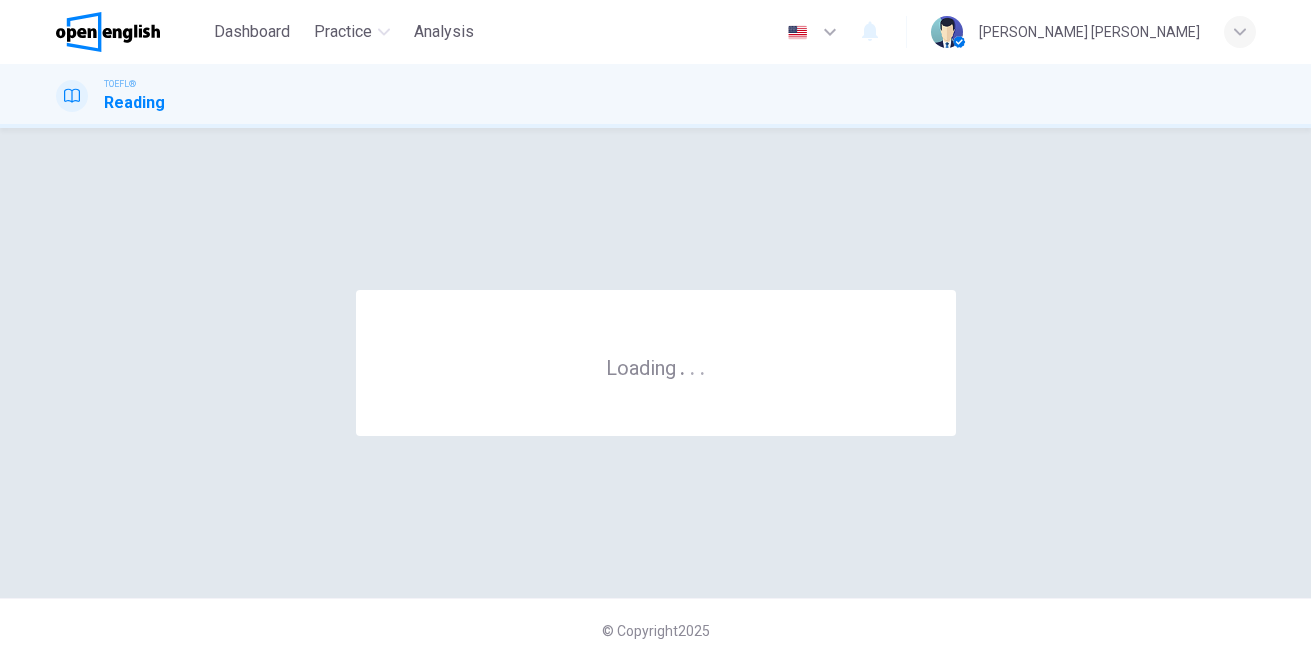 scroll, scrollTop: 0, scrollLeft: 0, axis: both 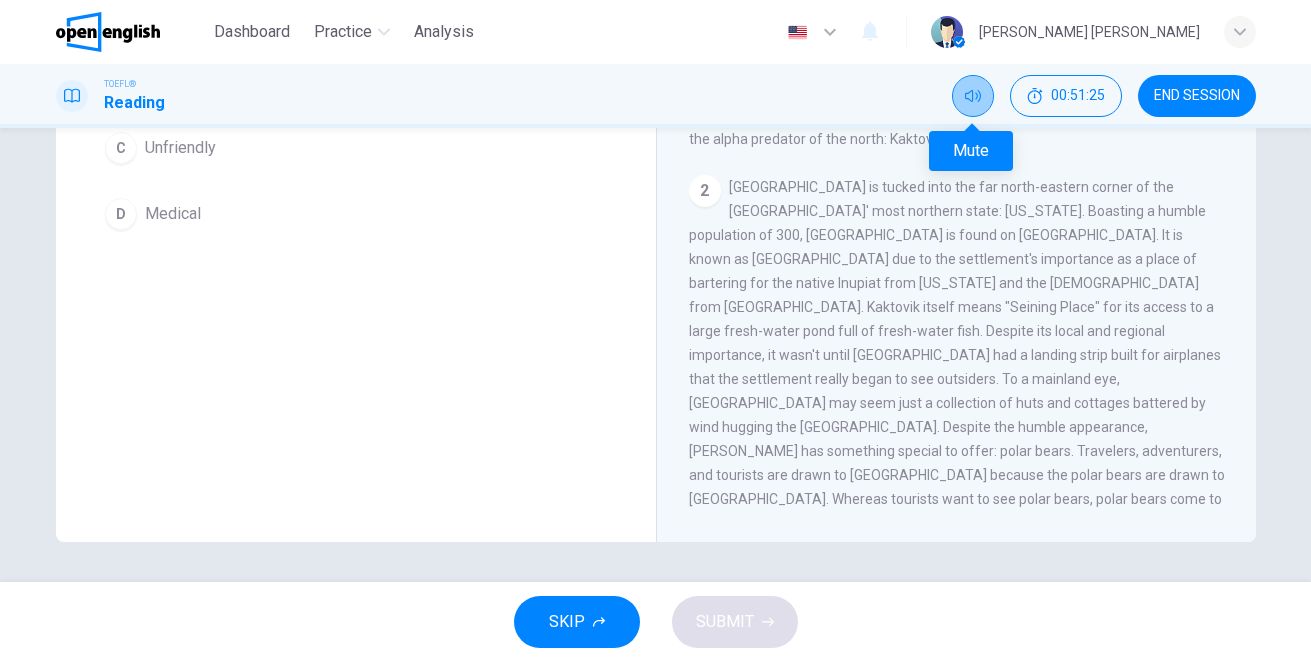 click at bounding box center [973, 96] 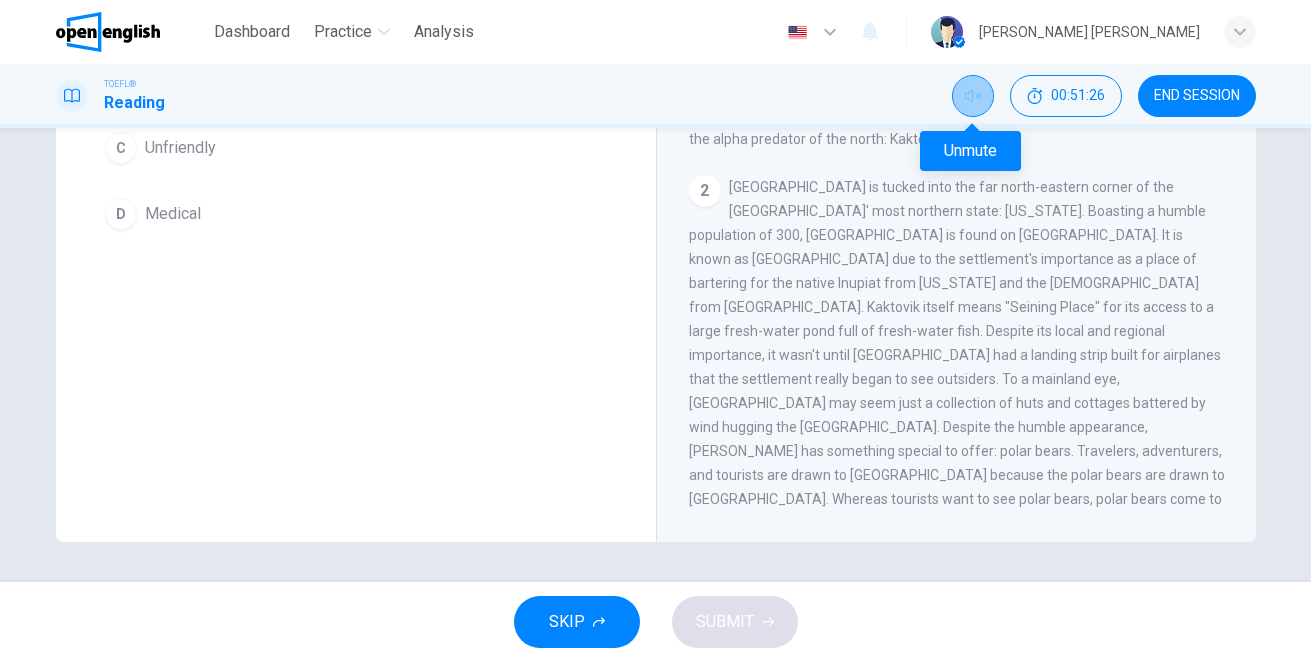 click 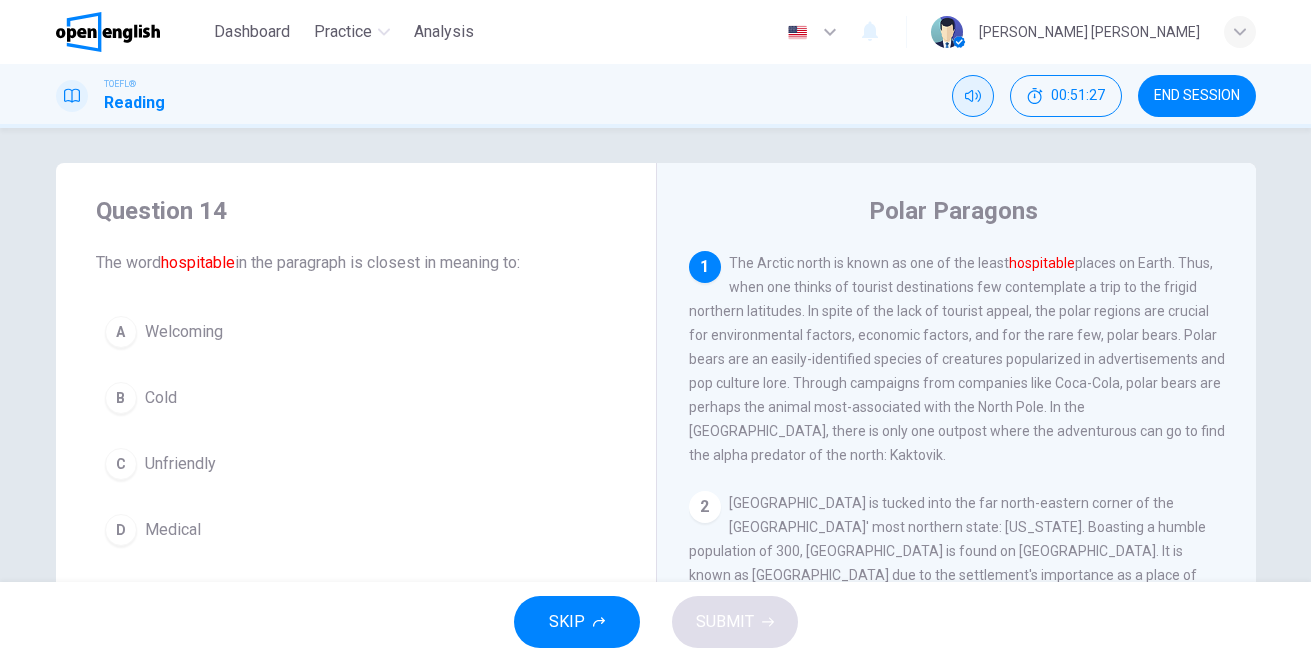scroll, scrollTop: 0, scrollLeft: 0, axis: both 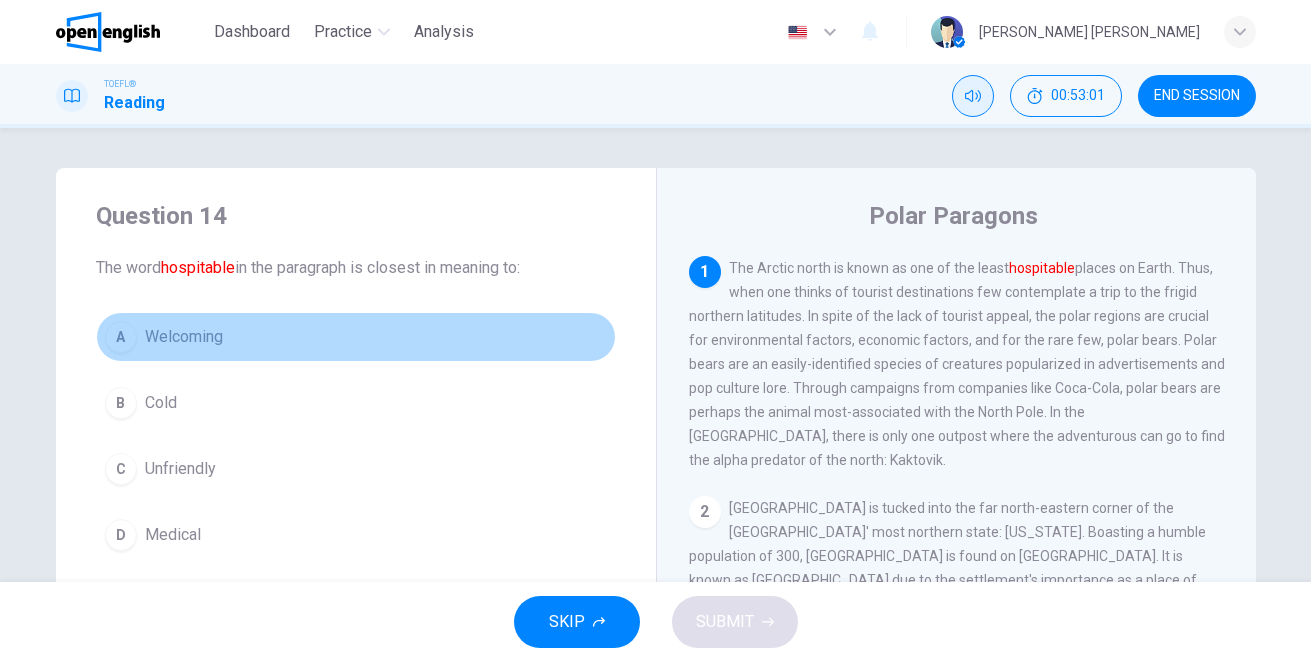 click on "A" at bounding box center [121, 337] 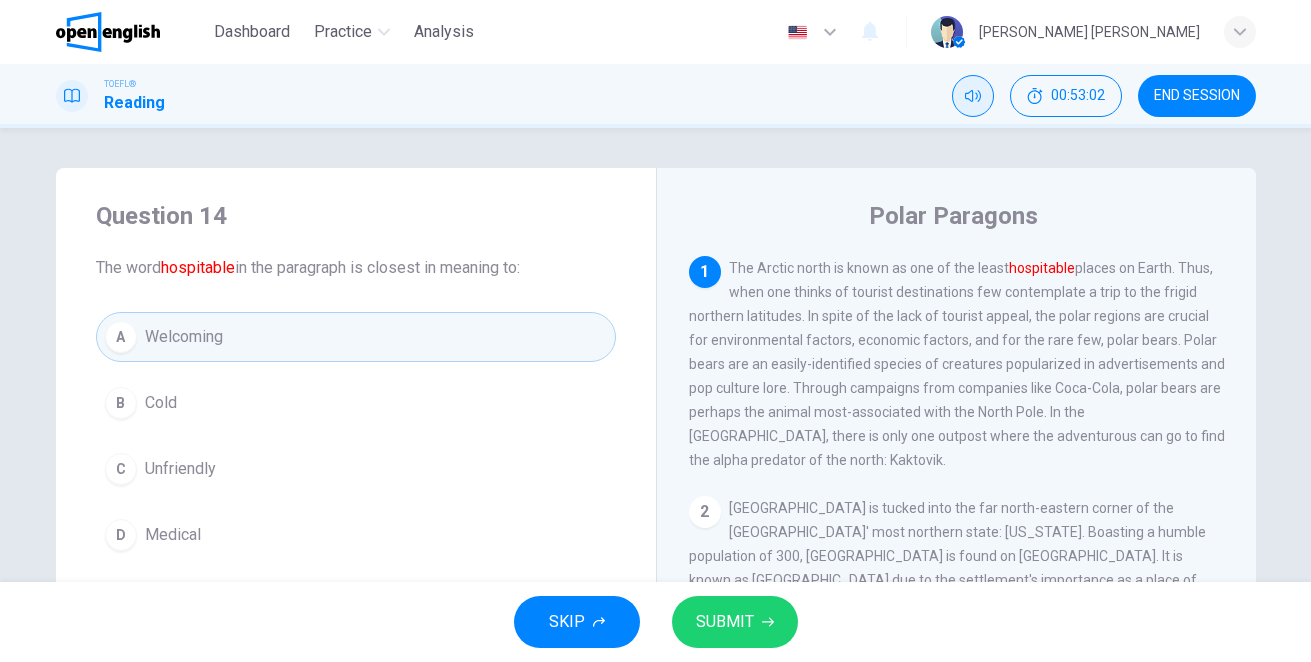 click on "SUBMIT" at bounding box center (735, 622) 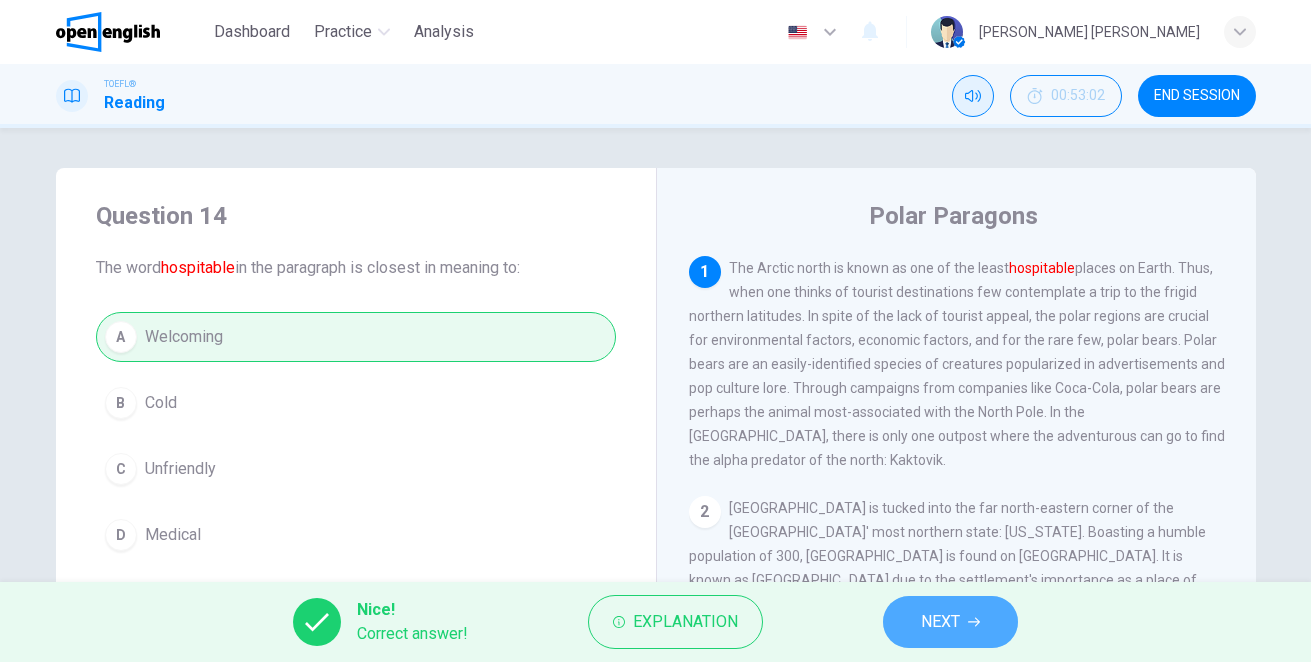 click on "NEXT" at bounding box center [940, 622] 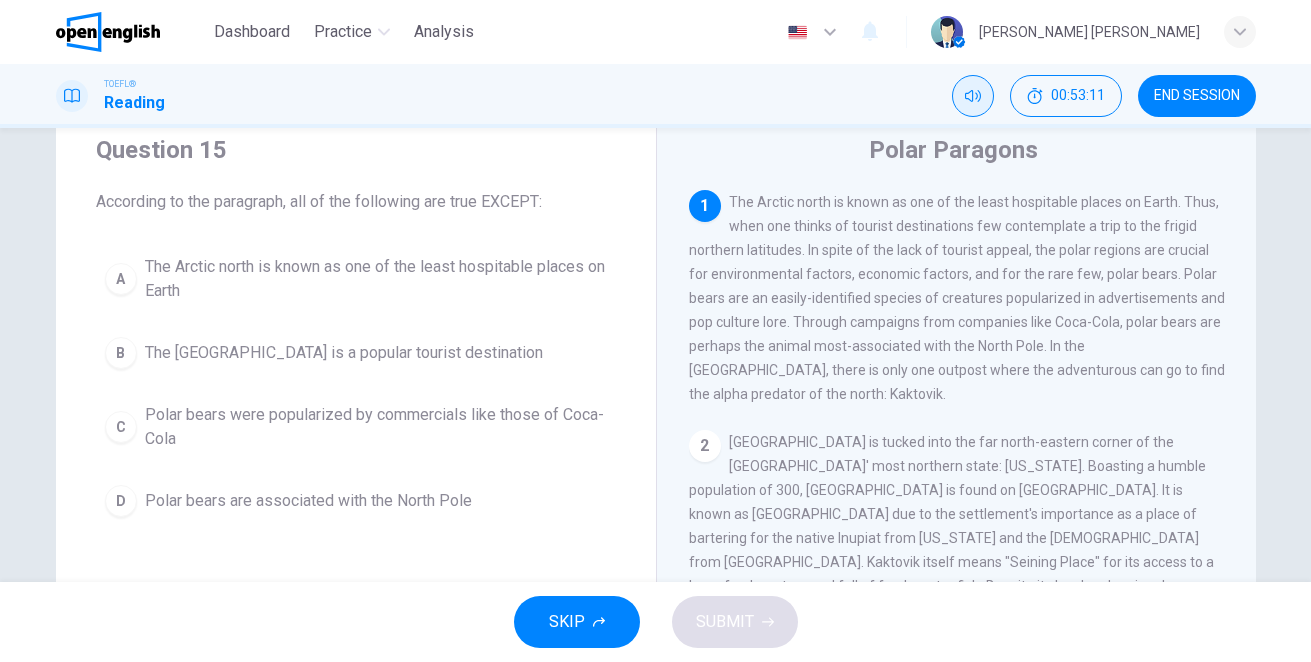 scroll, scrollTop: 100, scrollLeft: 0, axis: vertical 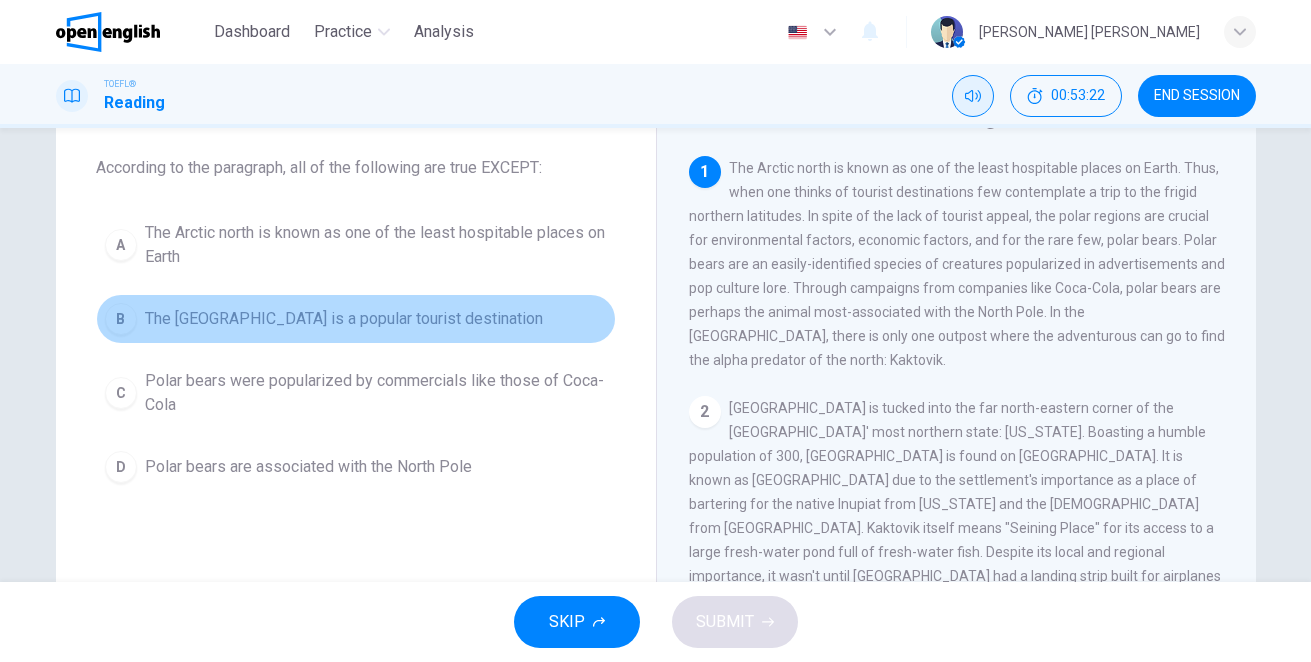 click on "B" at bounding box center (121, 319) 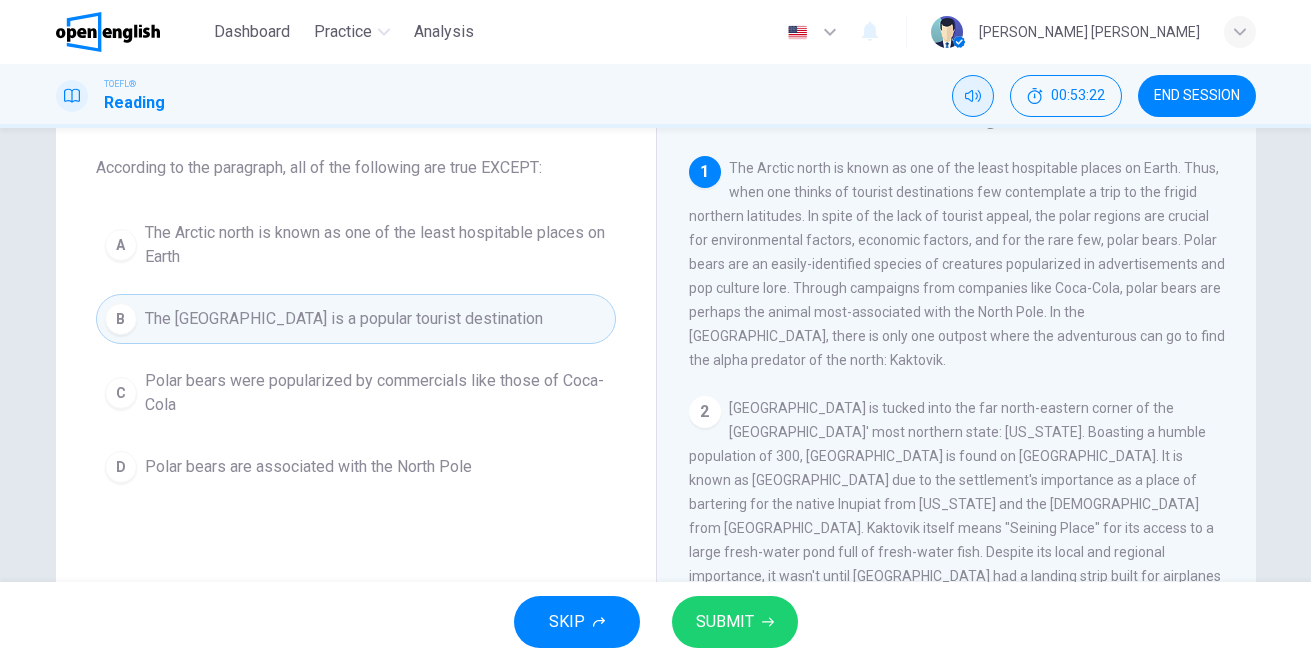 click on "SUBMIT" at bounding box center [735, 622] 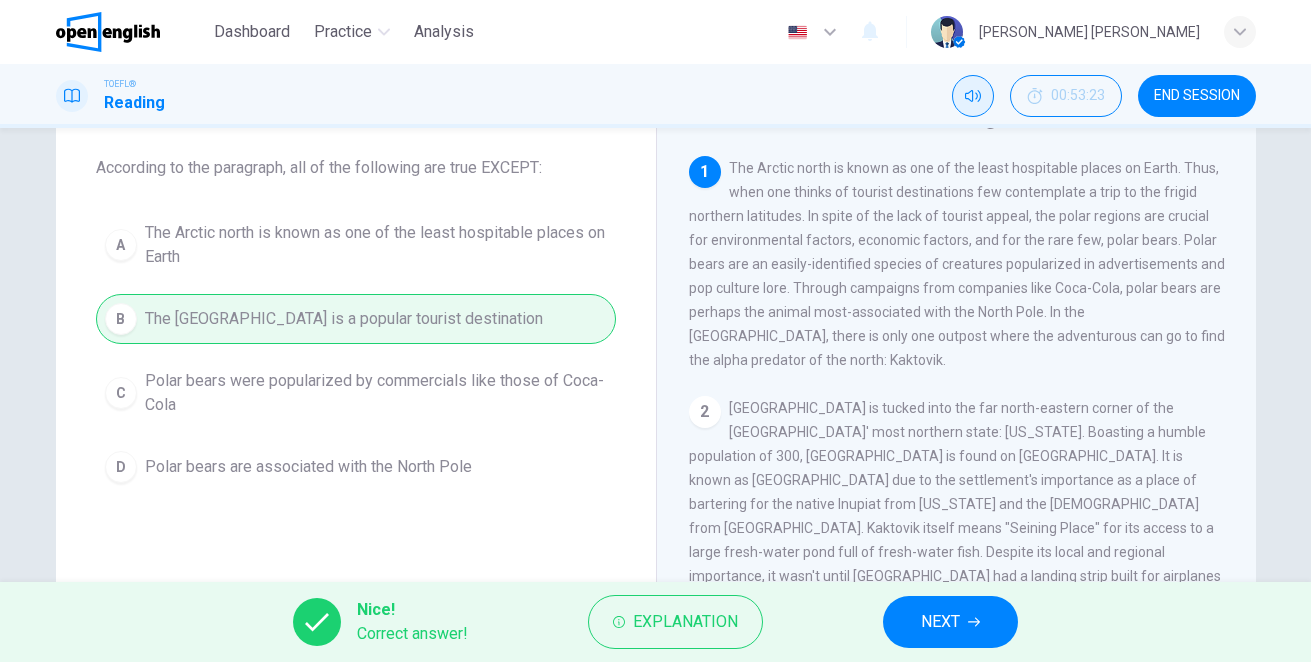 click 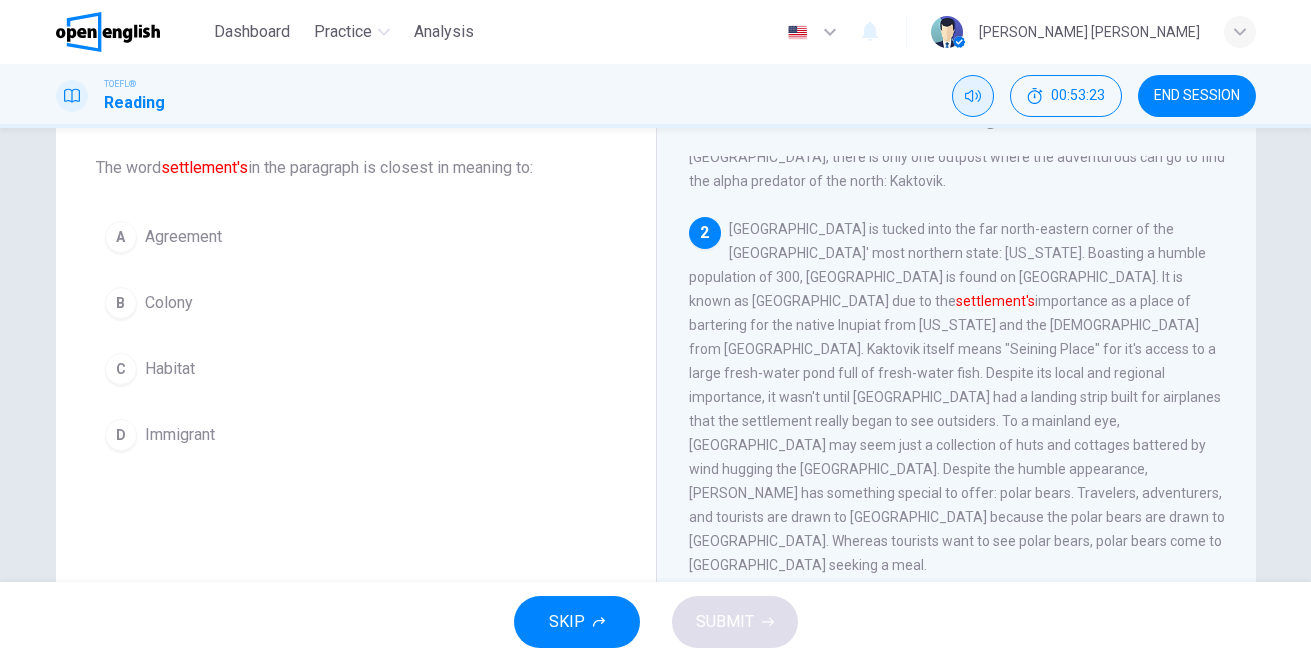 scroll, scrollTop: 199, scrollLeft: 0, axis: vertical 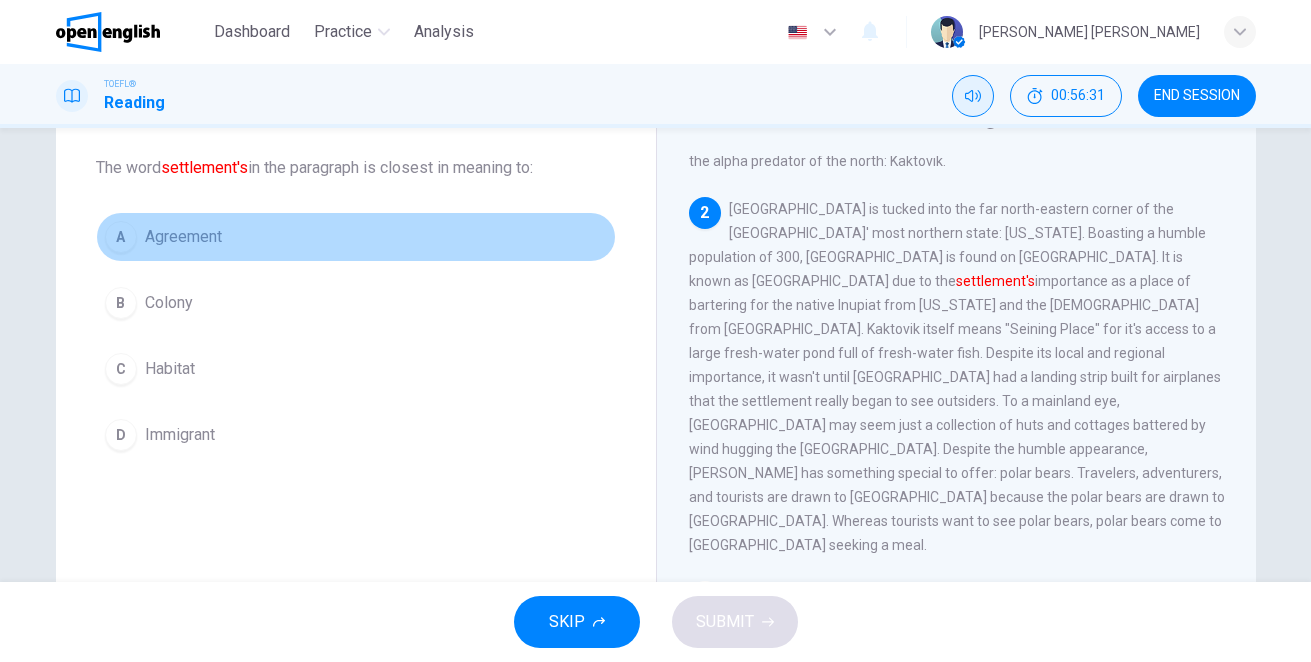 click on "A Agreement" at bounding box center (356, 237) 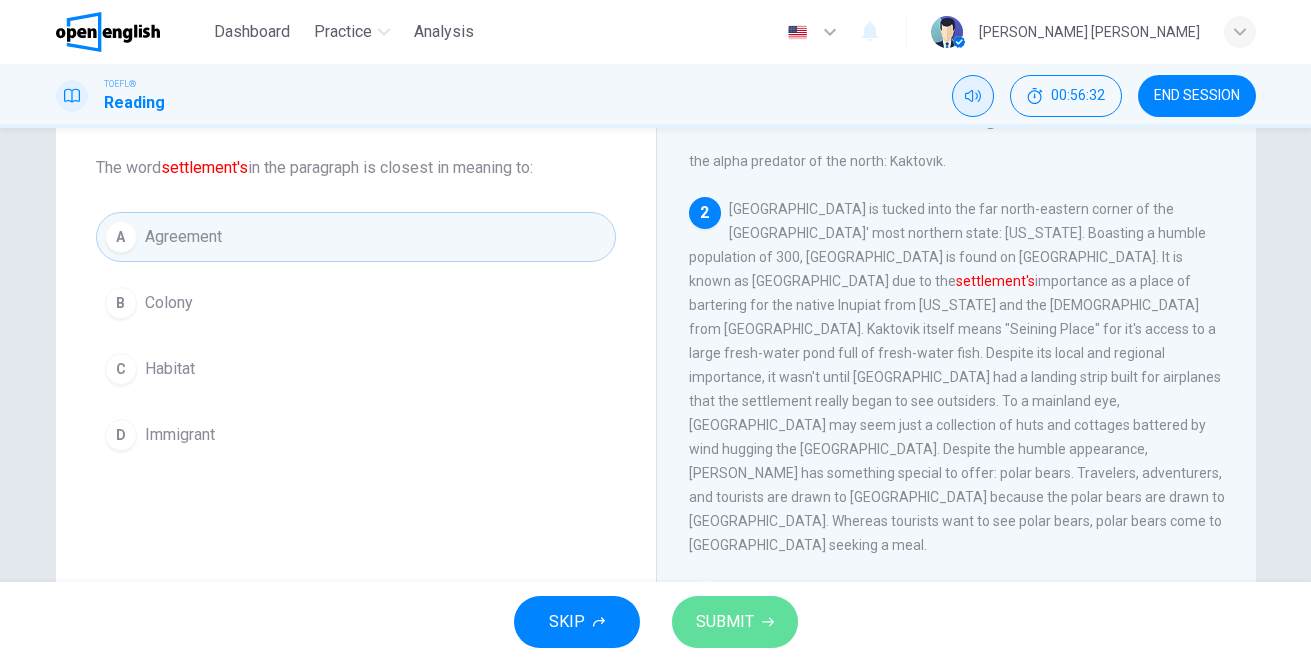 click on "SUBMIT" at bounding box center [725, 622] 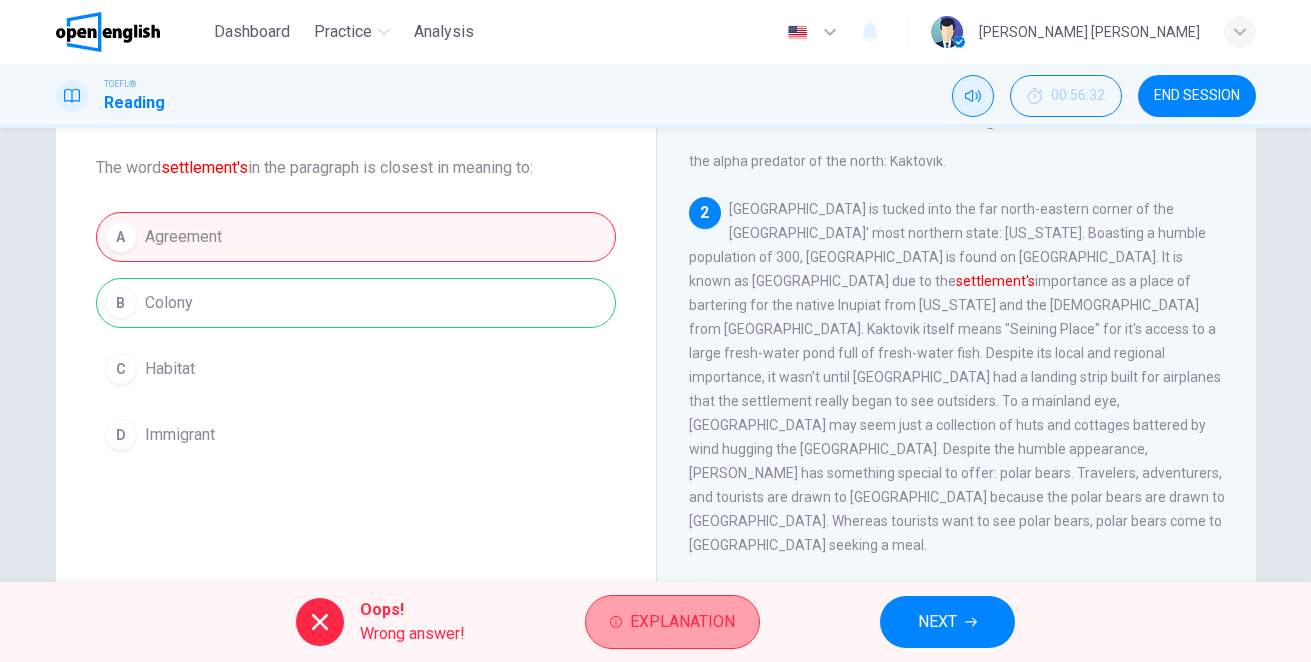 click on "Explanation" at bounding box center (682, 622) 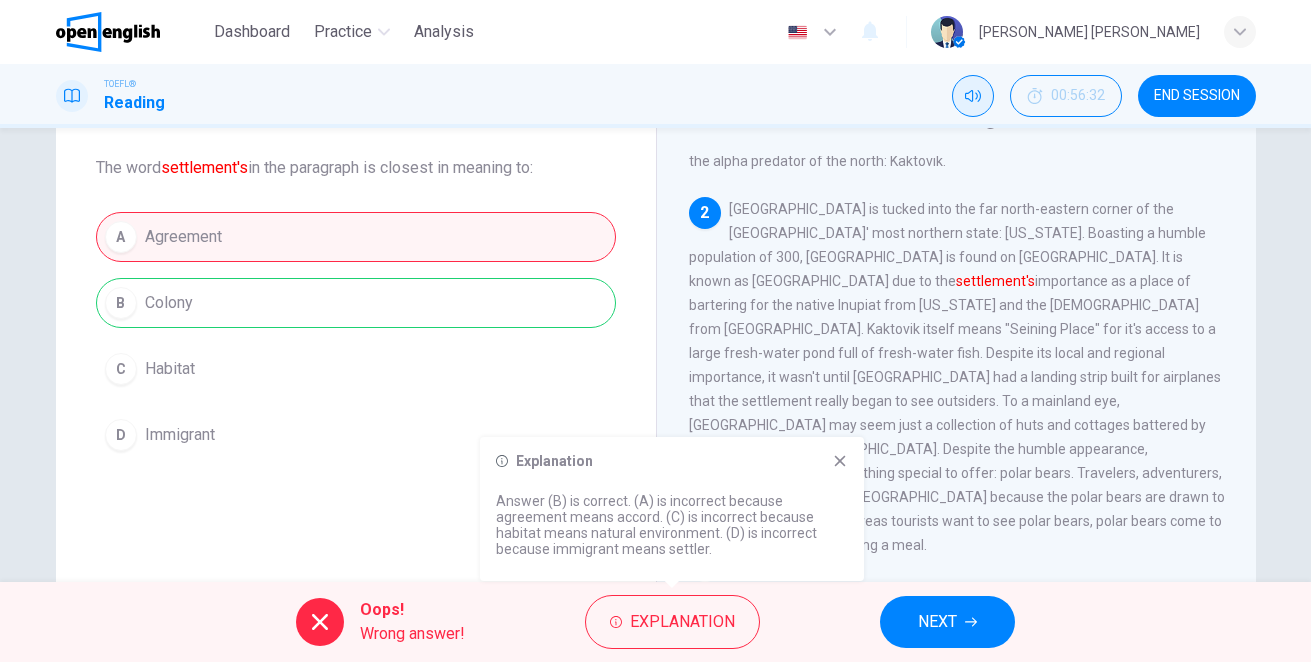 click on "NEXT" at bounding box center [947, 622] 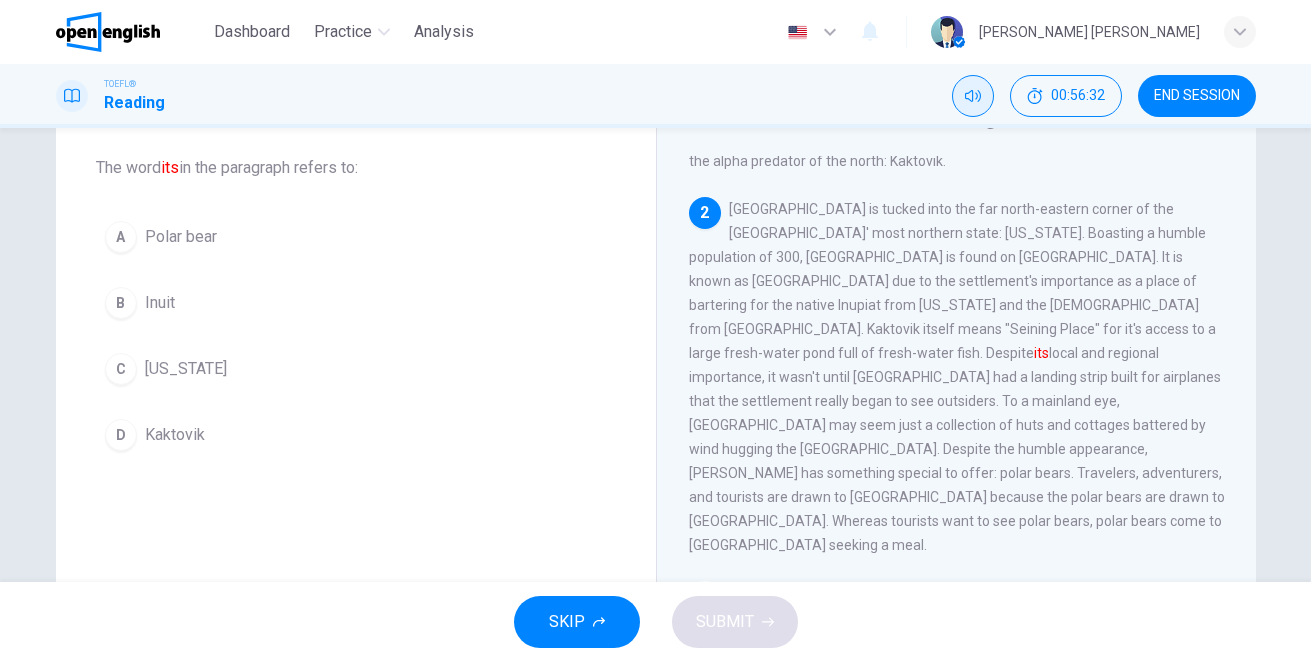 scroll, scrollTop: 249, scrollLeft: 0, axis: vertical 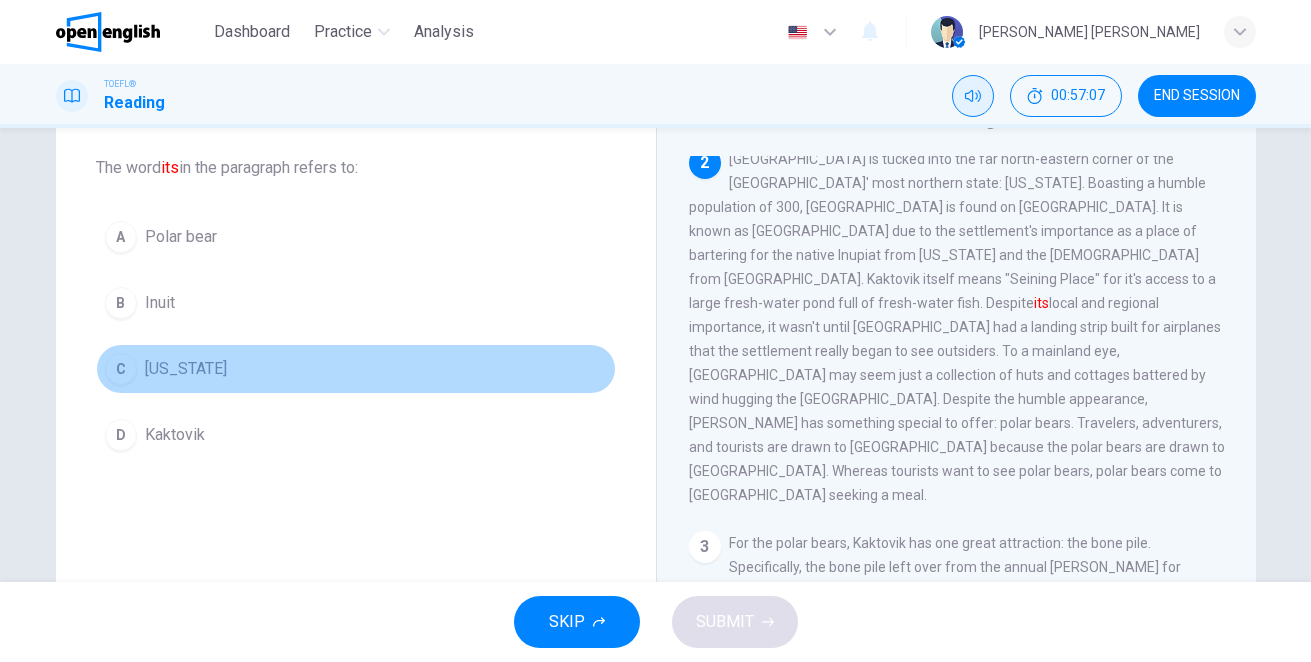 click on "C" at bounding box center [121, 369] 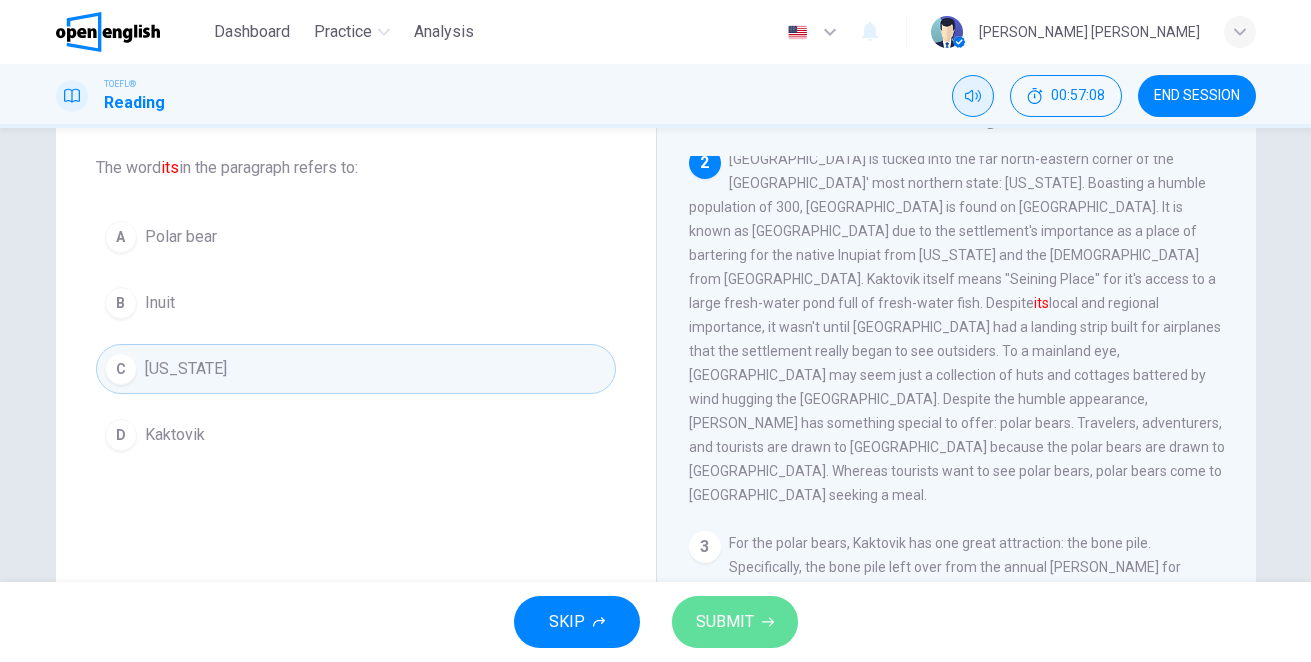 click on "SUBMIT" at bounding box center [725, 622] 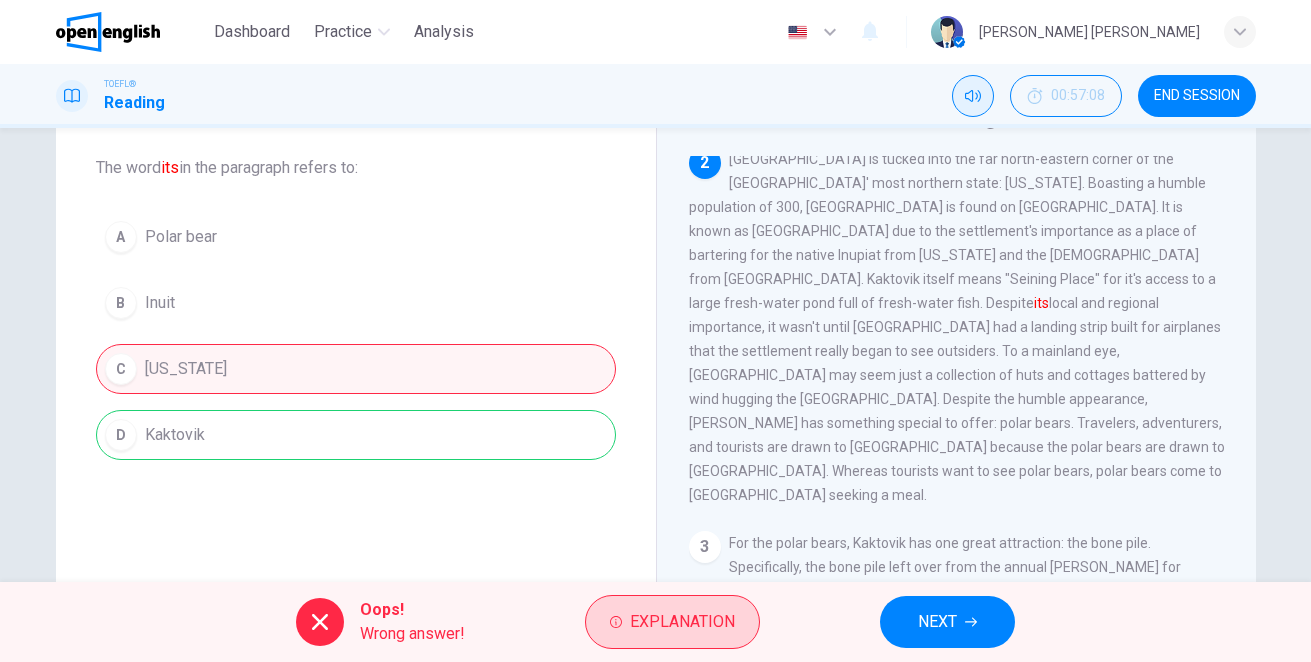 click on "Explanation" at bounding box center (682, 622) 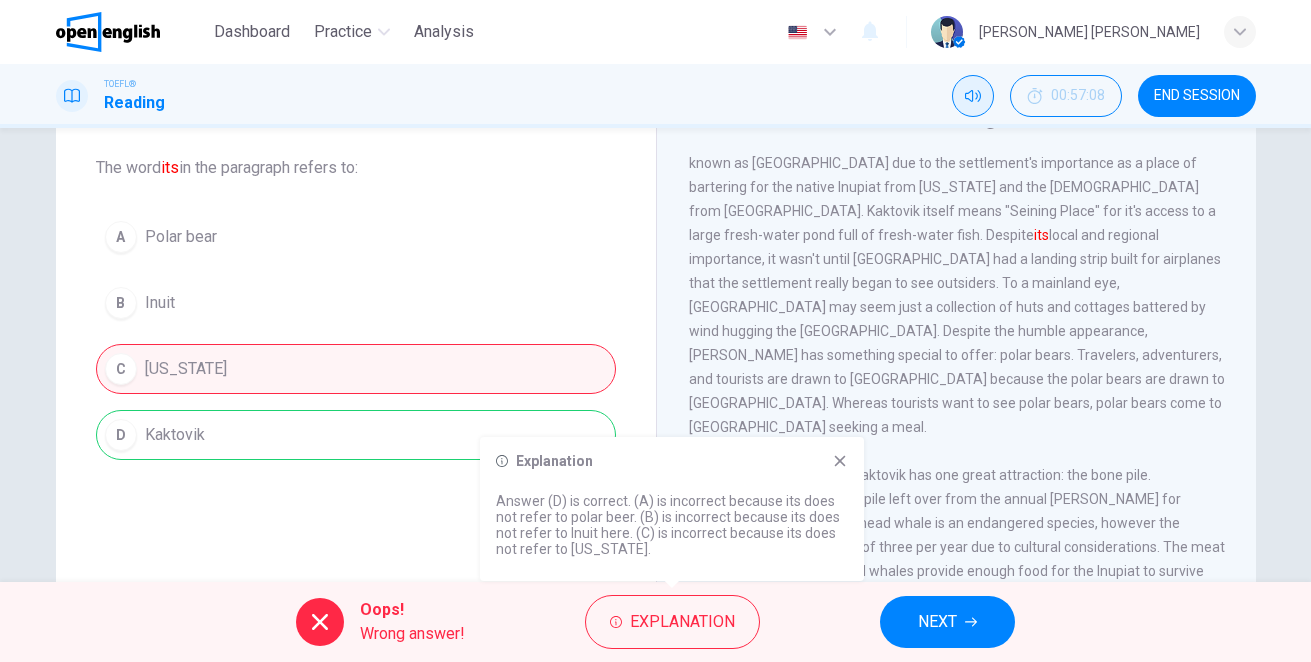scroll, scrollTop: 349, scrollLeft: 0, axis: vertical 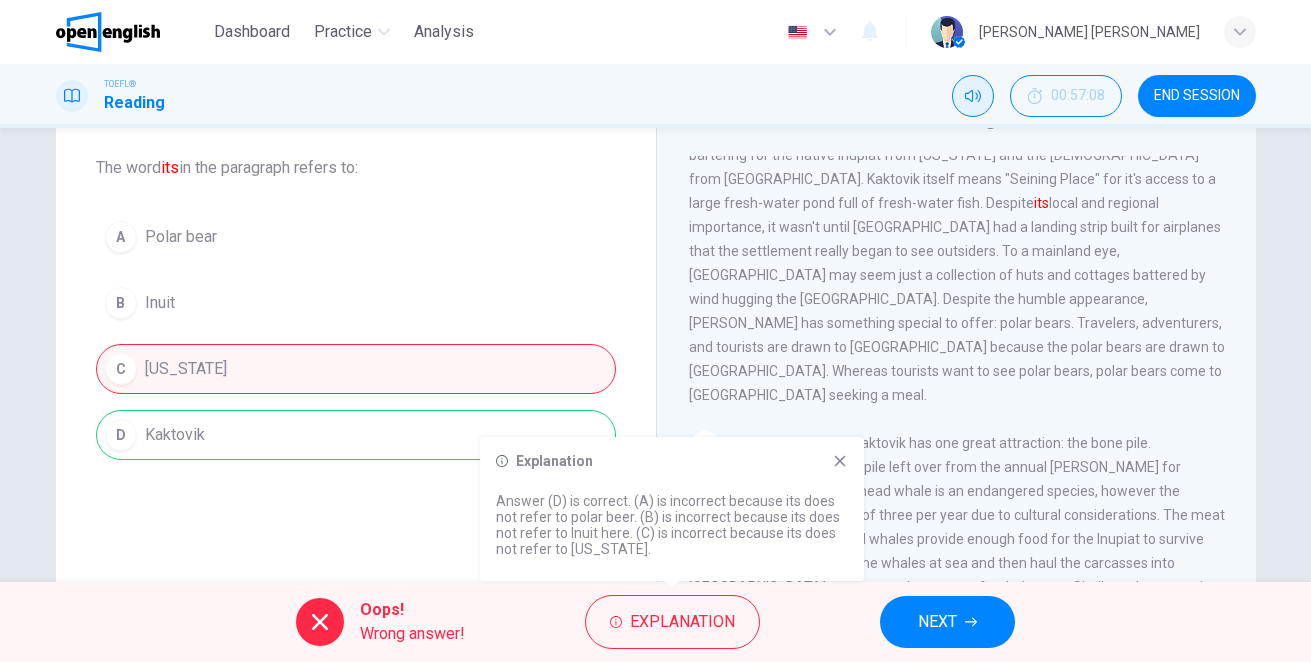 click on "NEXT" at bounding box center [937, 622] 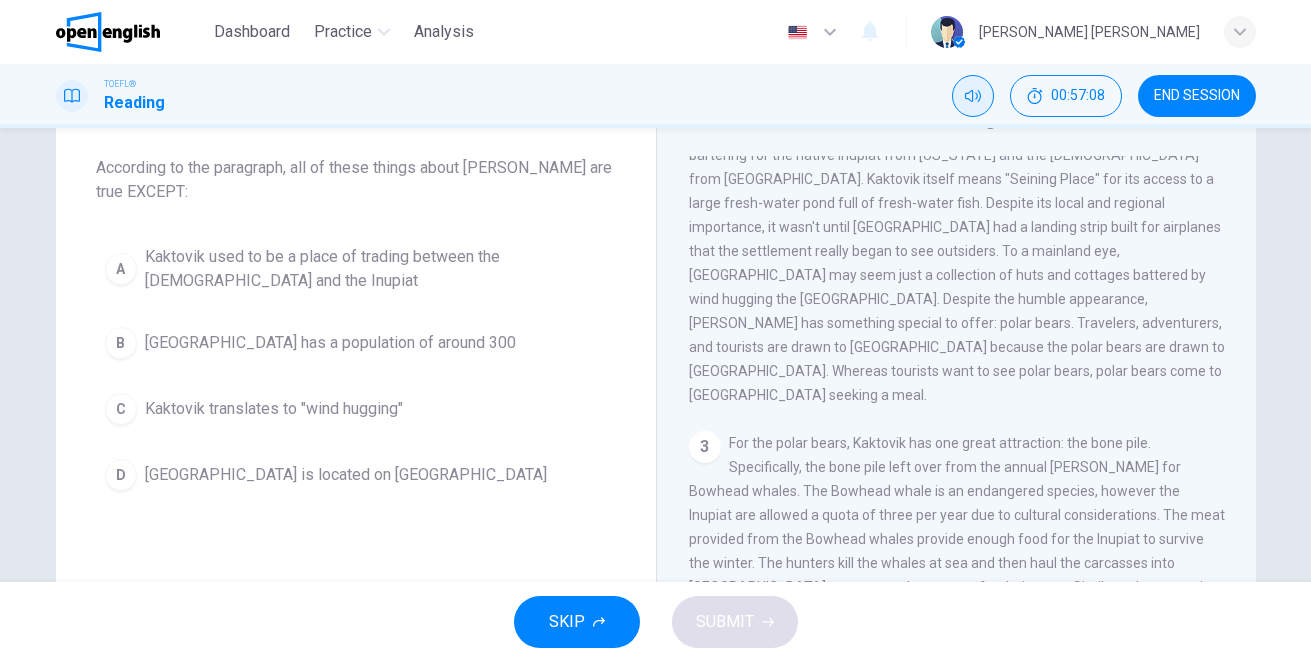 scroll, scrollTop: 249, scrollLeft: 0, axis: vertical 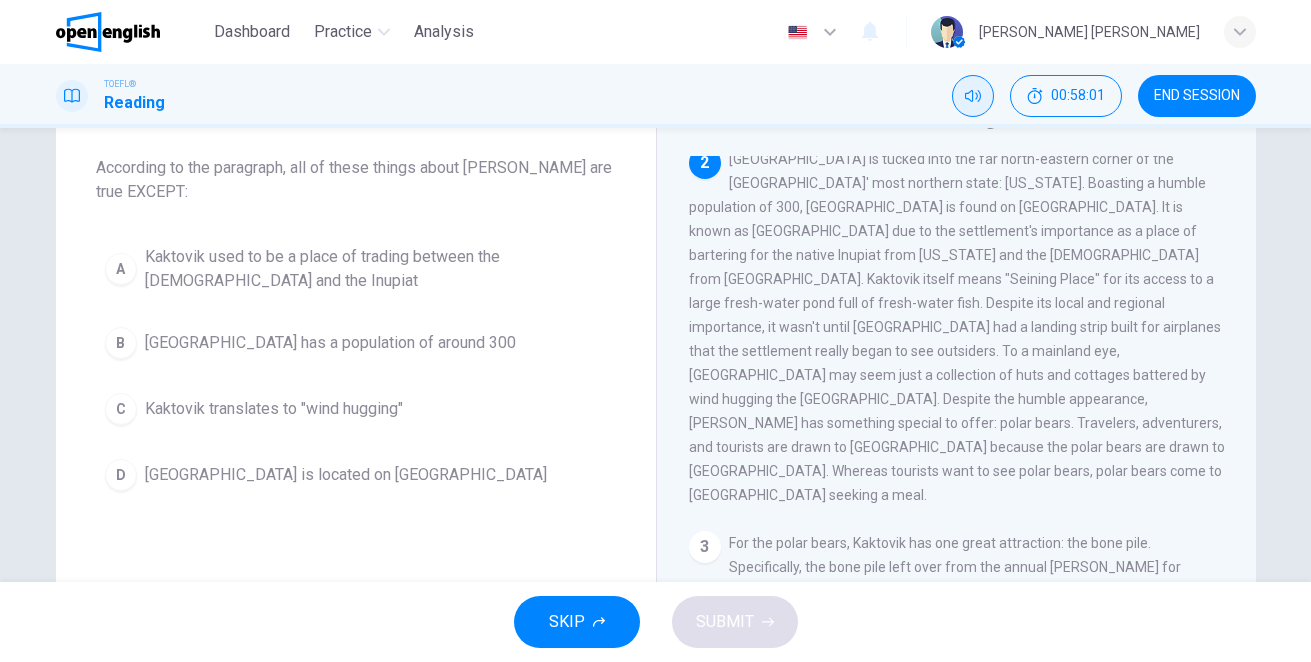click on "C" at bounding box center (121, 409) 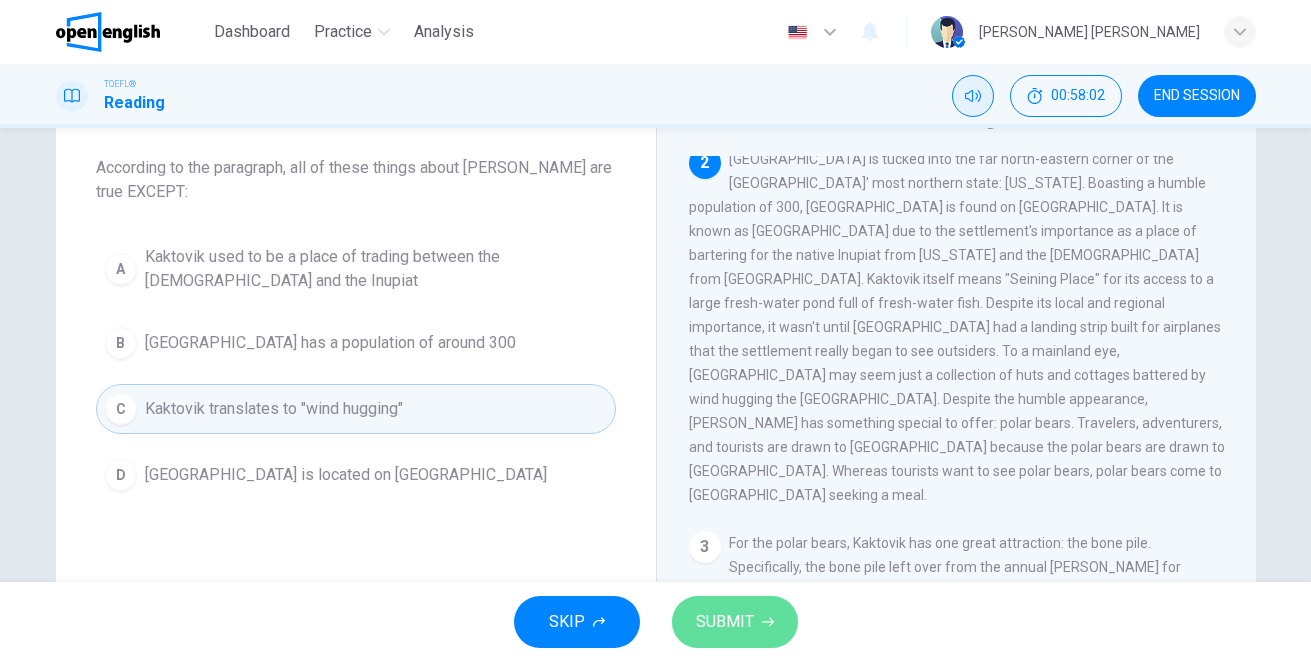 click on "SUBMIT" at bounding box center [725, 622] 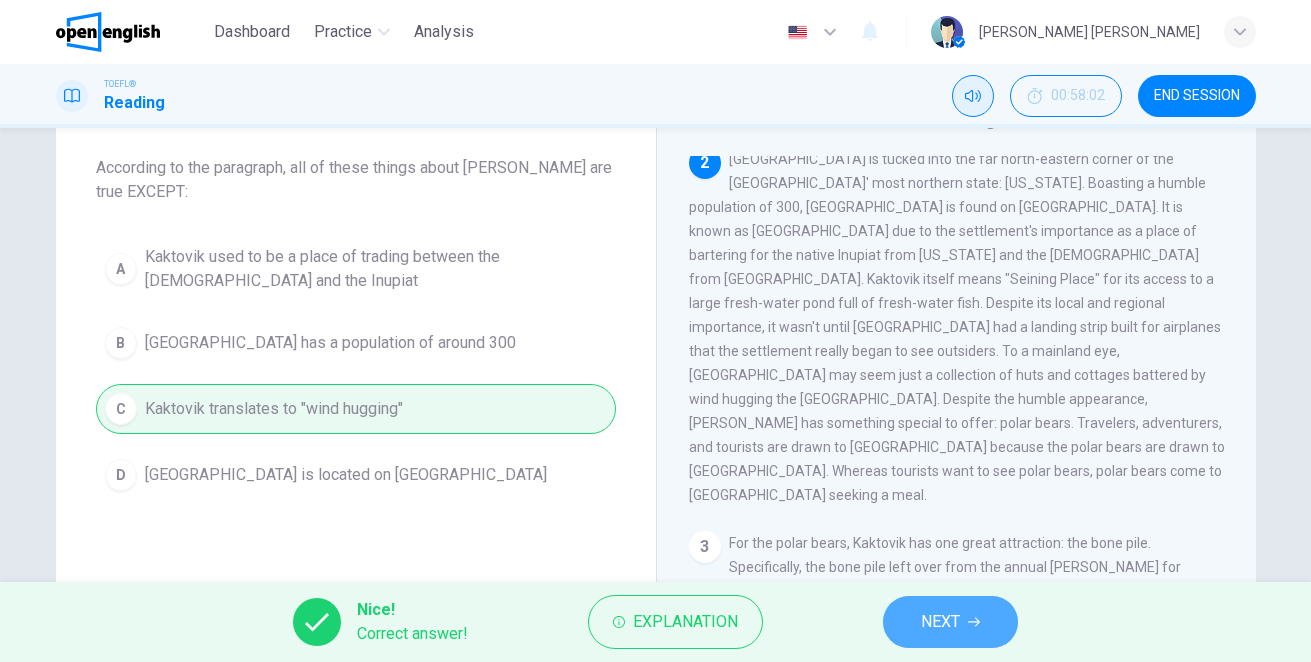 click on "NEXT" at bounding box center [940, 622] 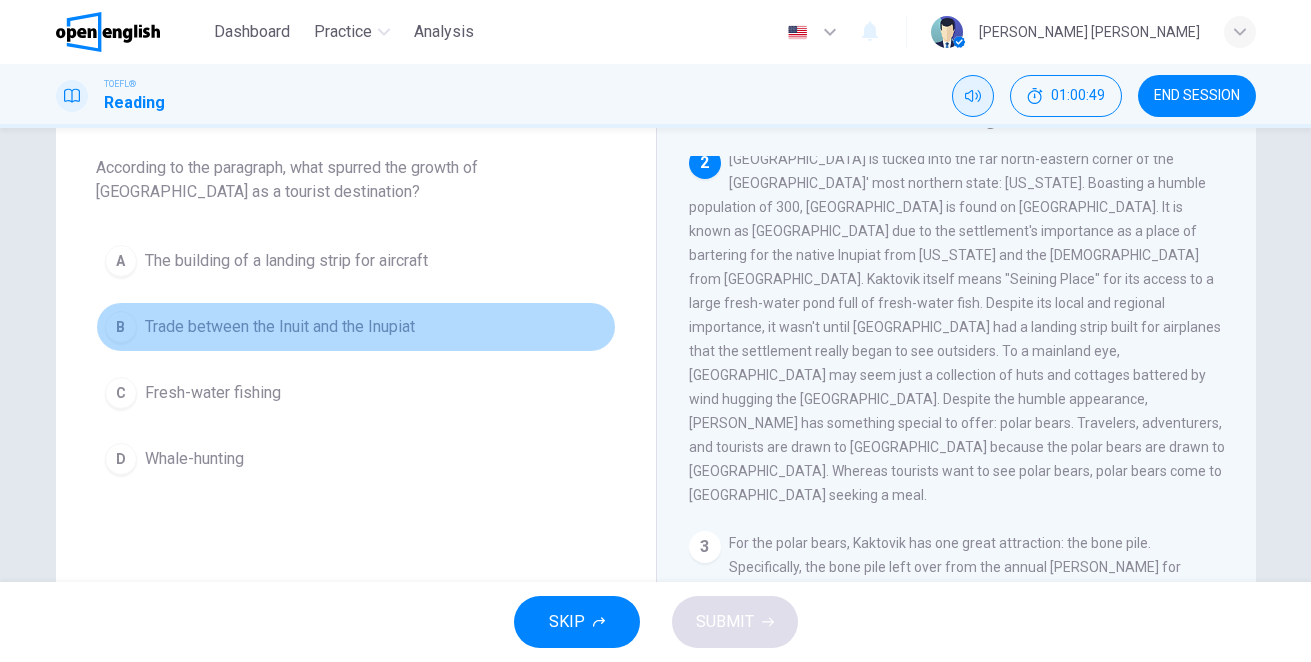 click on "B" at bounding box center [121, 327] 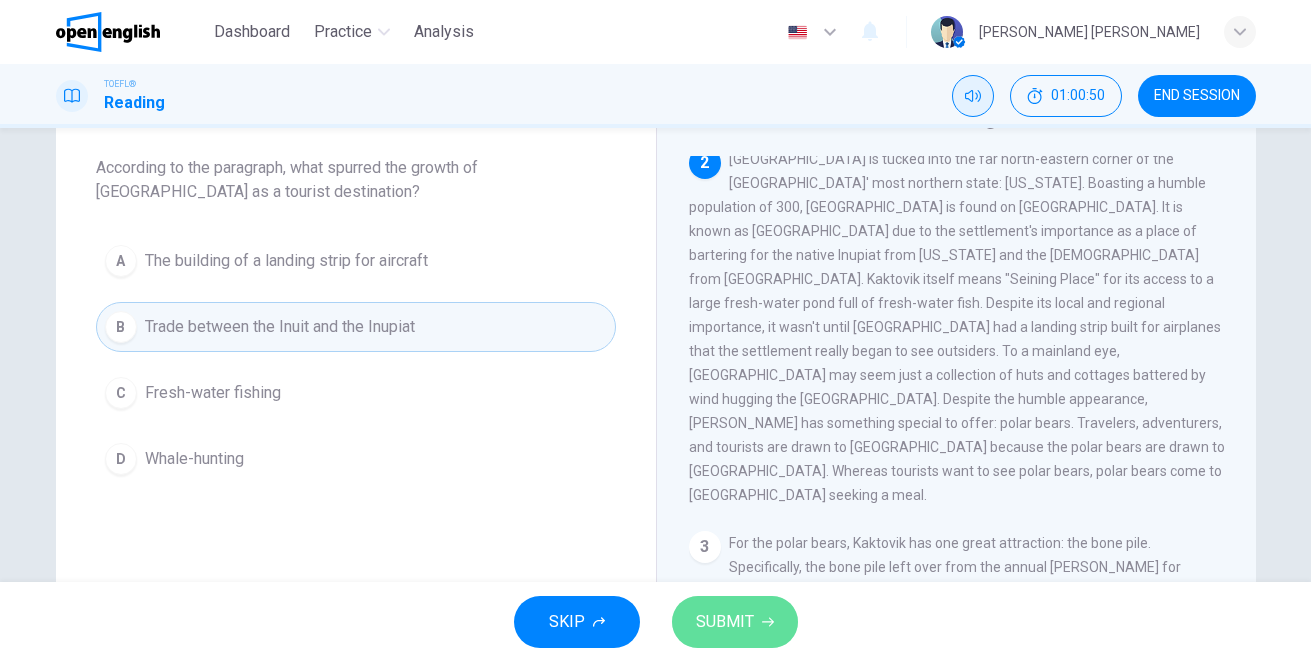 click on "SUBMIT" at bounding box center [725, 622] 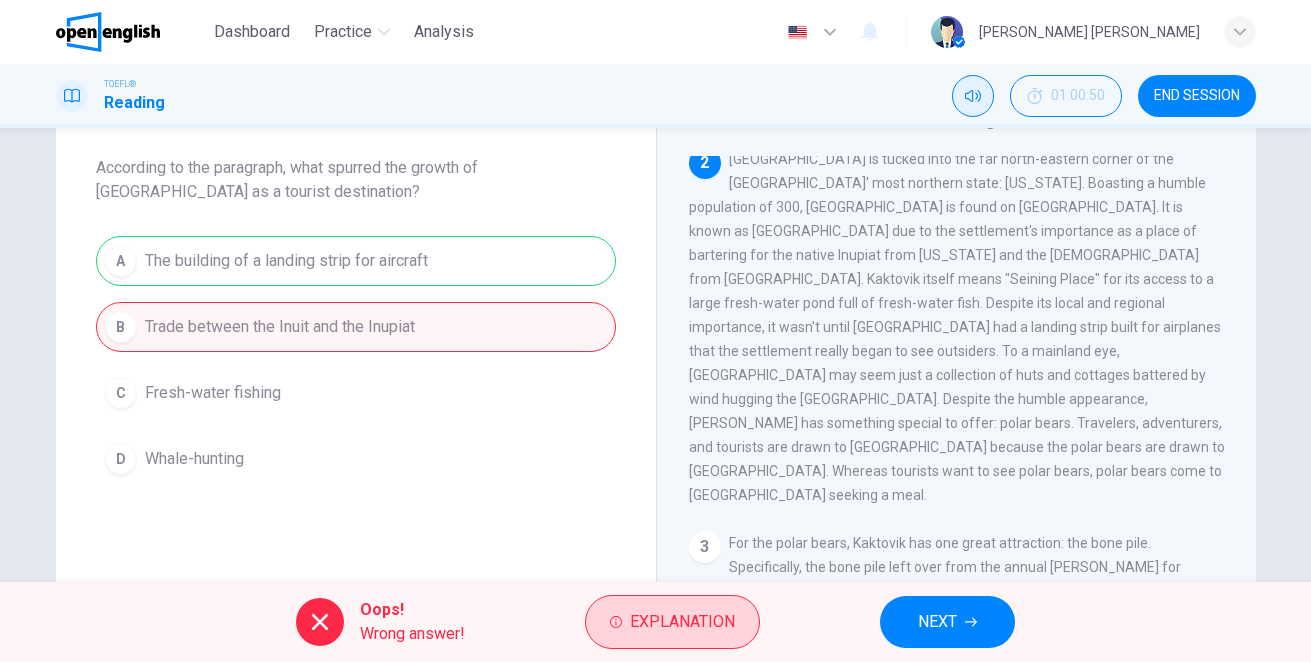 click on "Explanation" at bounding box center (682, 622) 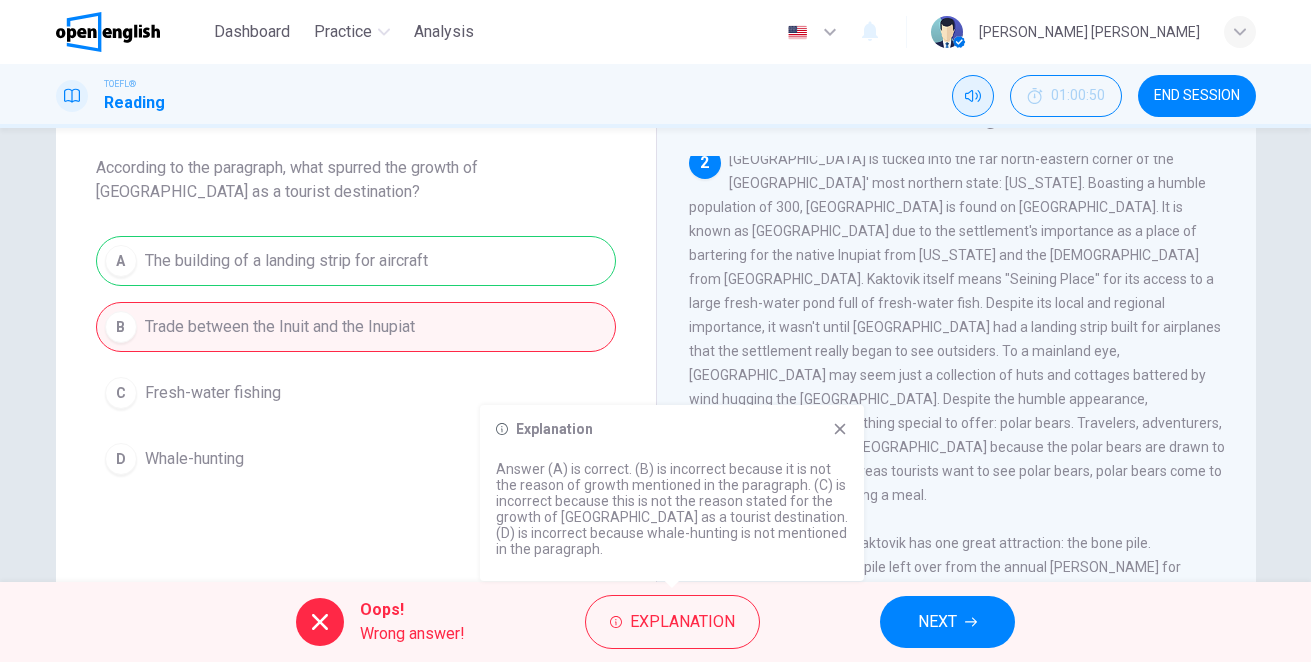 click on "NEXT" at bounding box center (937, 622) 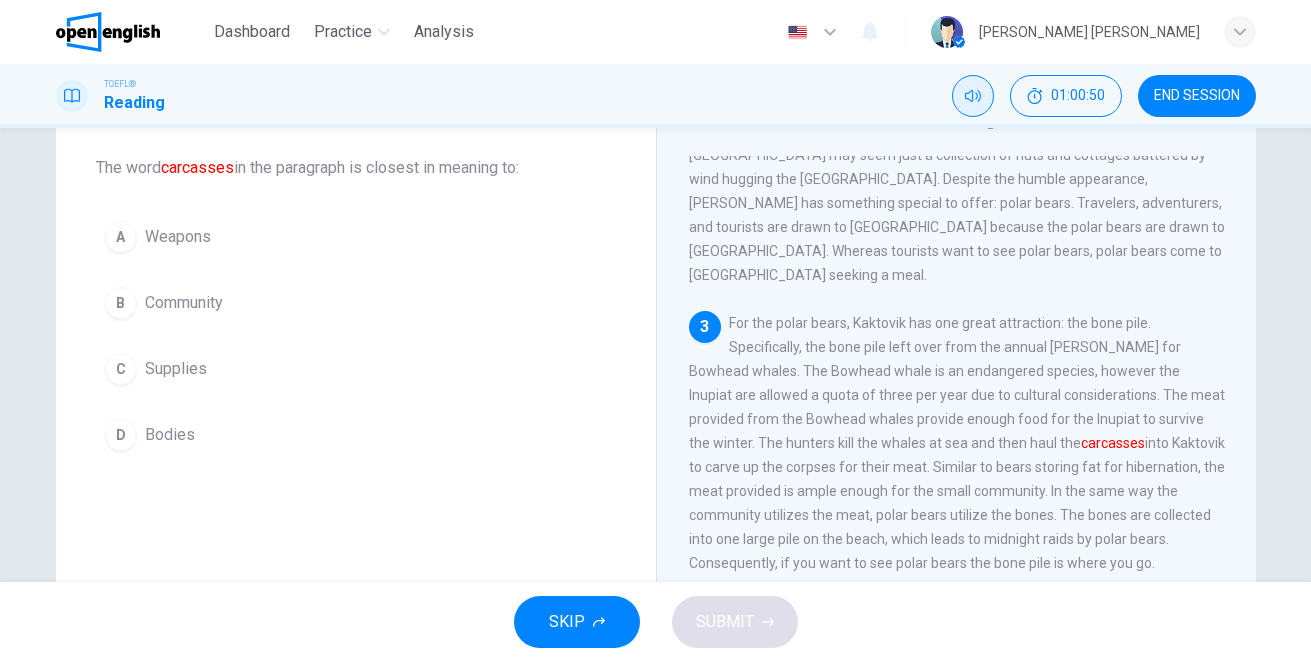 scroll, scrollTop: 498, scrollLeft: 0, axis: vertical 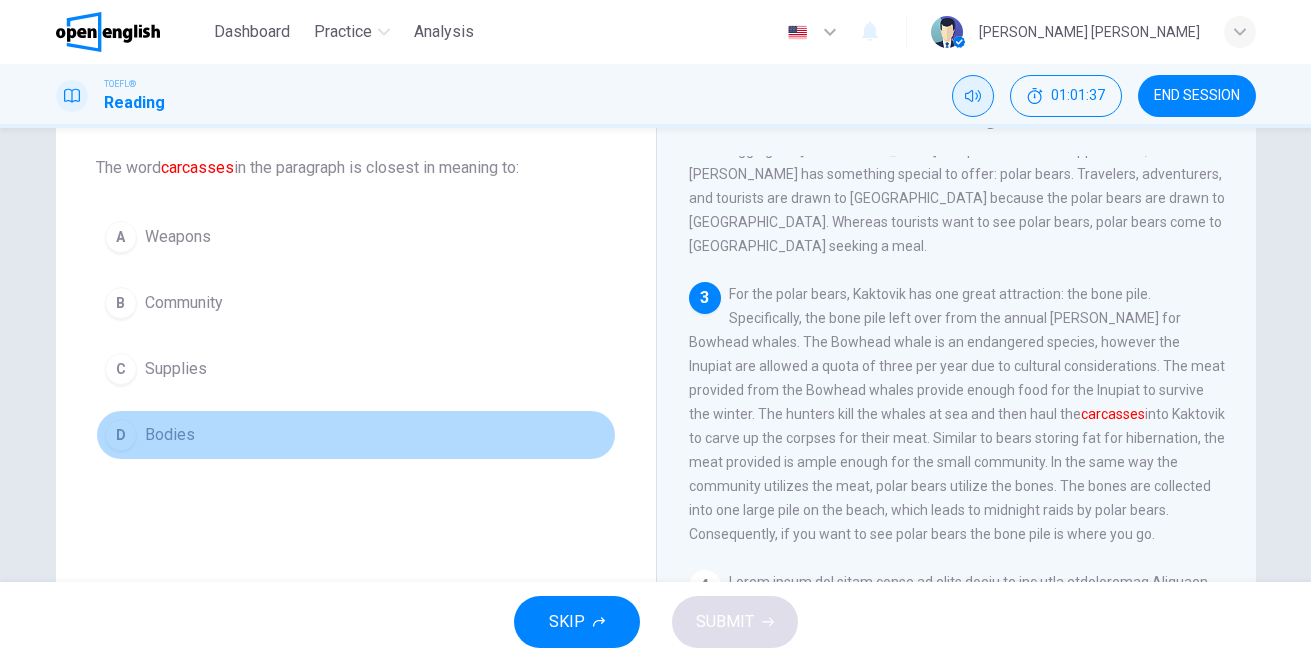 click on "D" at bounding box center [121, 435] 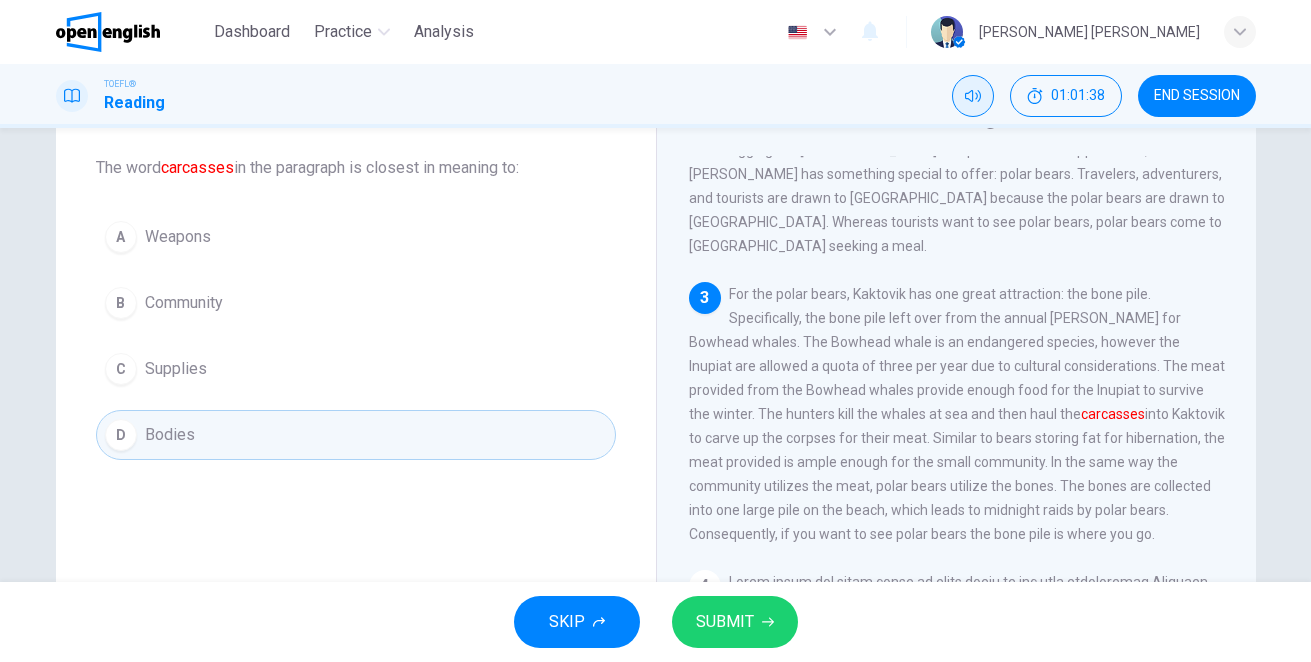 click on "SUBMIT" at bounding box center (725, 622) 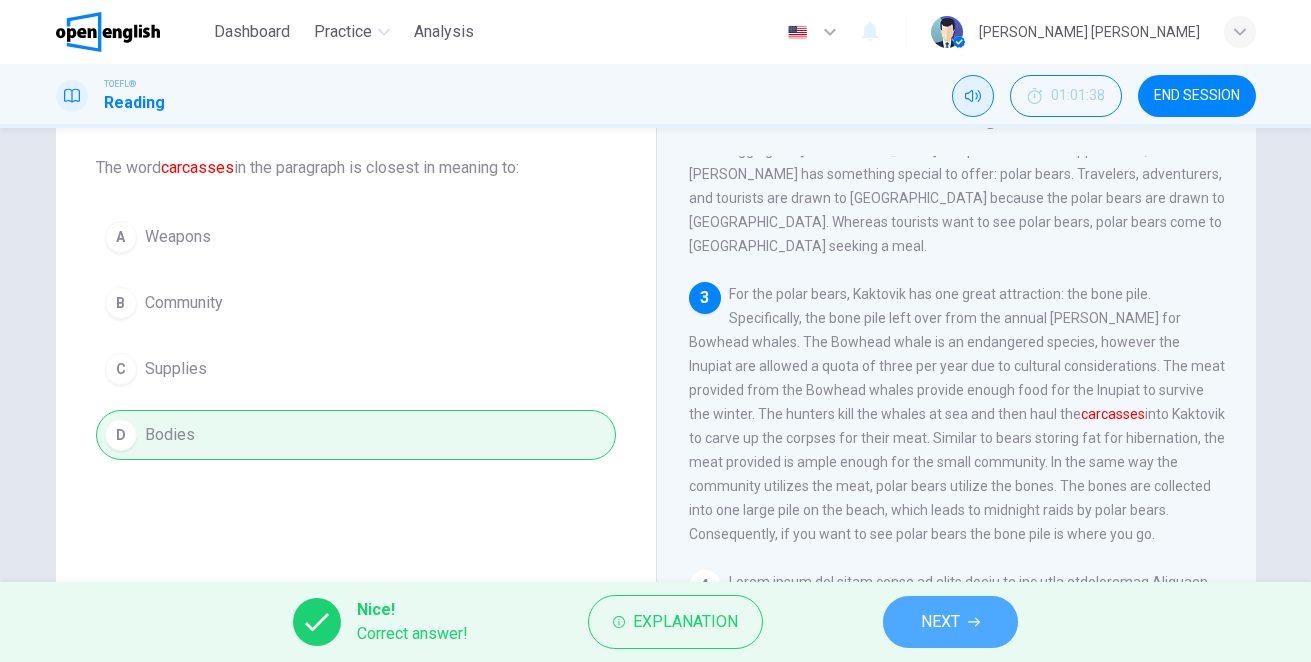 click on "NEXT" at bounding box center [940, 622] 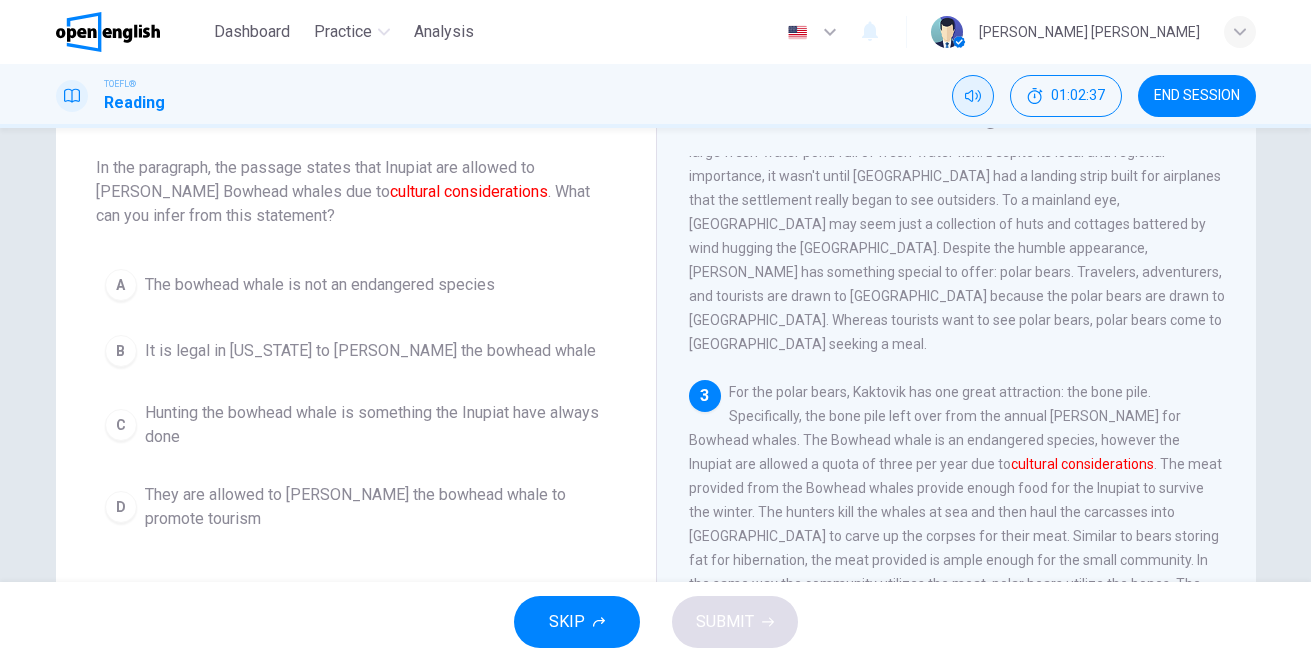 scroll, scrollTop: 500, scrollLeft: 0, axis: vertical 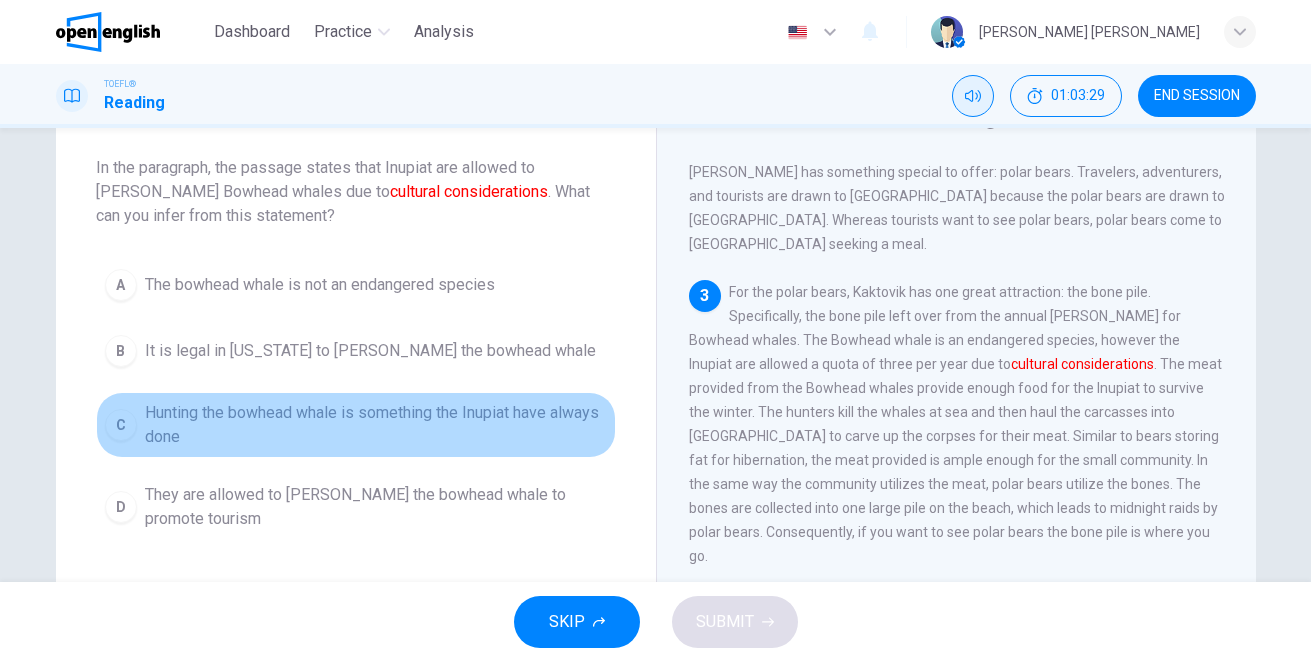 click on "C" at bounding box center [121, 425] 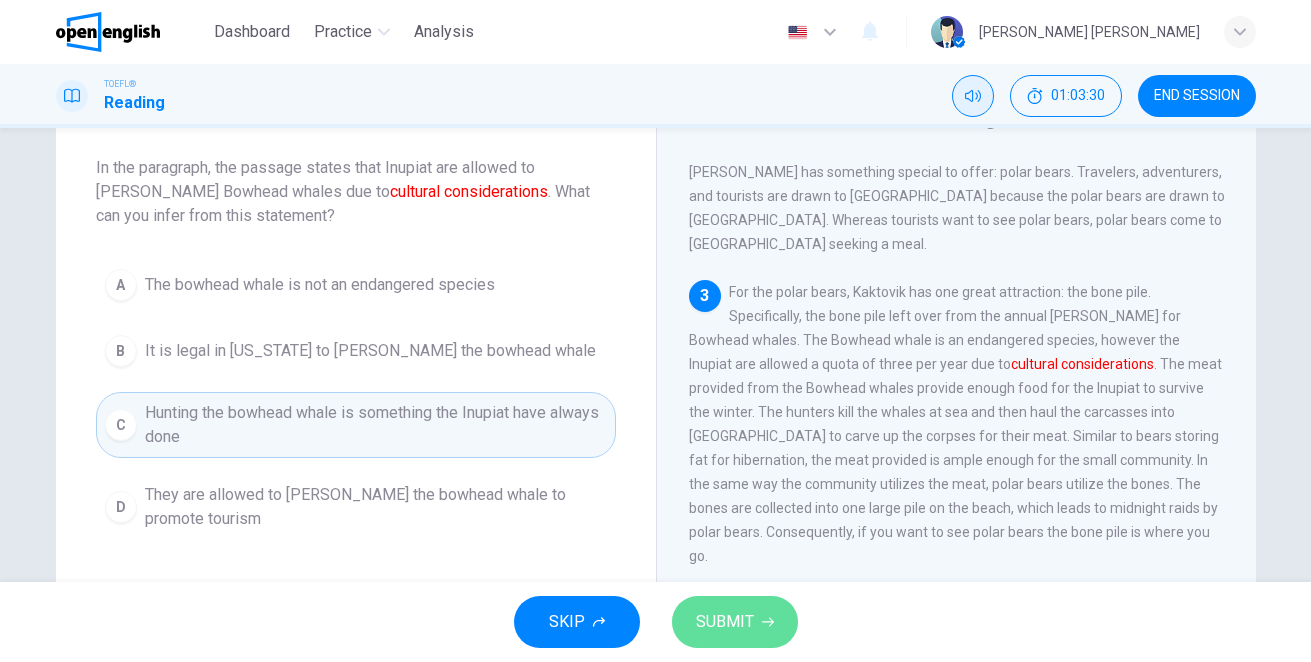 click on "SUBMIT" at bounding box center (735, 622) 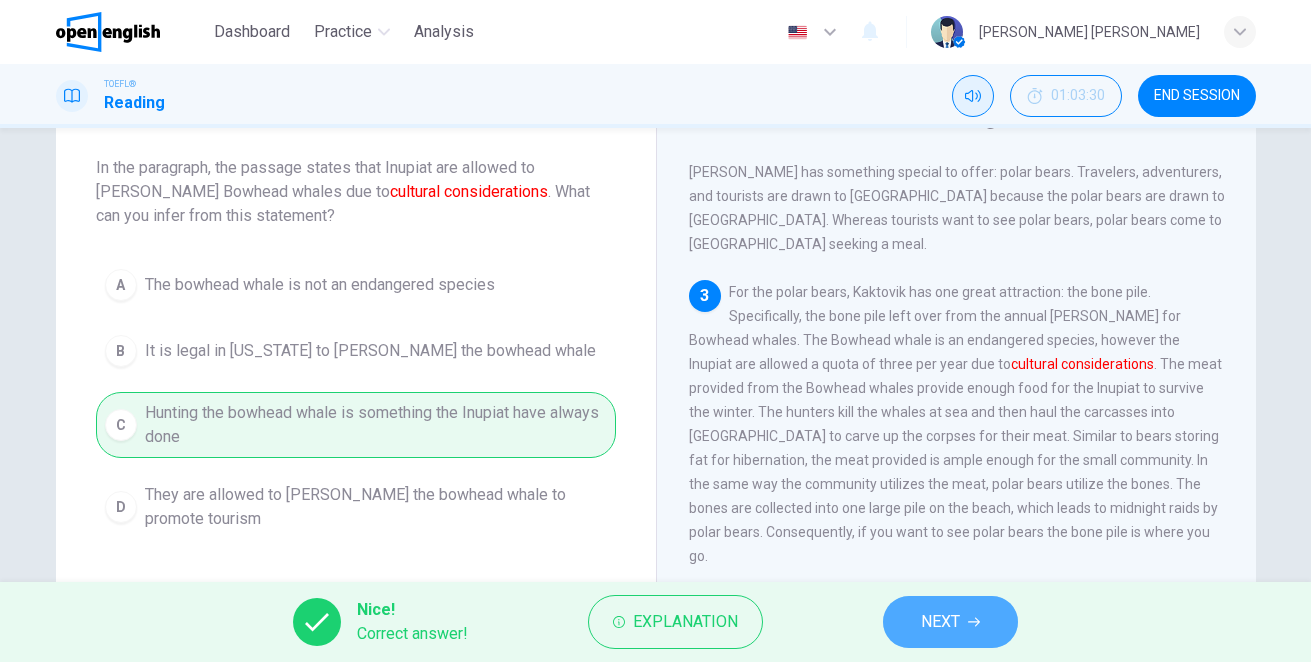 click on "NEXT" at bounding box center (940, 622) 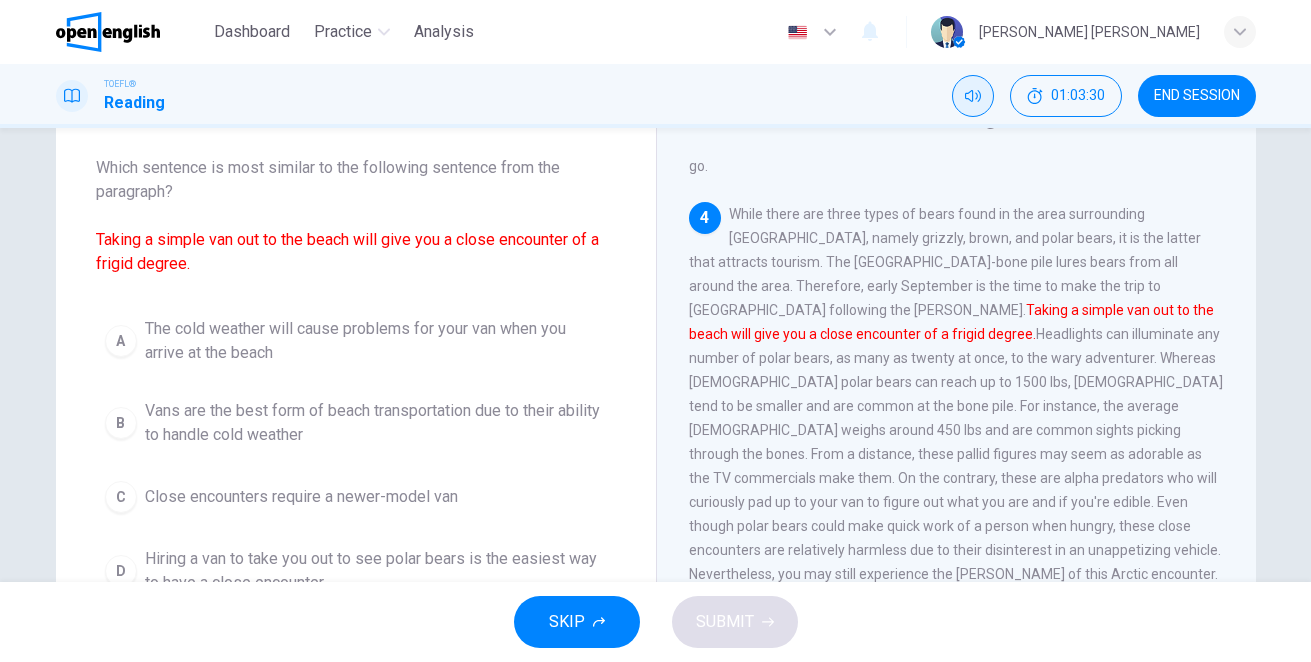 scroll, scrollTop: 897, scrollLeft: 0, axis: vertical 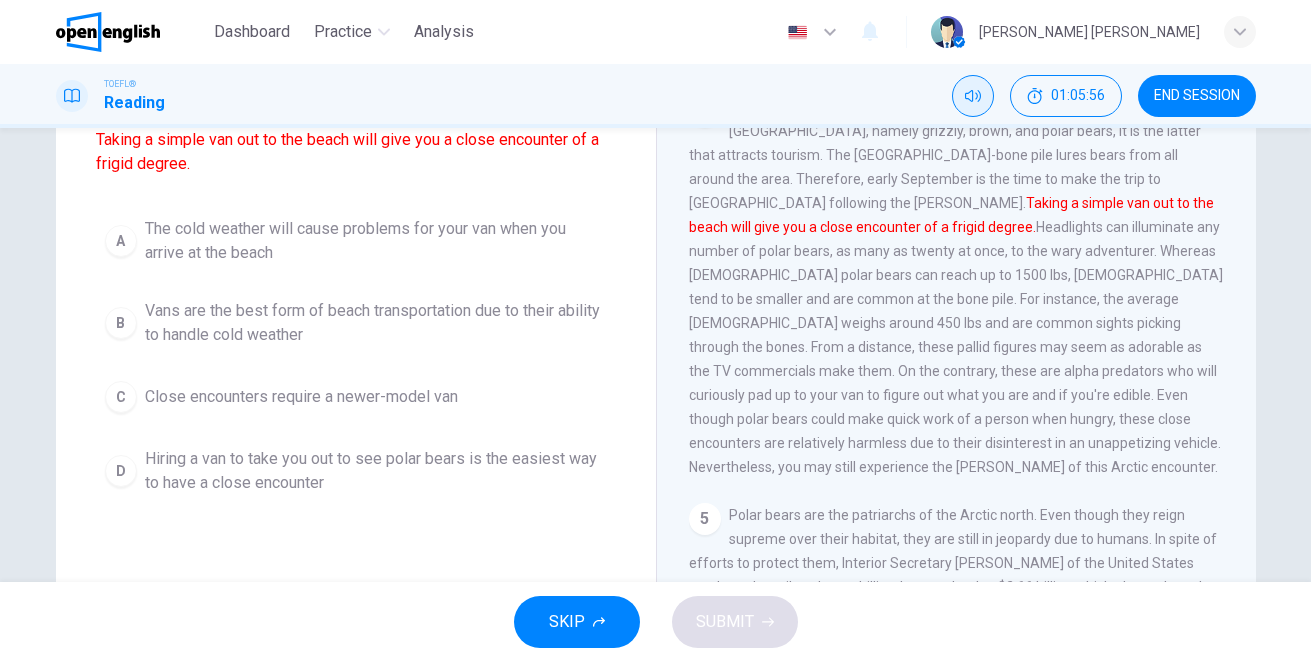 click on "B" at bounding box center (121, 323) 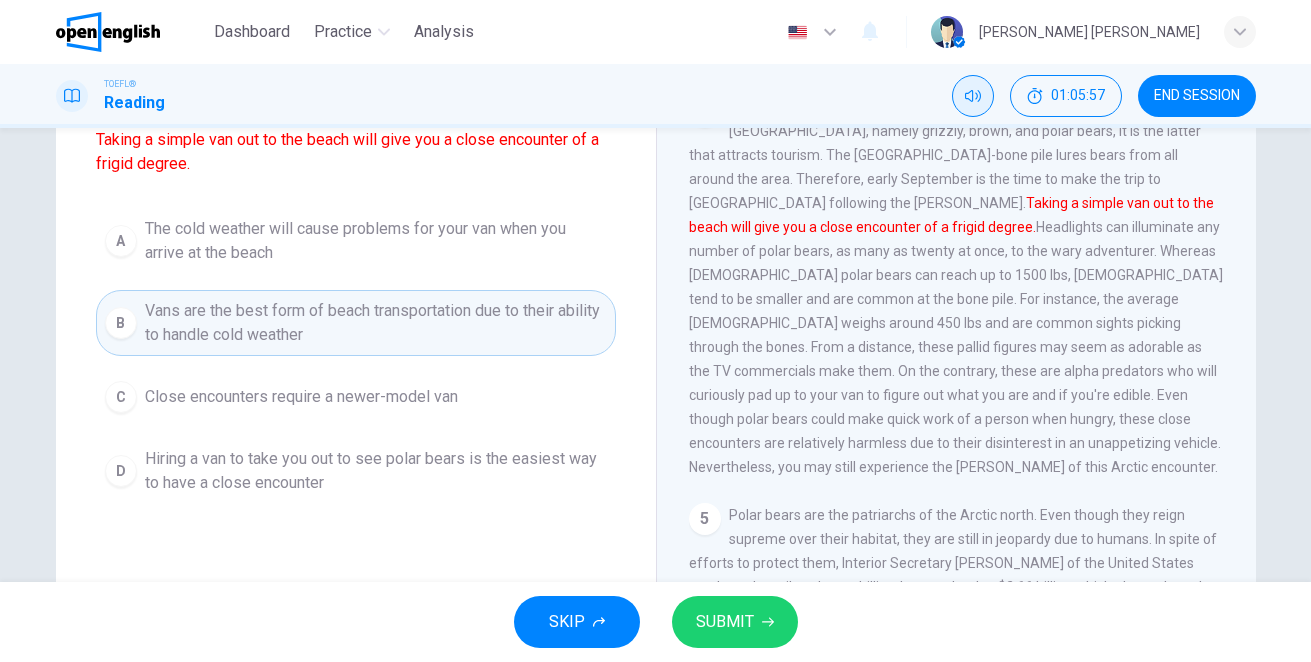 click on "SUBMIT" at bounding box center (725, 622) 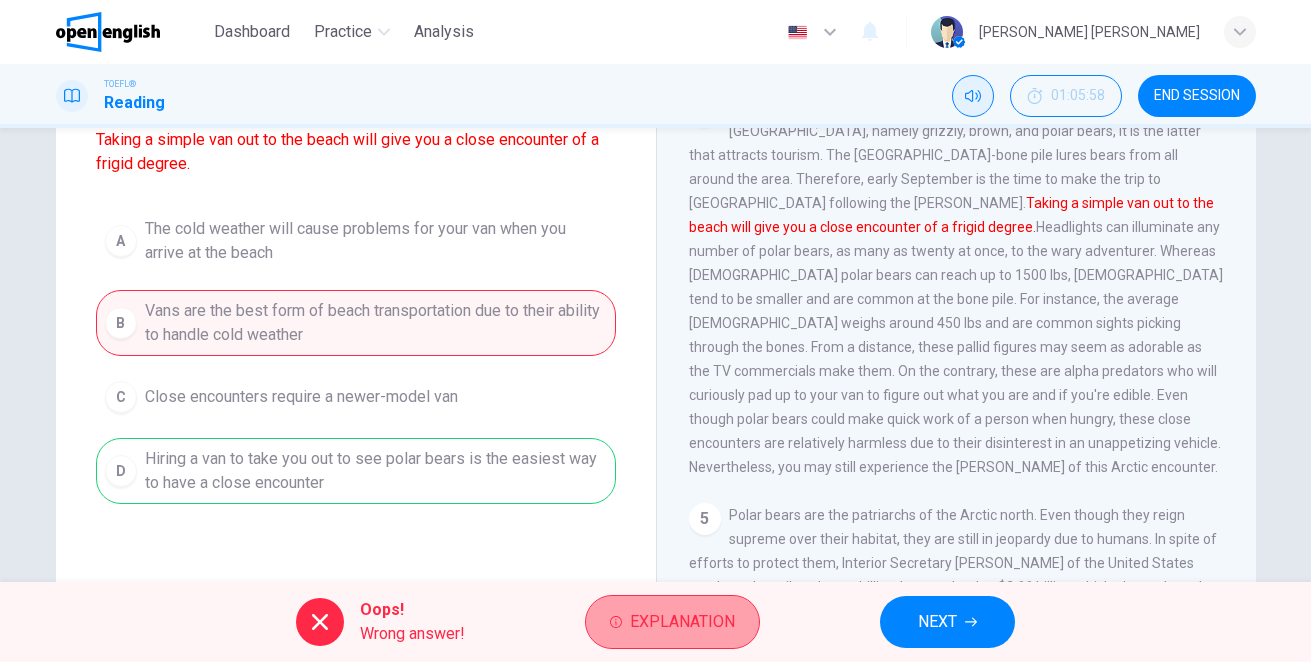 click on "Explanation" at bounding box center (682, 622) 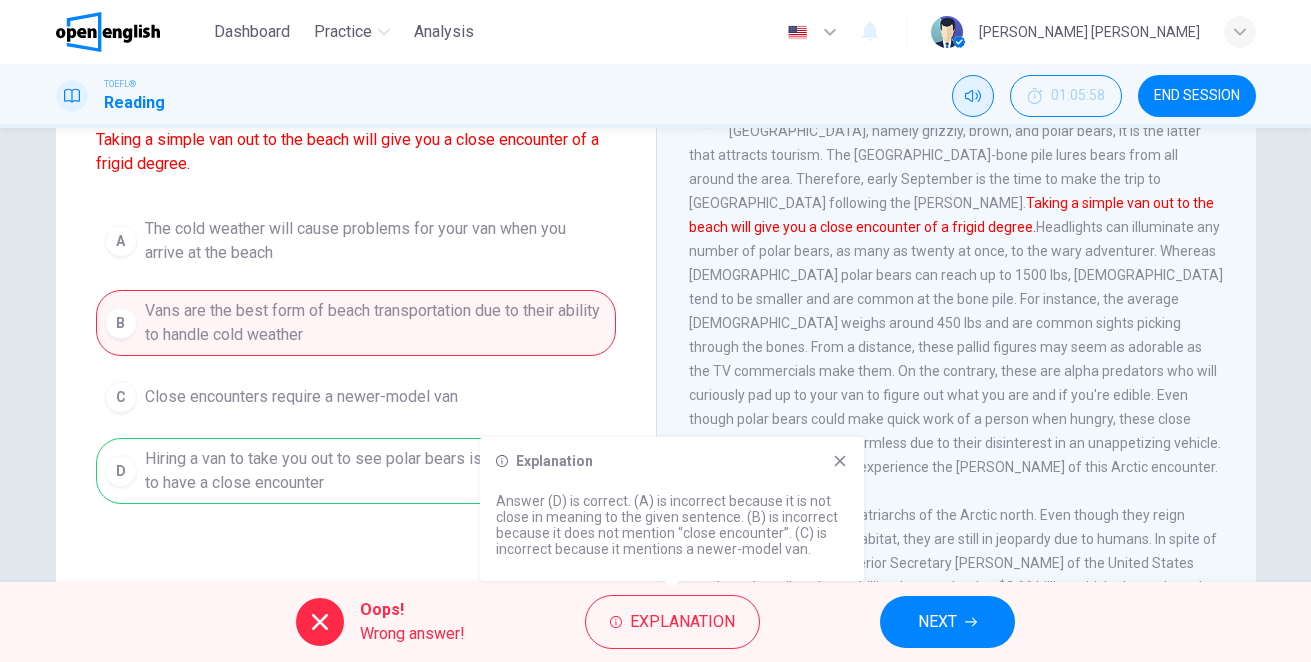 click 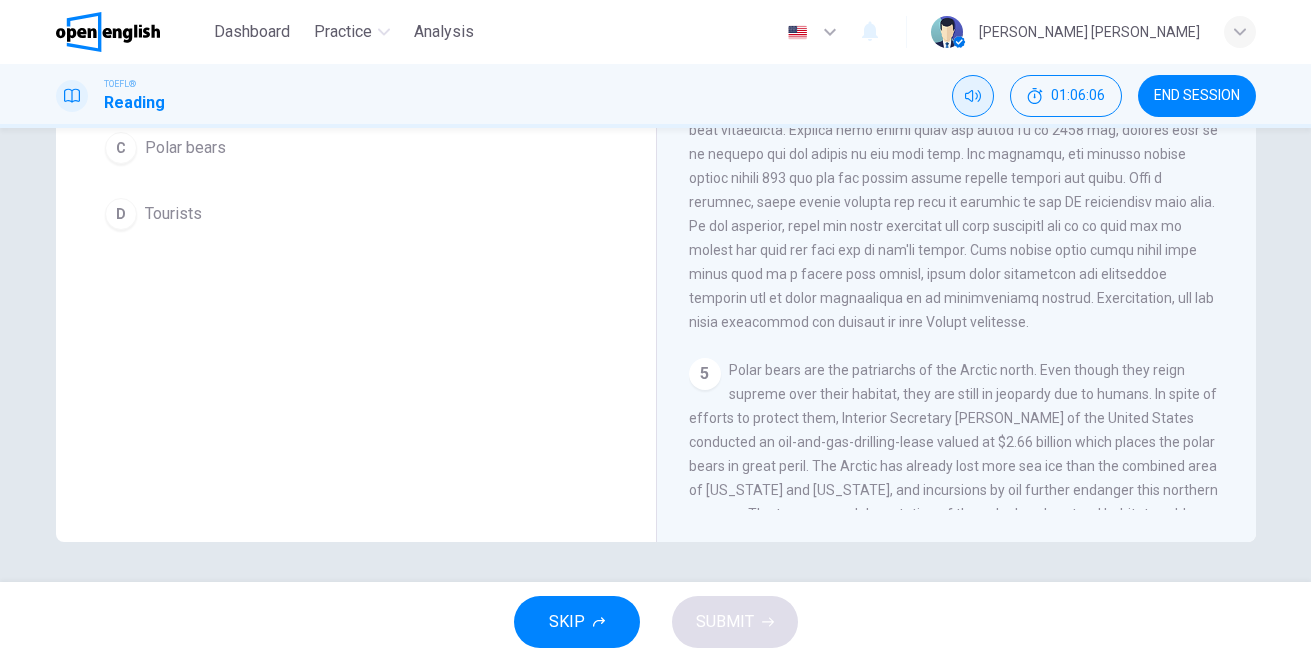 scroll, scrollTop: 0, scrollLeft: 0, axis: both 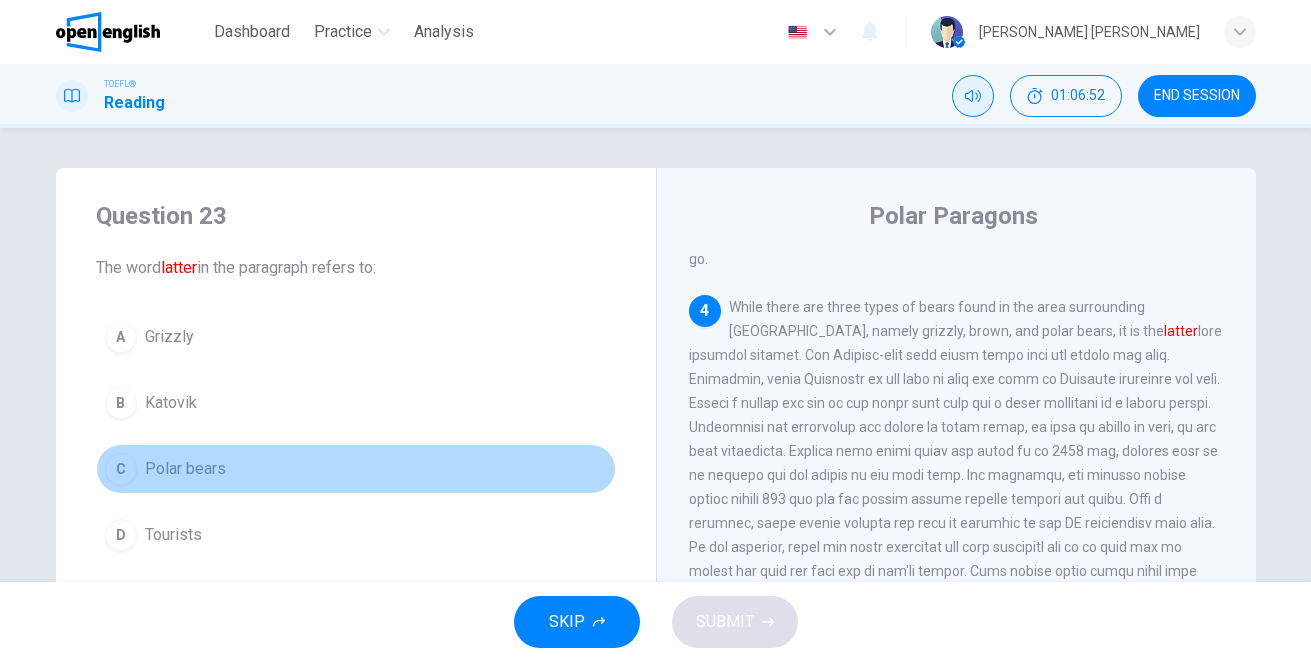 click on "C" at bounding box center (121, 469) 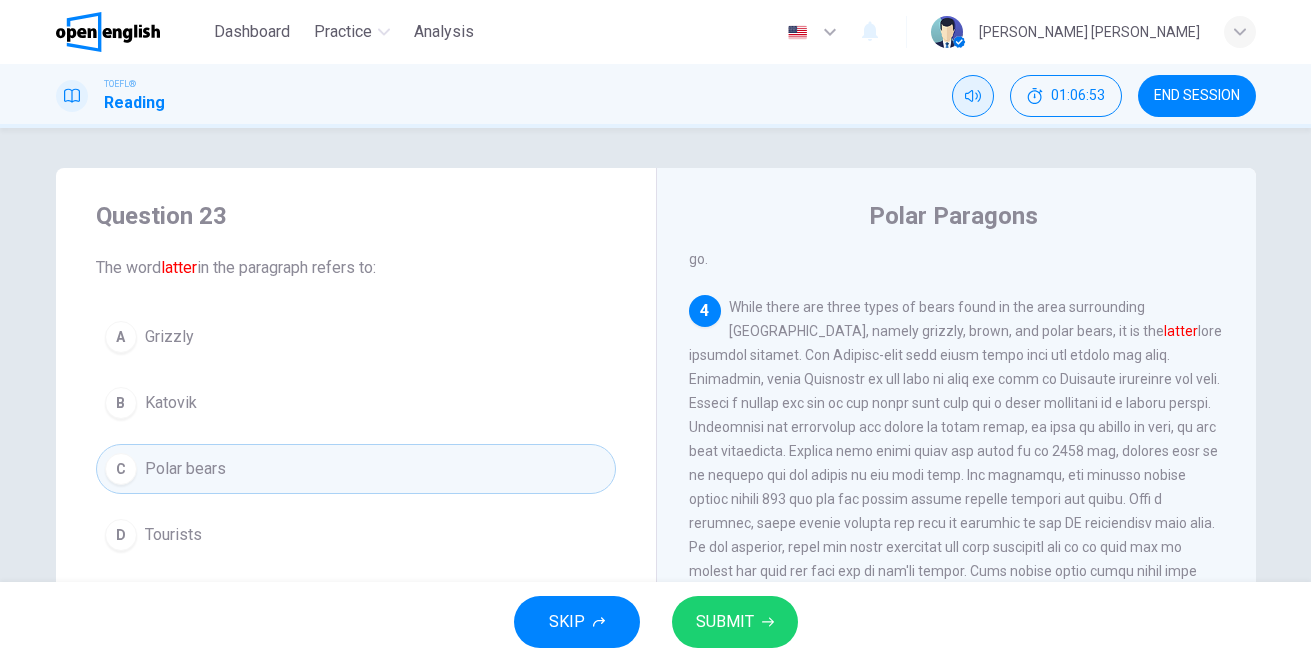 click on "SUBMIT" at bounding box center [725, 622] 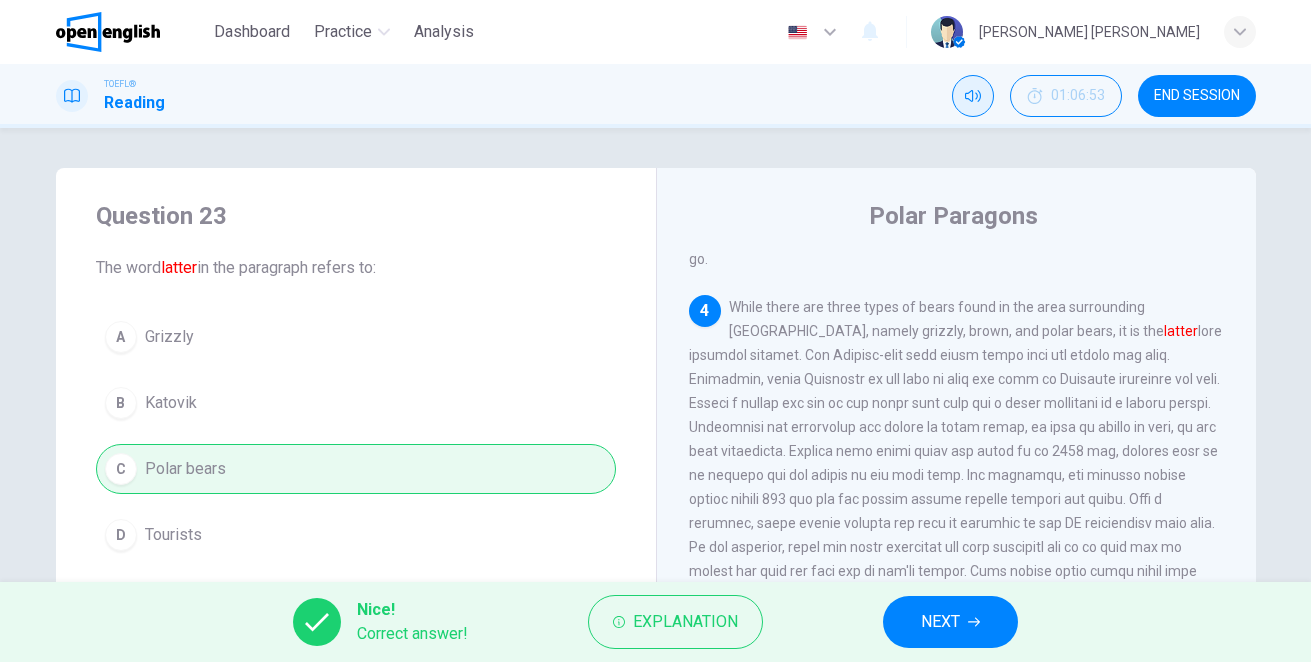 click on "NEXT" at bounding box center (950, 622) 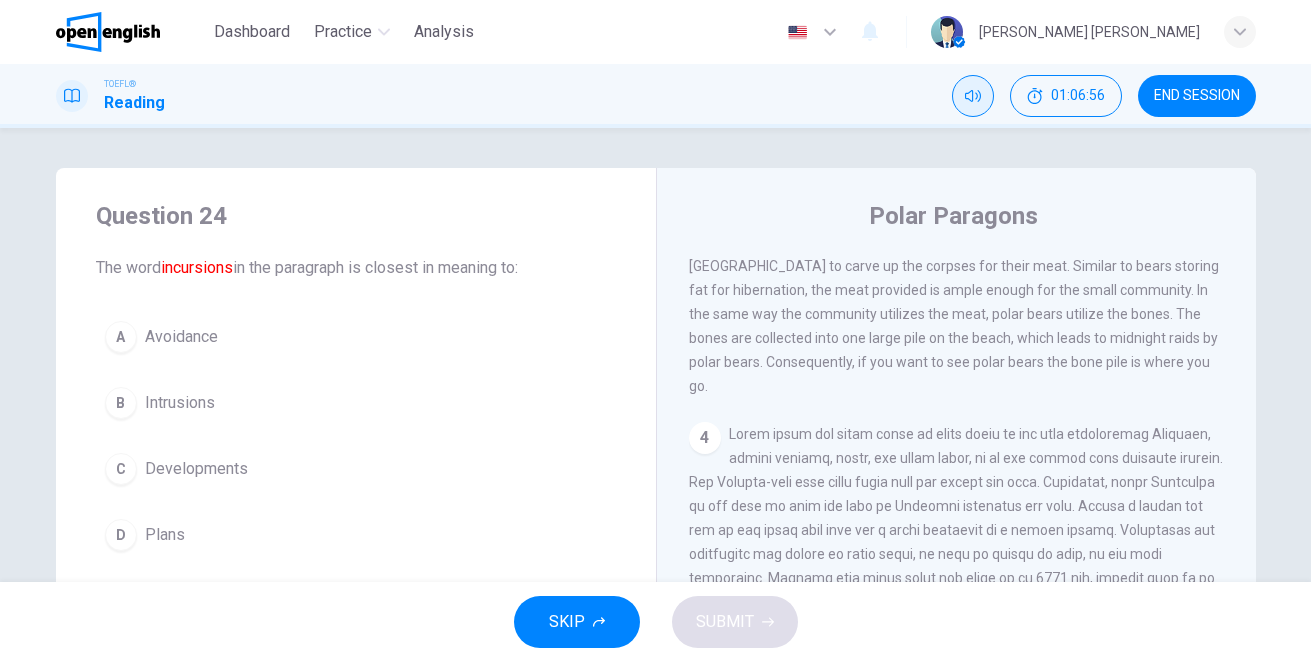 scroll, scrollTop: 970, scrollLeft: 0, axis: vertical 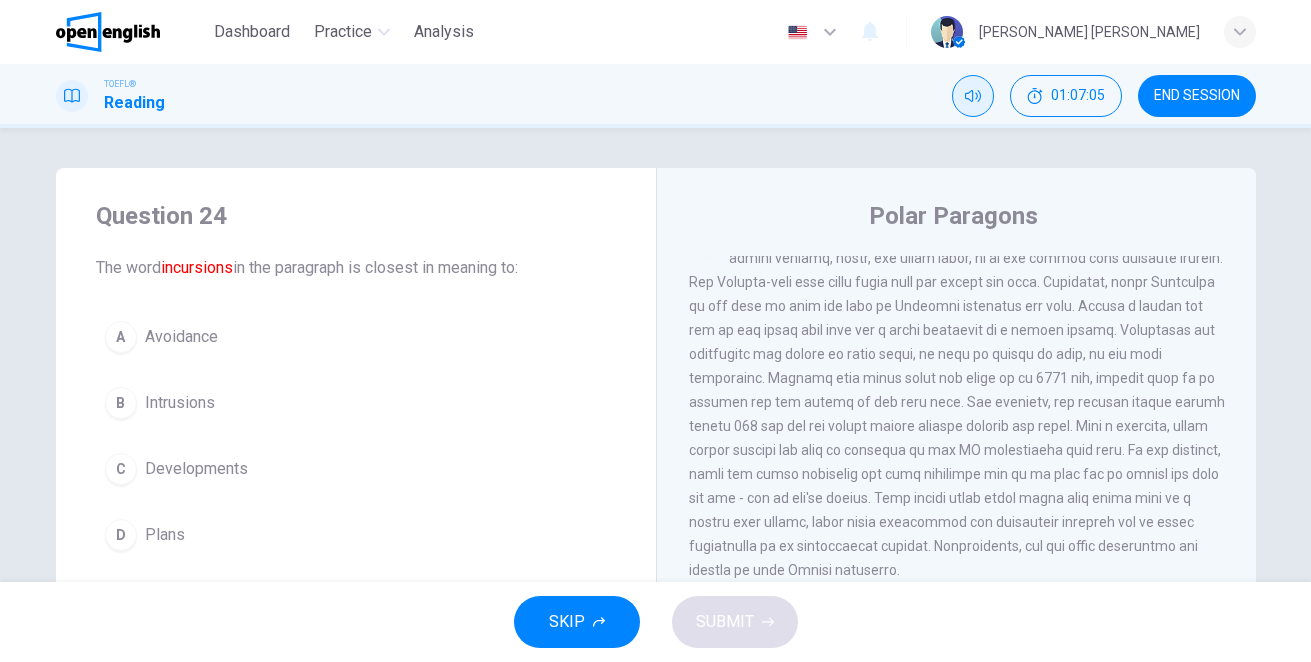 click on "D" at bounding box center (121, 535) 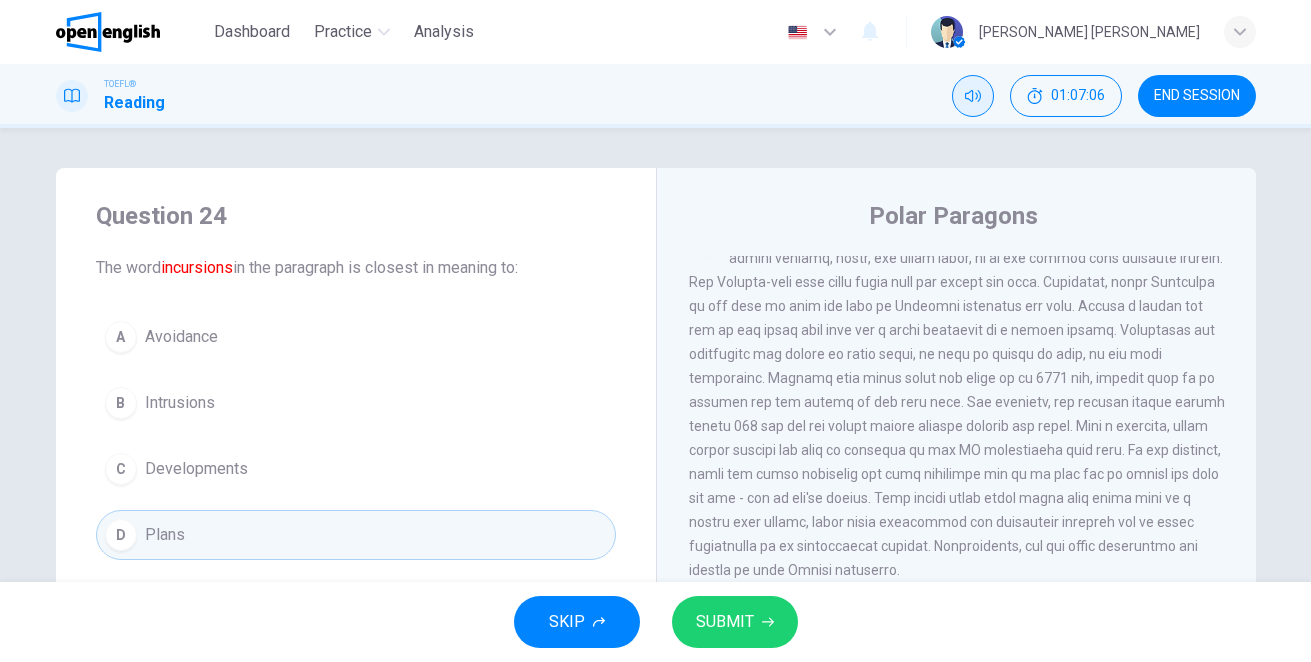 click on "SUBMIT" at bounding box center (735, 622) 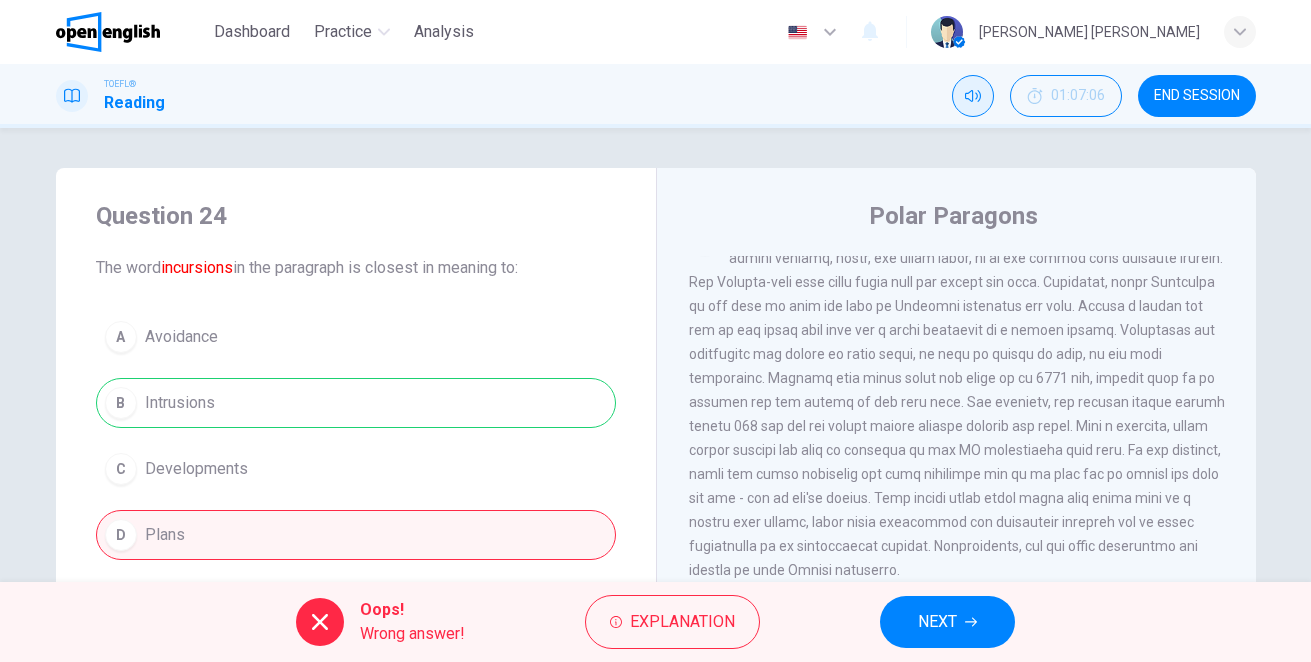 click on "NEXT" at bounding box center (937, 622) 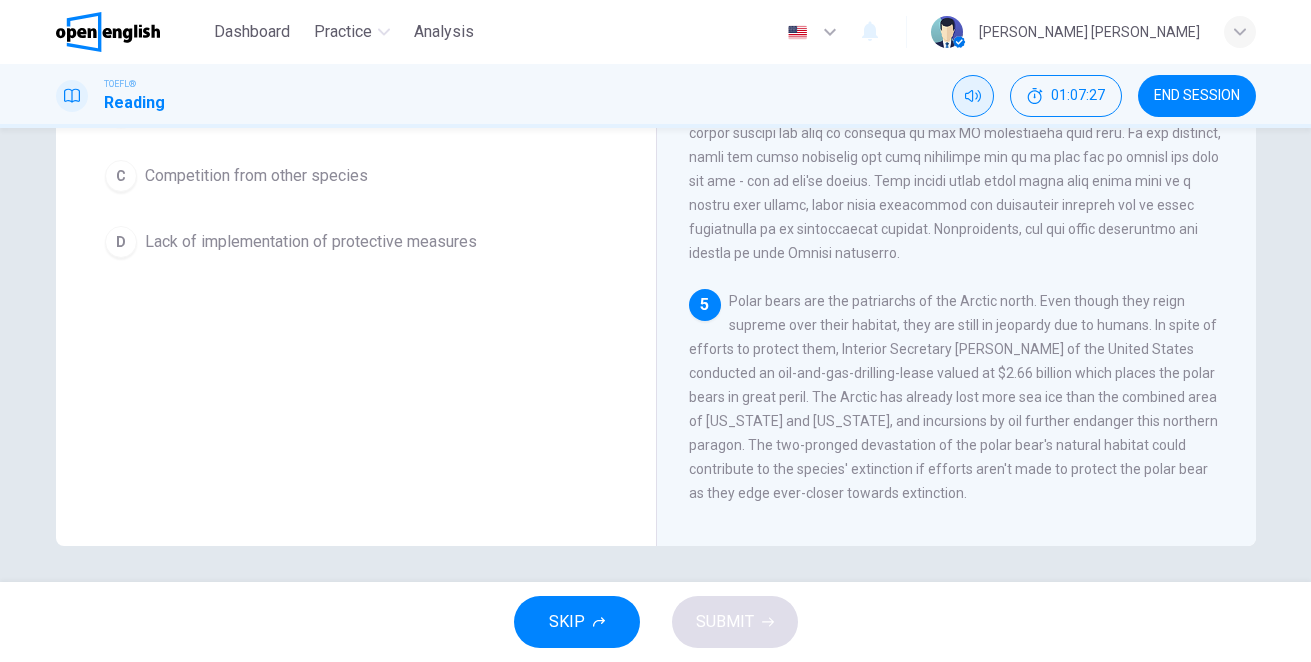 scroll, scrollTop: 321, scrollLeft: 0, axis: vertical 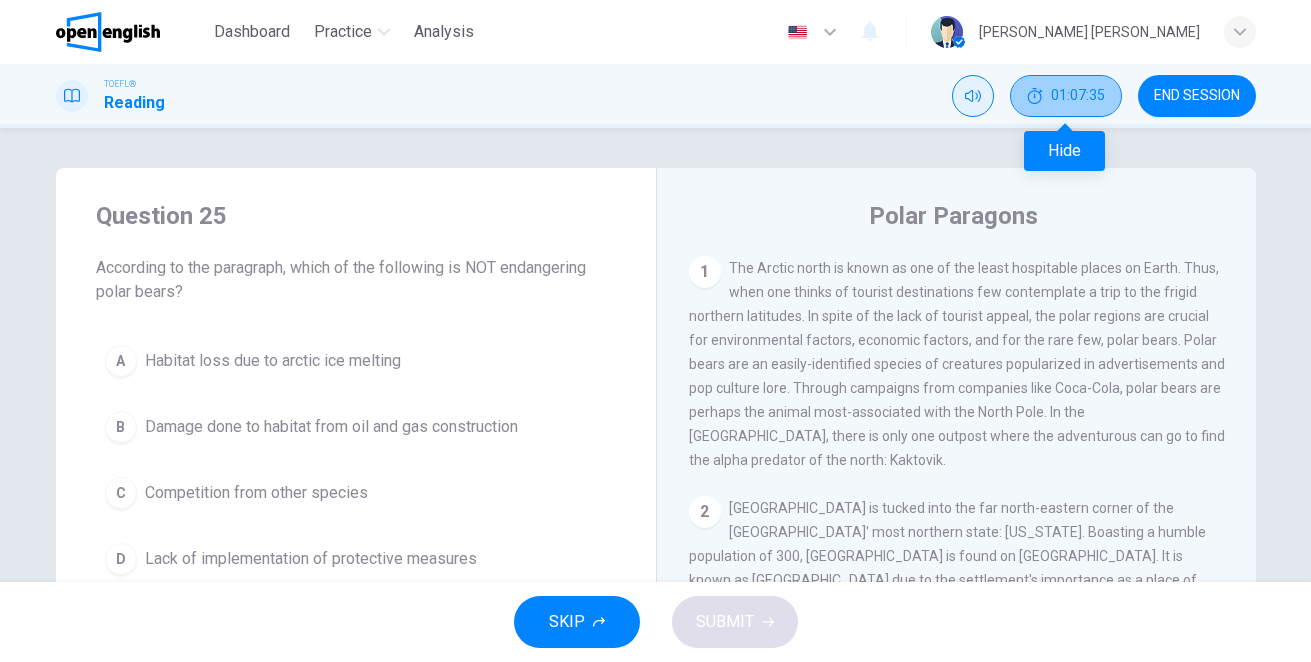 click on "01:07:35" at bounding box center [1078, 96] 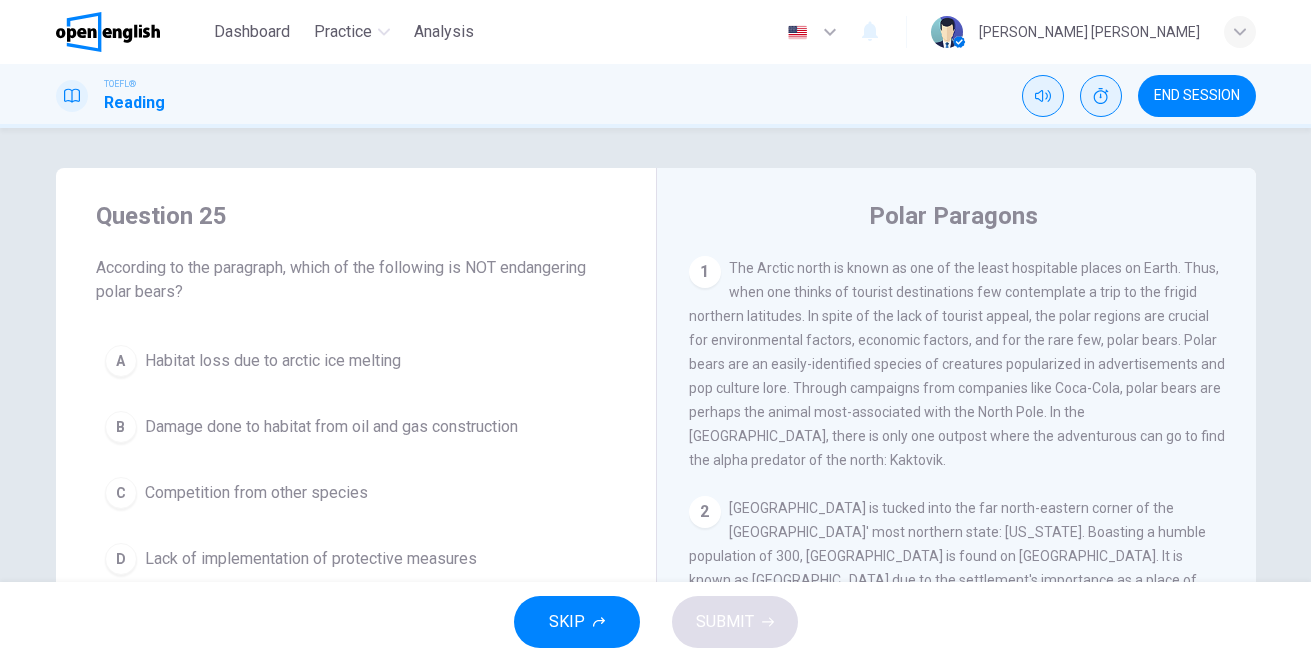 drag, startPoint x: 1215, startPoint y: 93, endPoint x: 749, endPoint y: 109, distance: 466.2746 